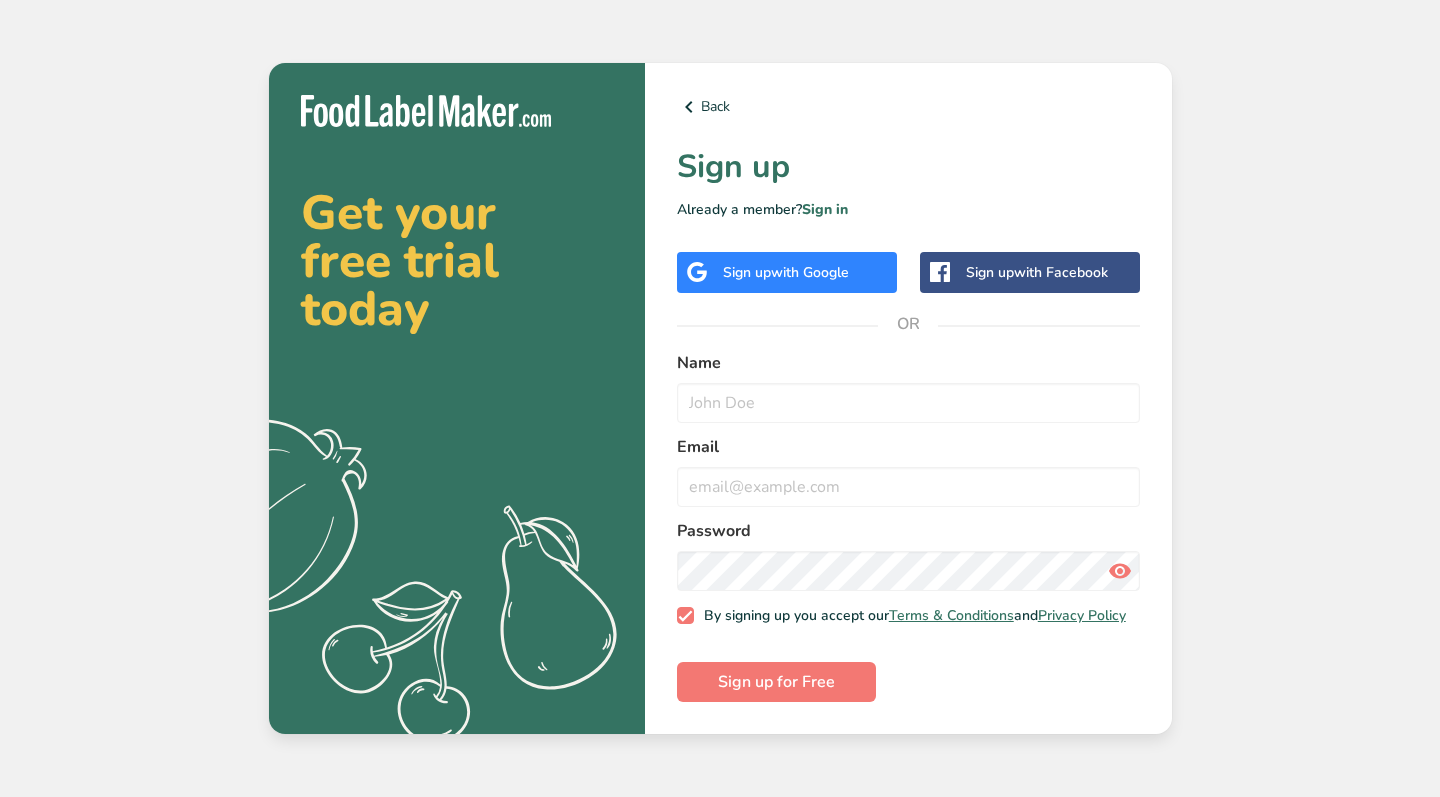 scroll, scrollTop: 0, scrollLeft: 0, axis: both 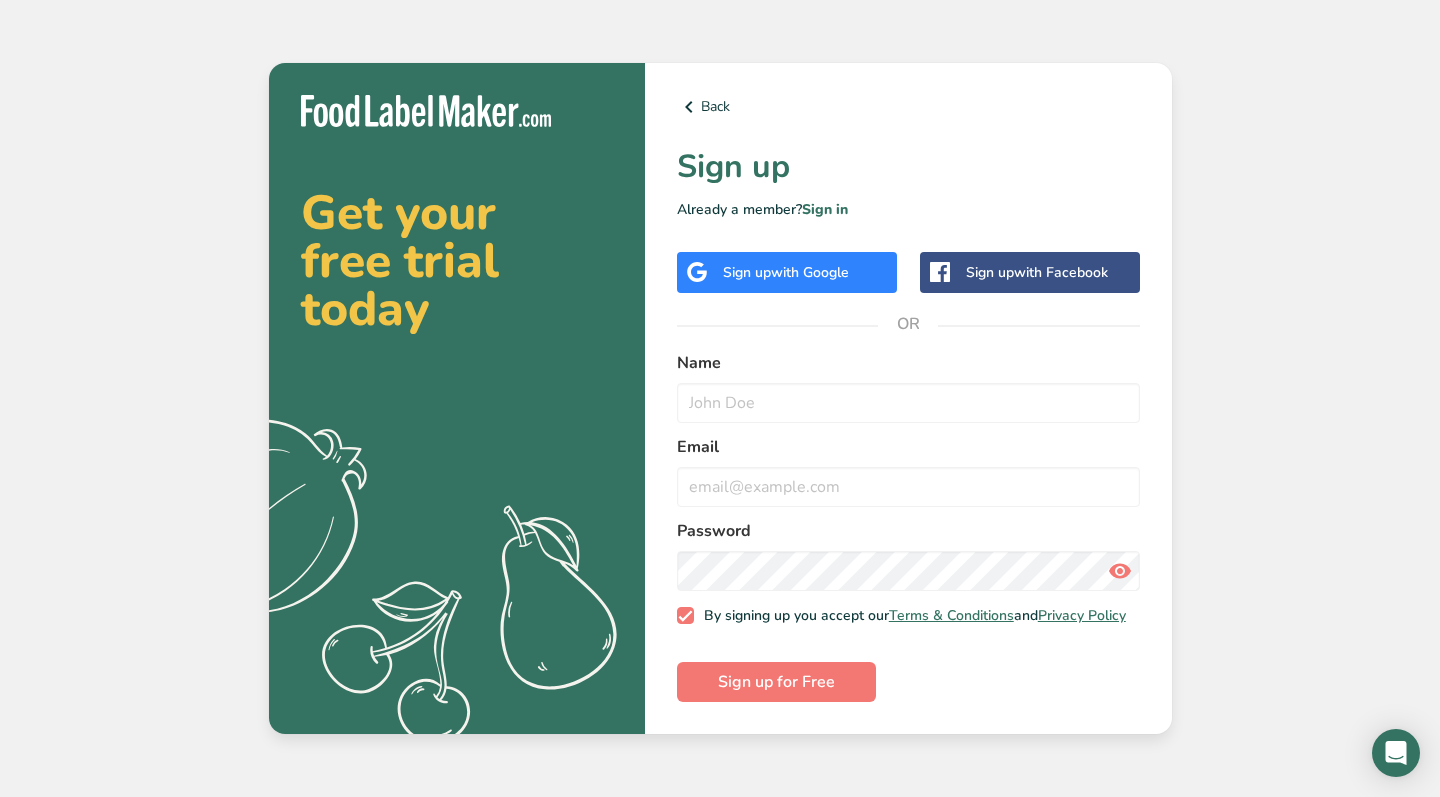 click on "with Google" at bounding box center [810, 272] 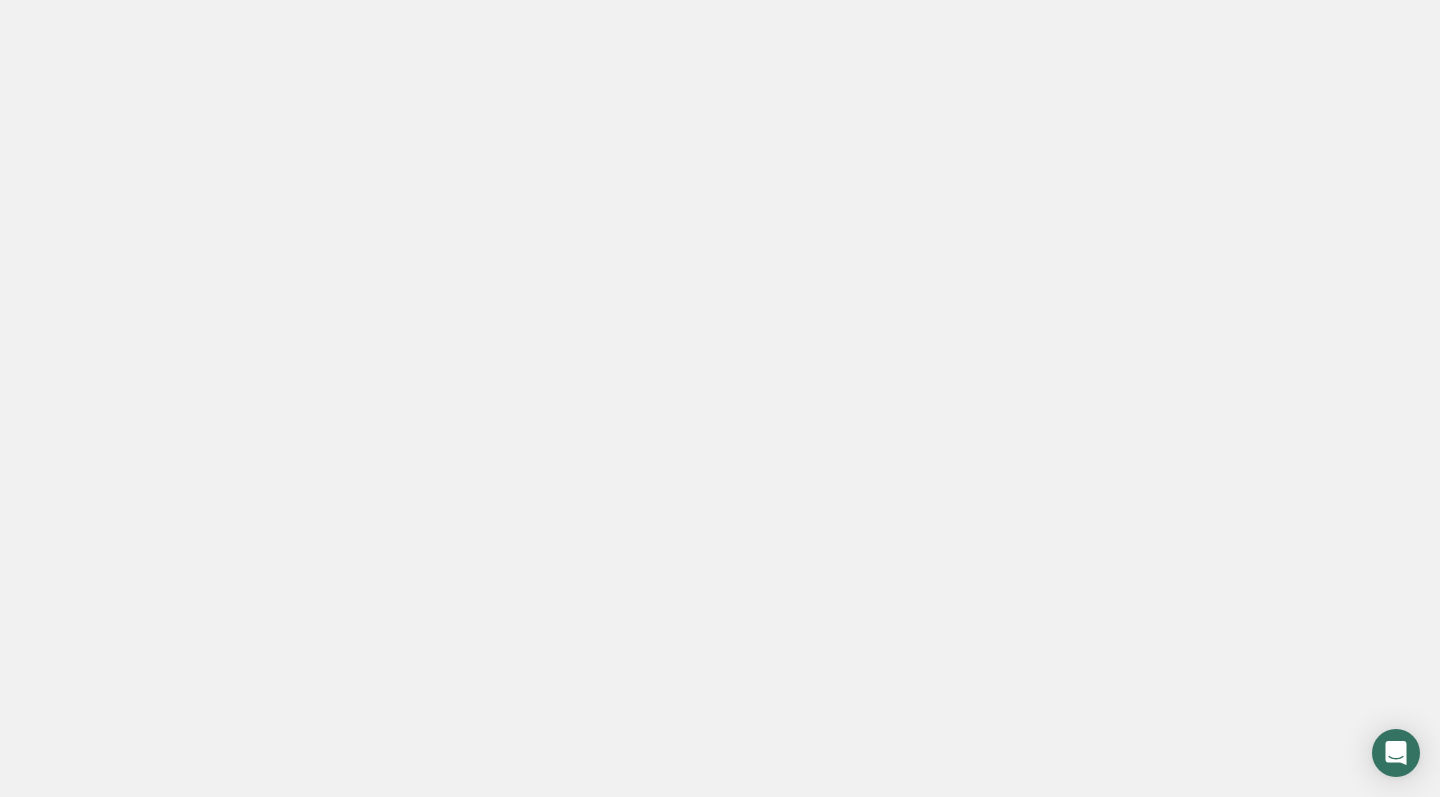 scroll, scrollTop: 0, scrollLeft: 0, axis: both 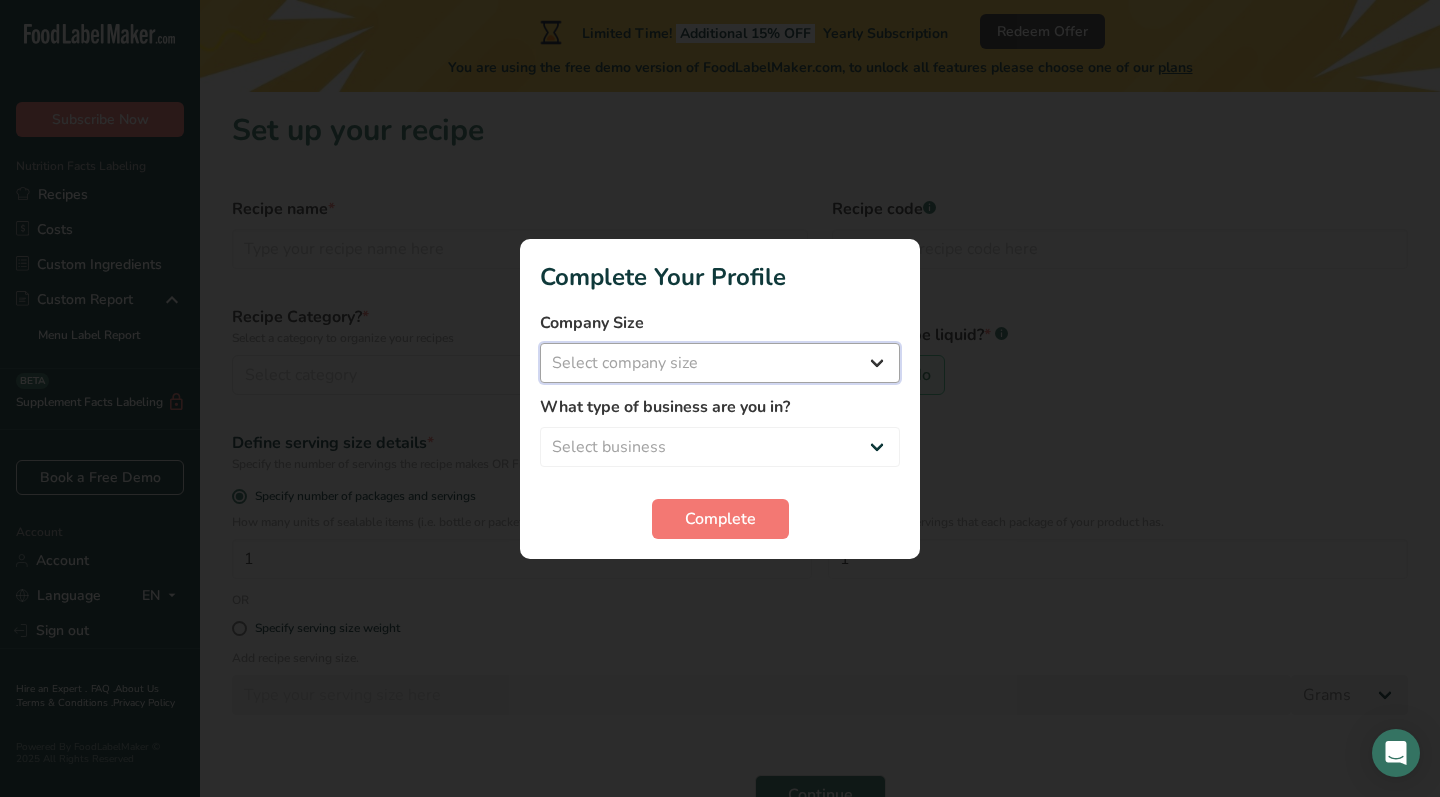 select on "1" 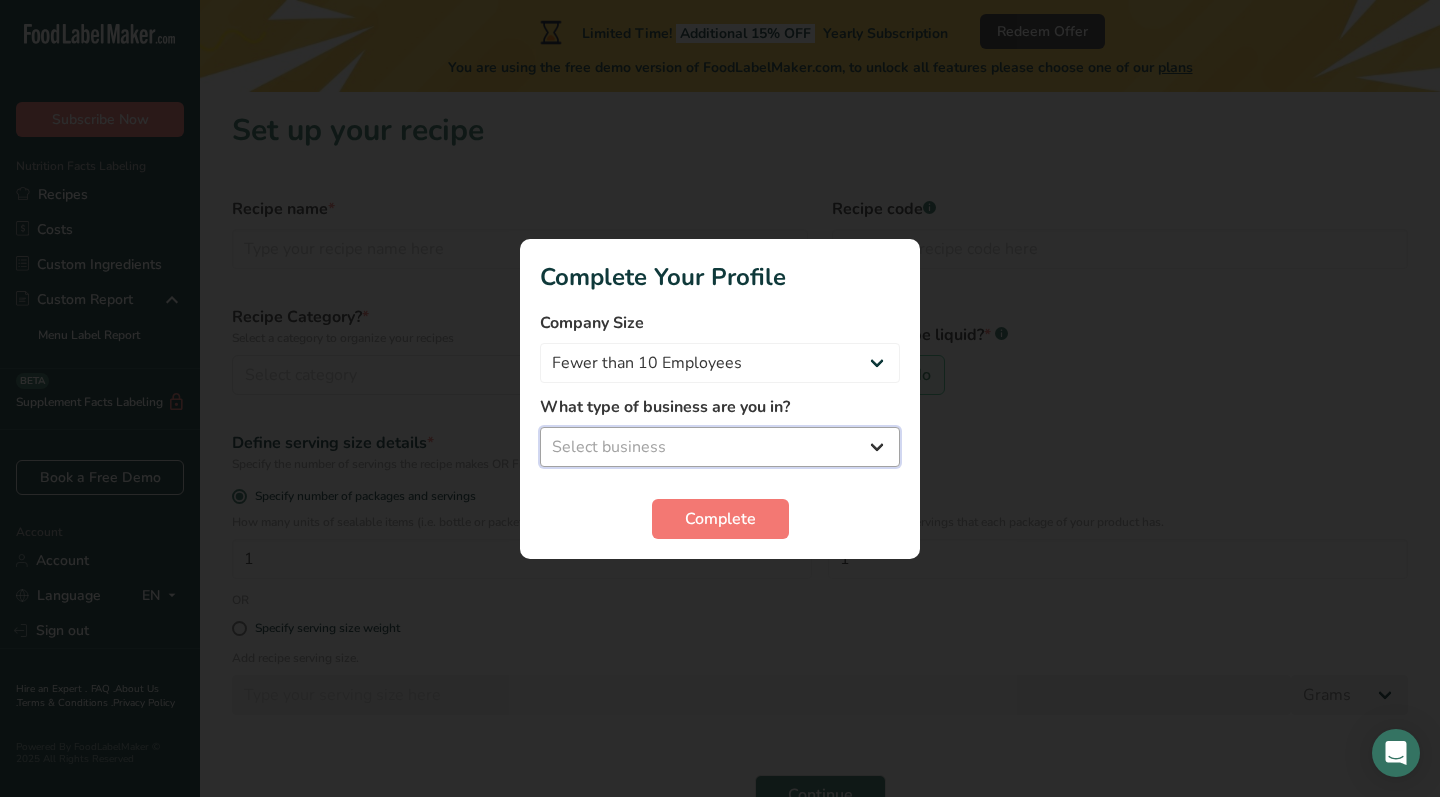 select on "1" 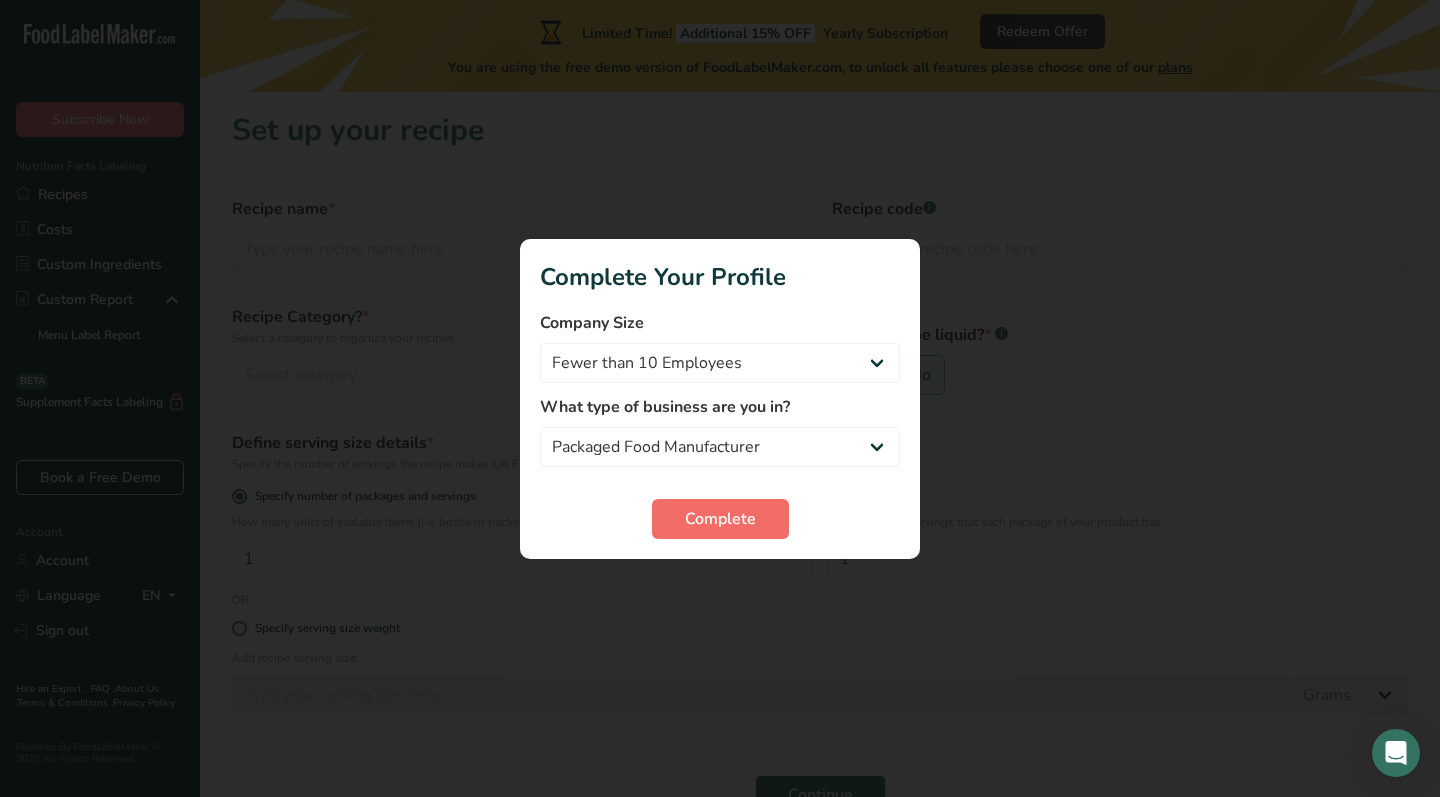 click on "Complete" at bounding box center (720, 519) 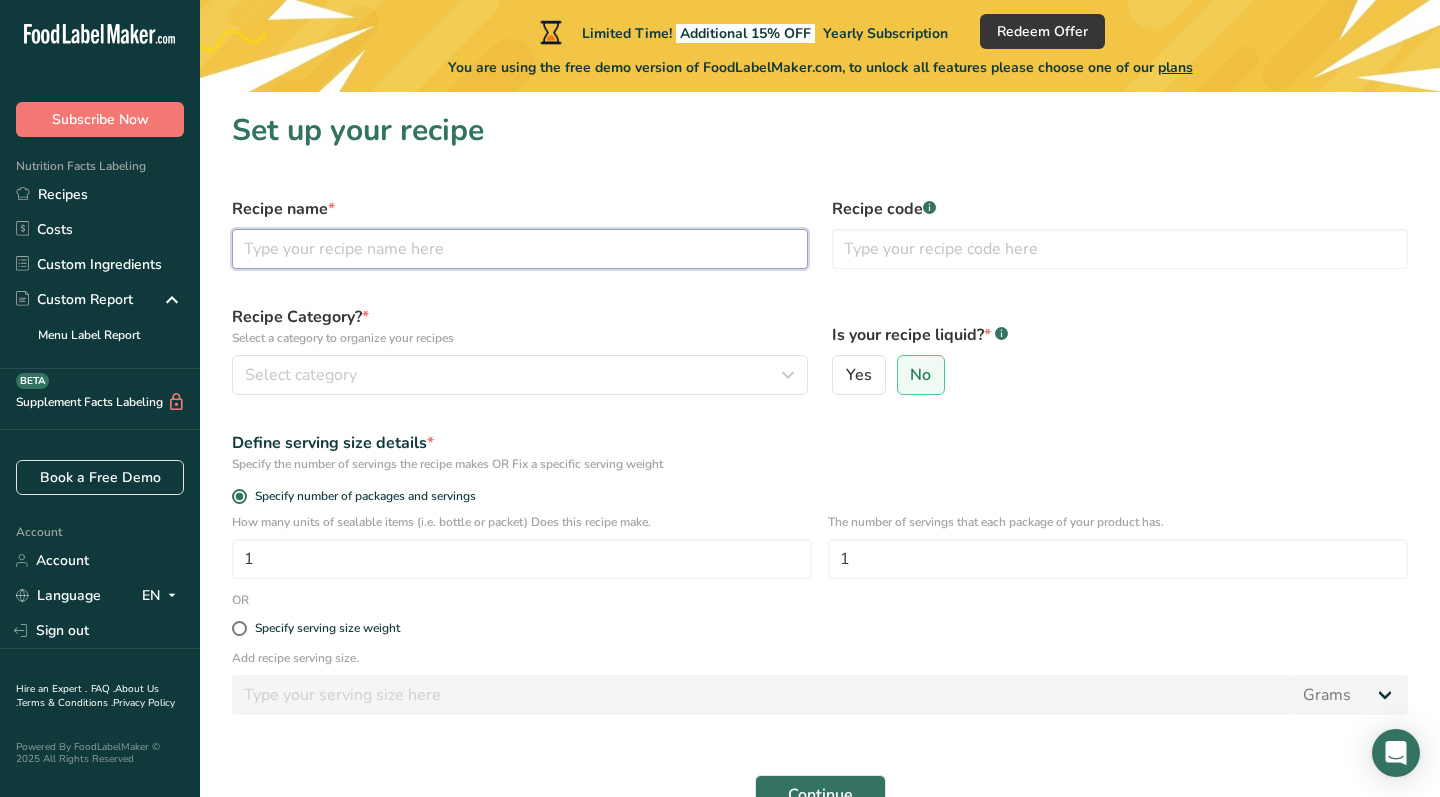click at bounding box center [520, 249] 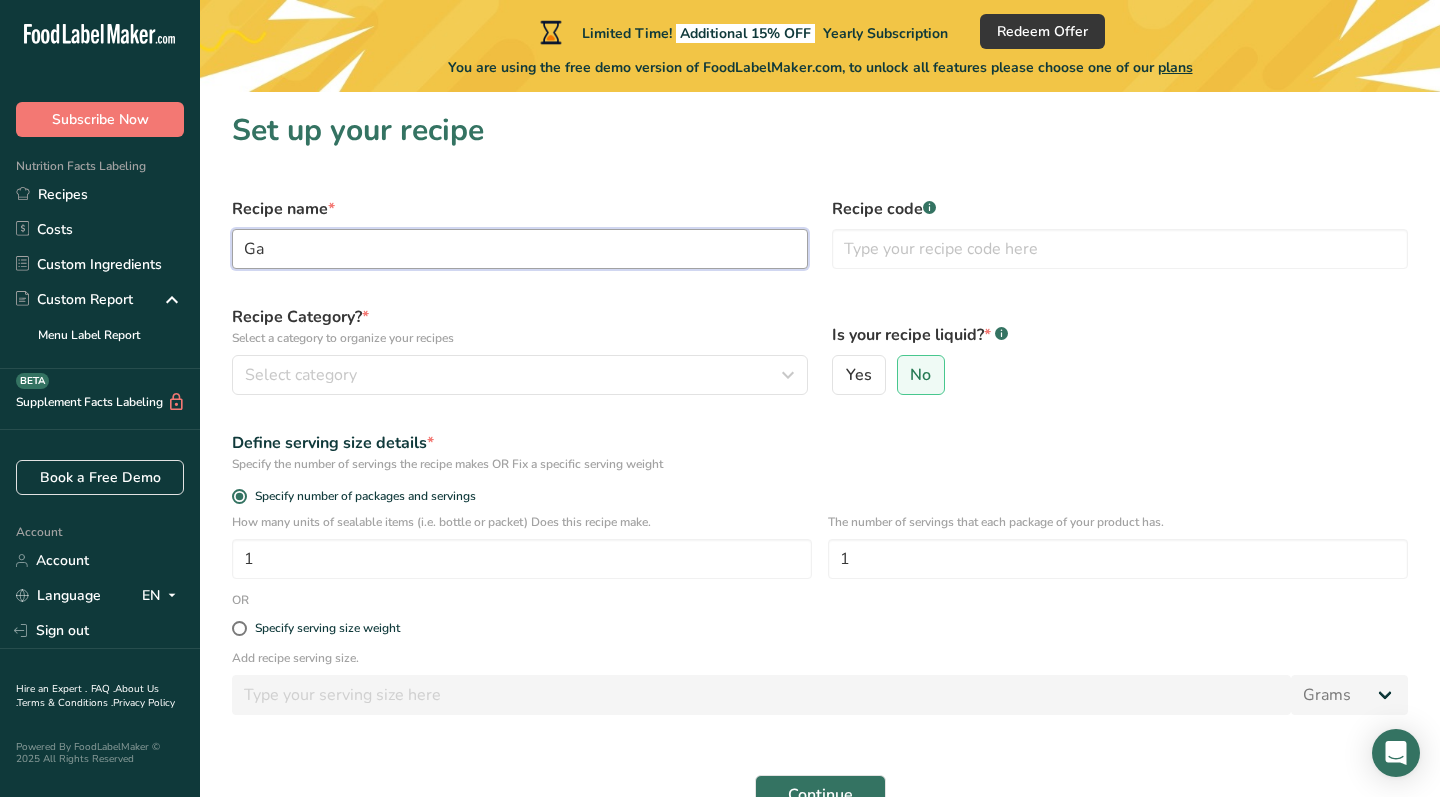 type on "G" 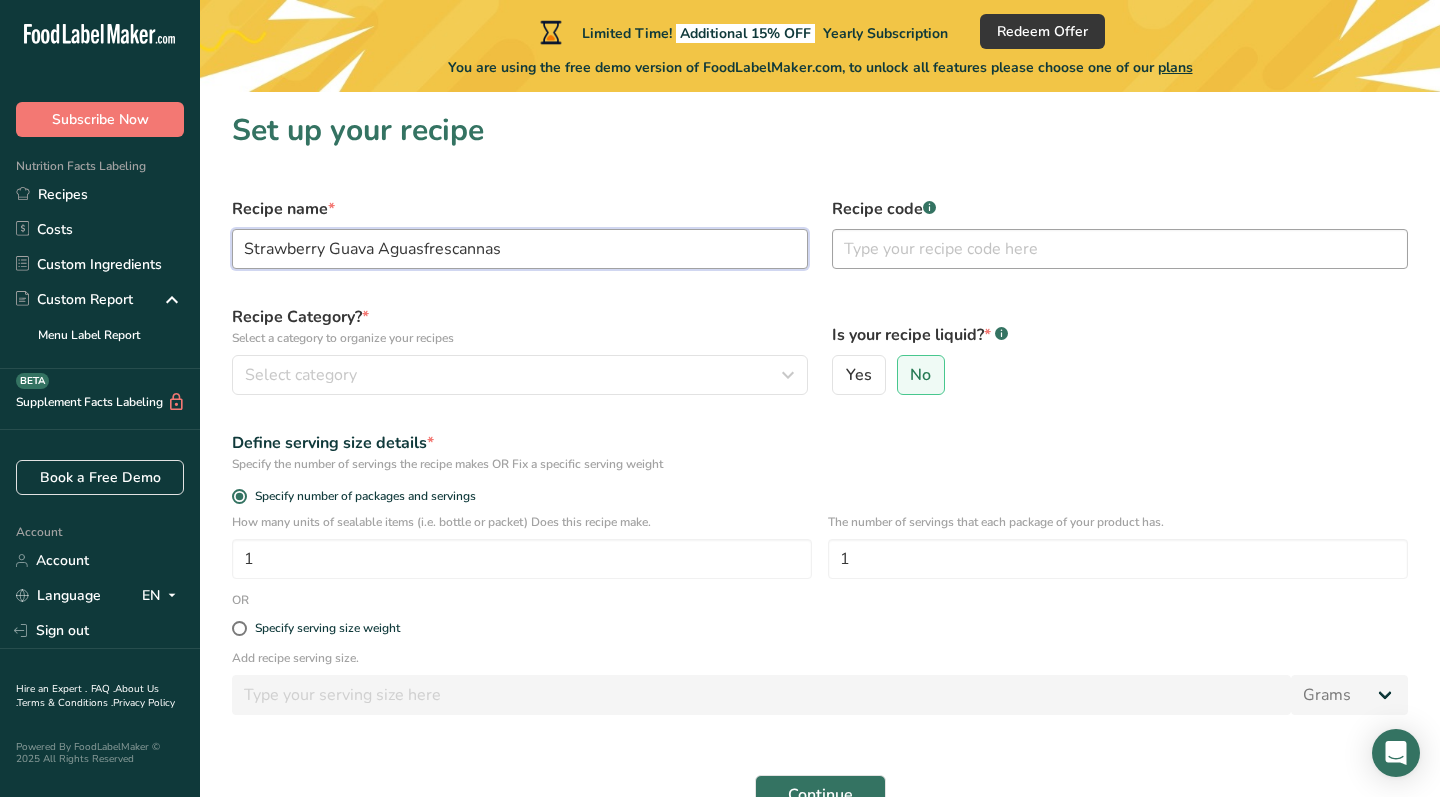 type on "Strawberry Guava Aguasfrescannas" 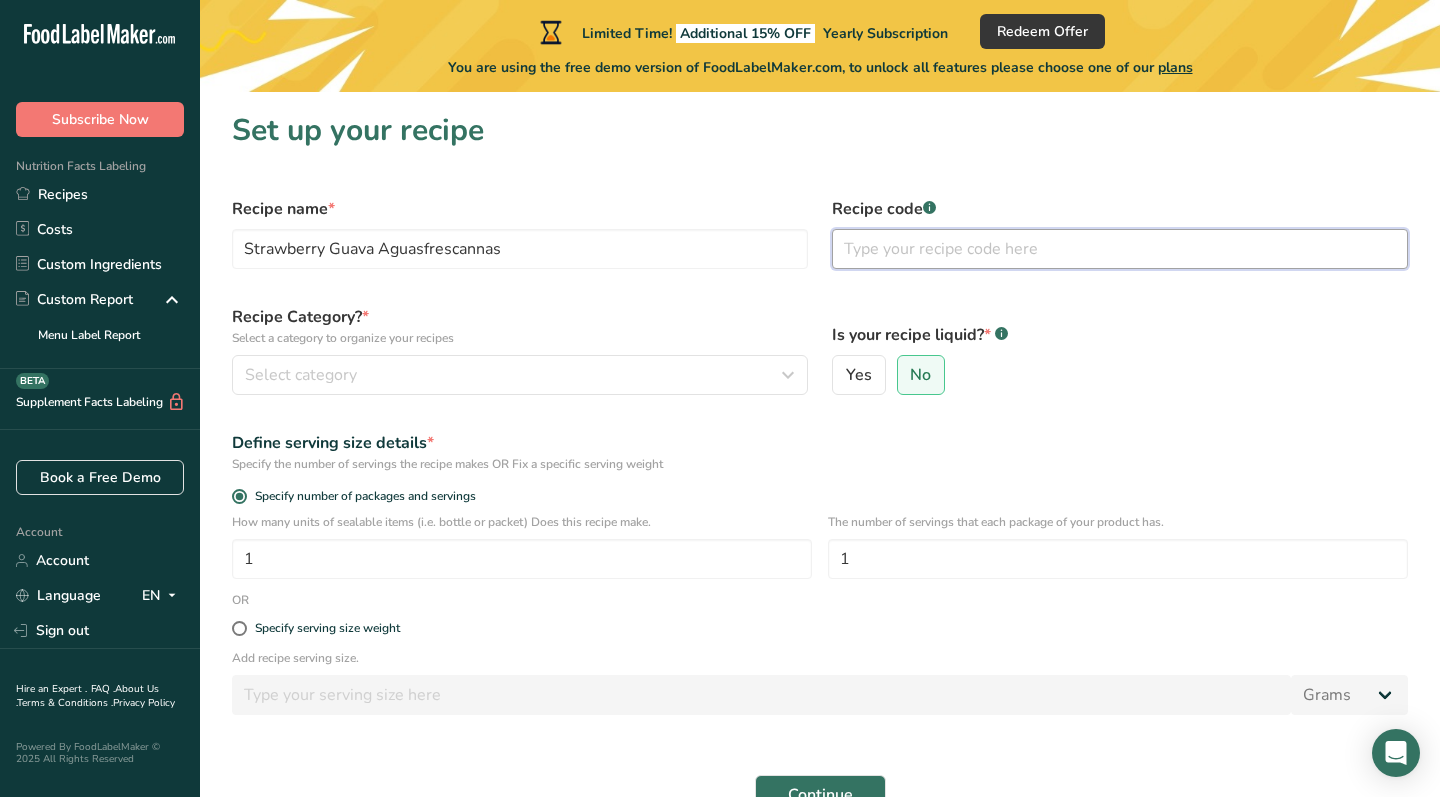 click at bounding box center [1120, 249] 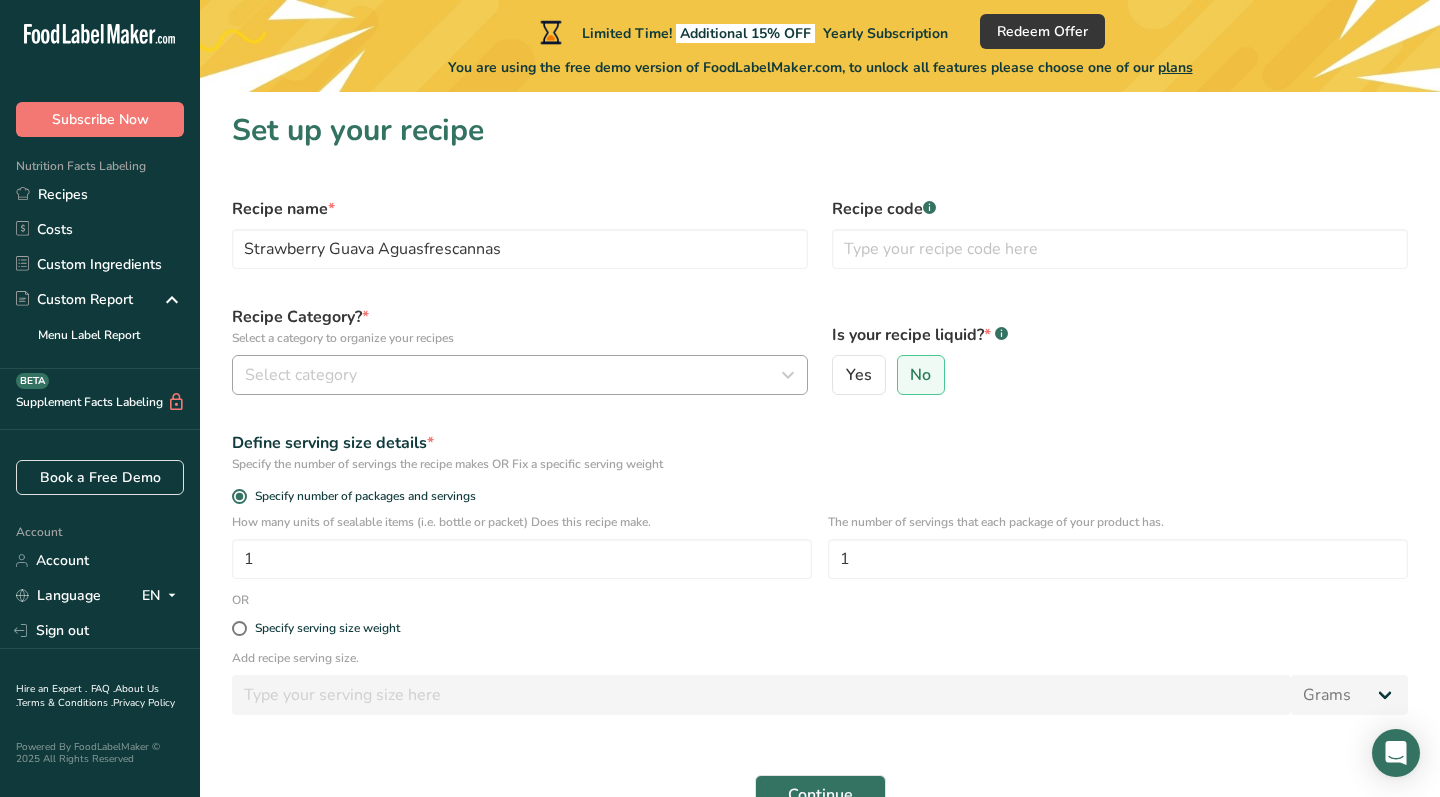 click on "Select category" at bounding box center [514, 375] 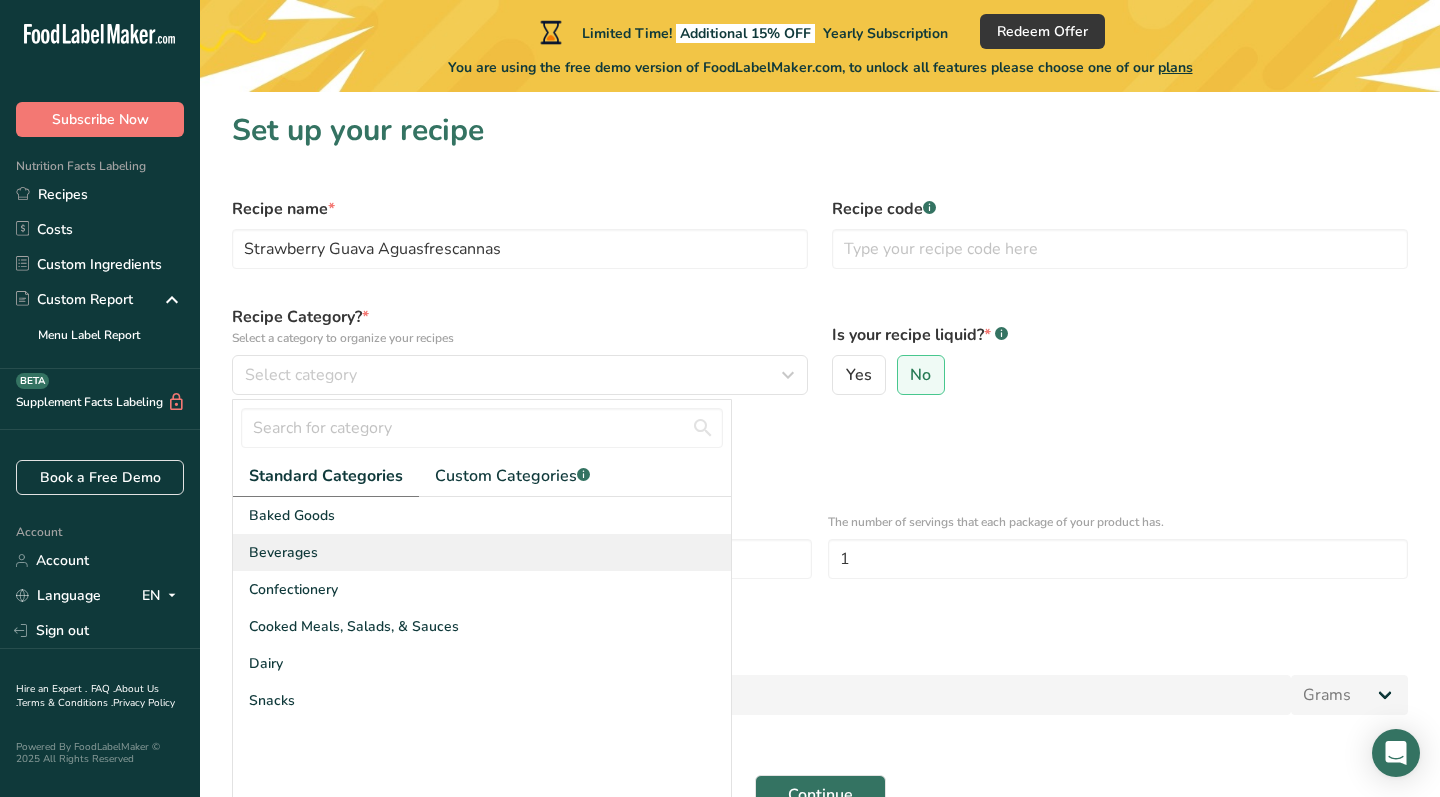 click on "Beverages" at bounding box center [482, 552] 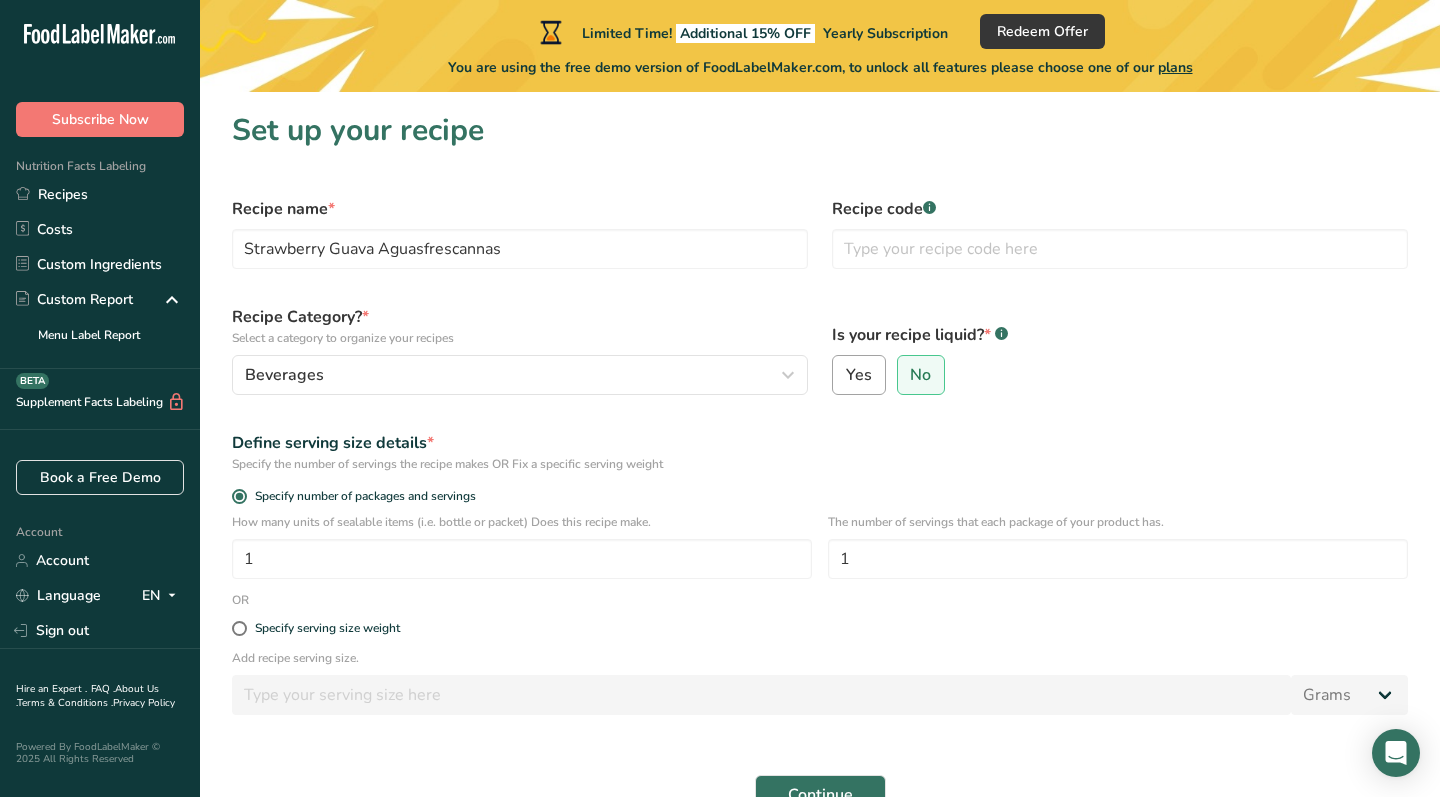 click on "Yes" at bounding box center (859, 375) 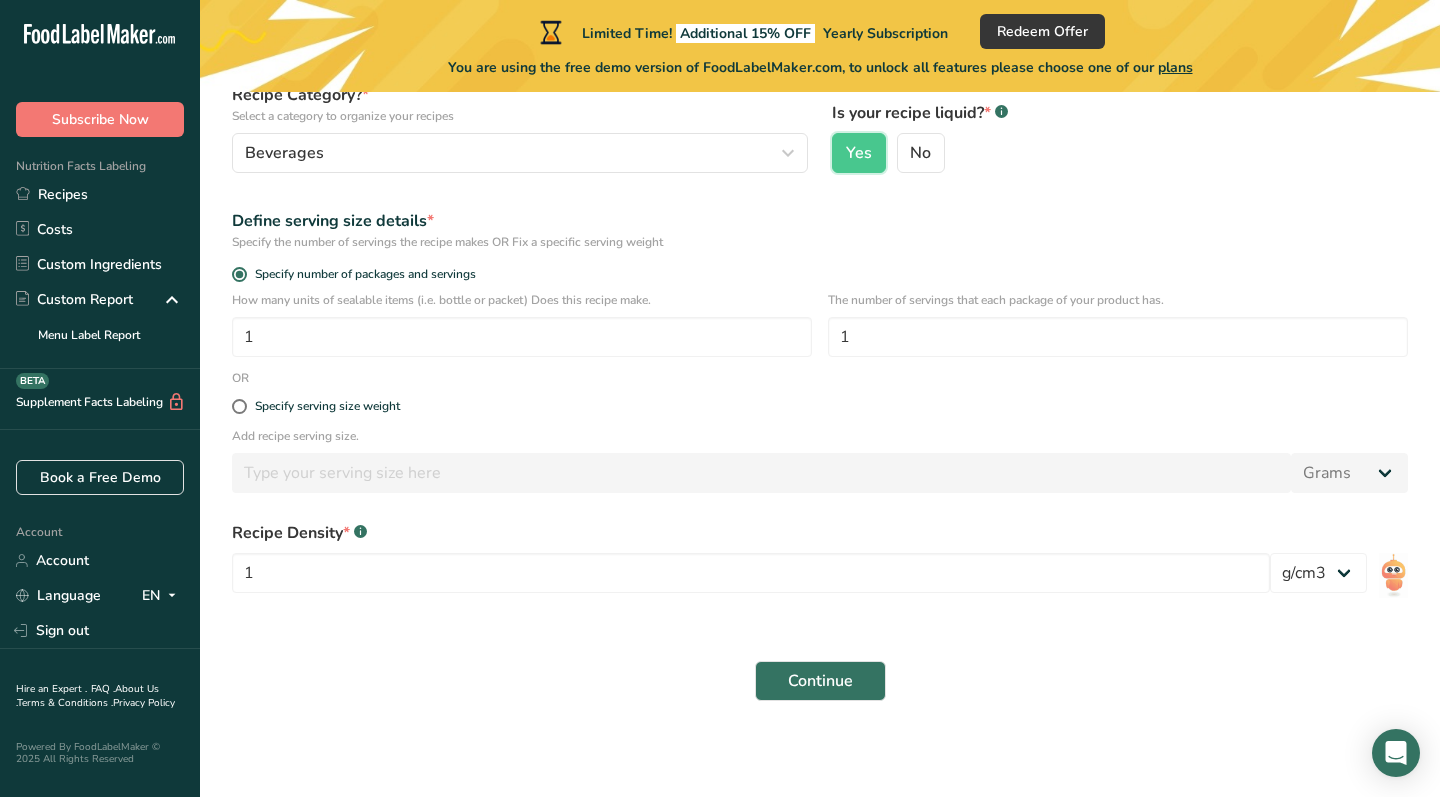 scroll, scrollTop: 222, scrollLeft: 0, axis: vertical 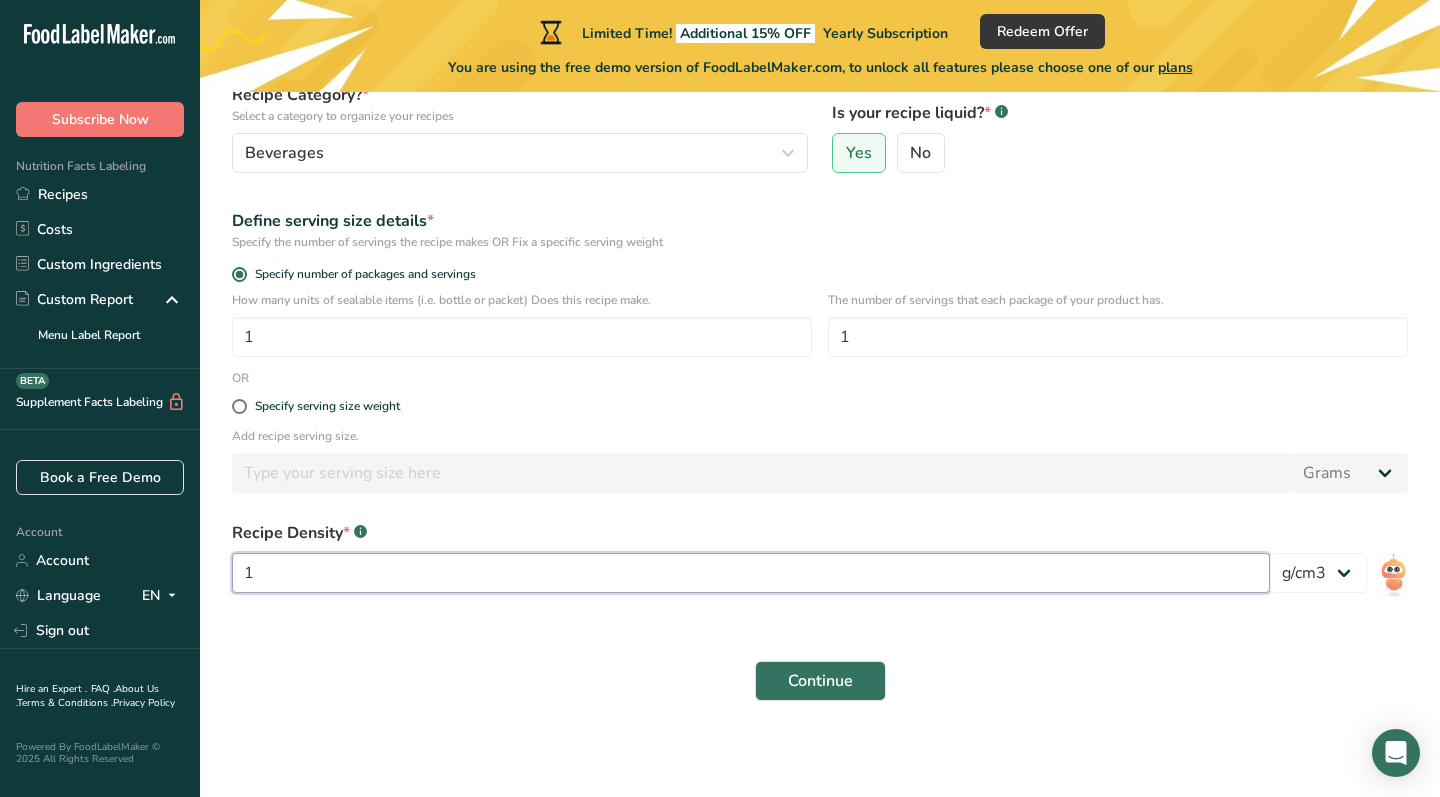 click on "1" at bounding box center [751, 573] 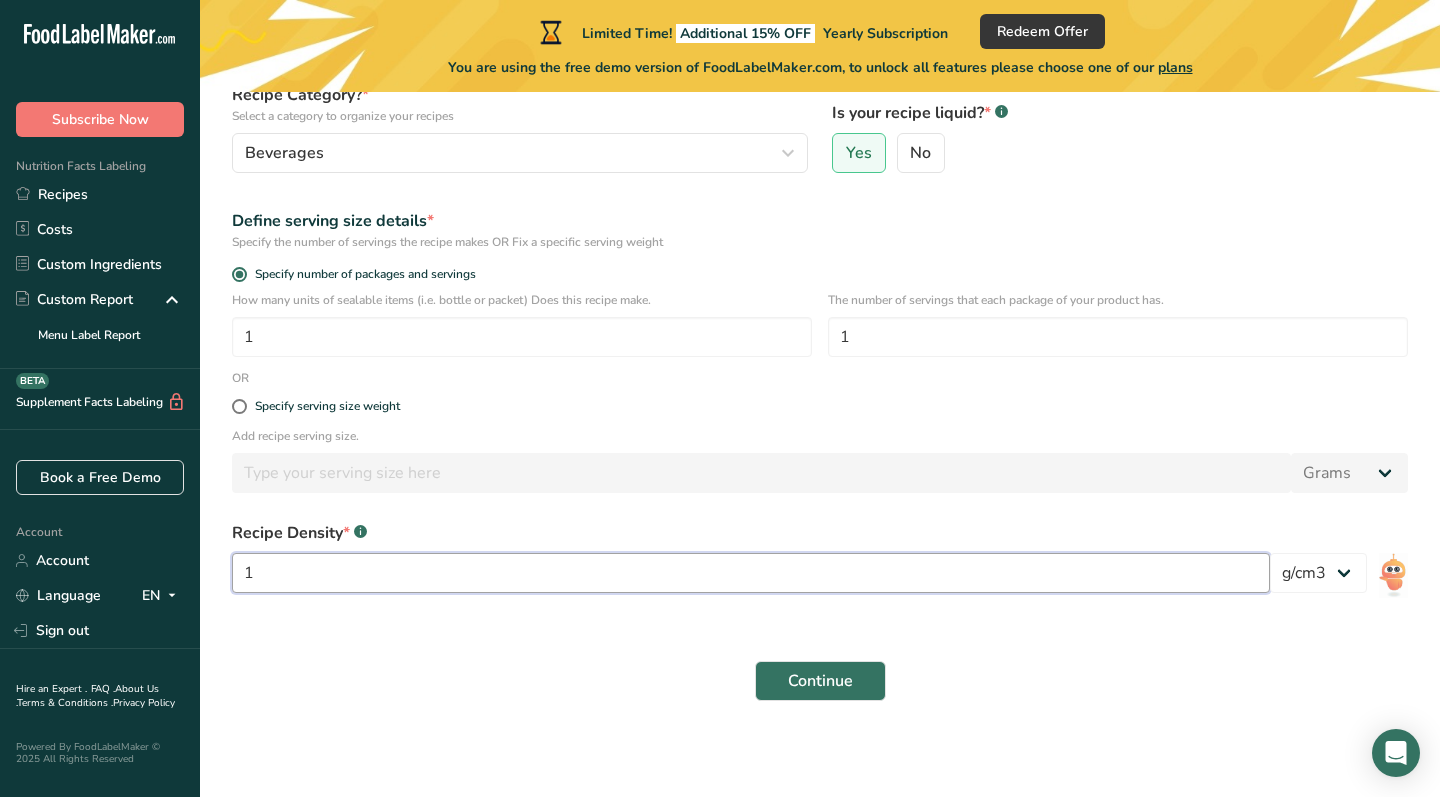 click on "1" at bounding box center [751, 573] 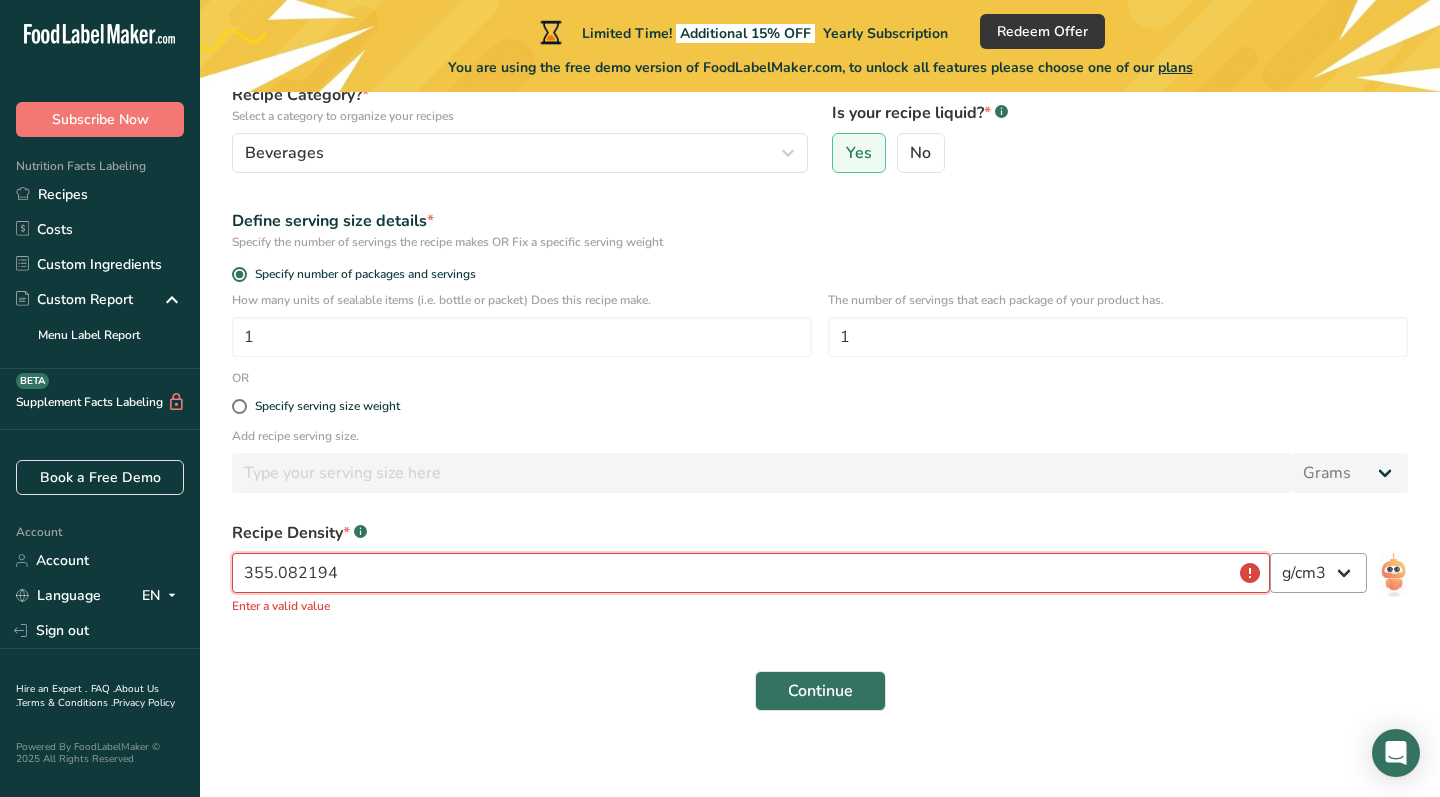 type on "355.082194" 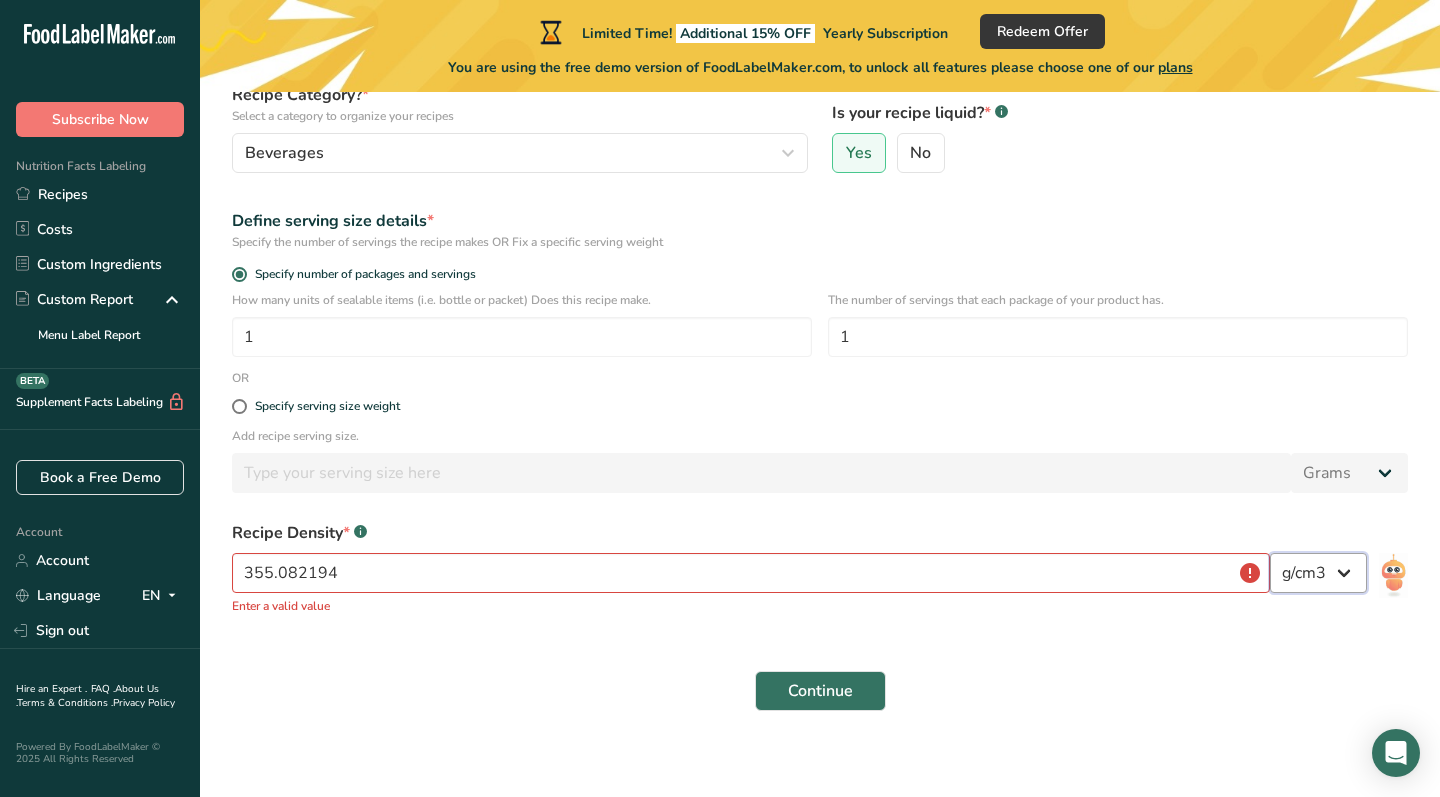 select on "23" 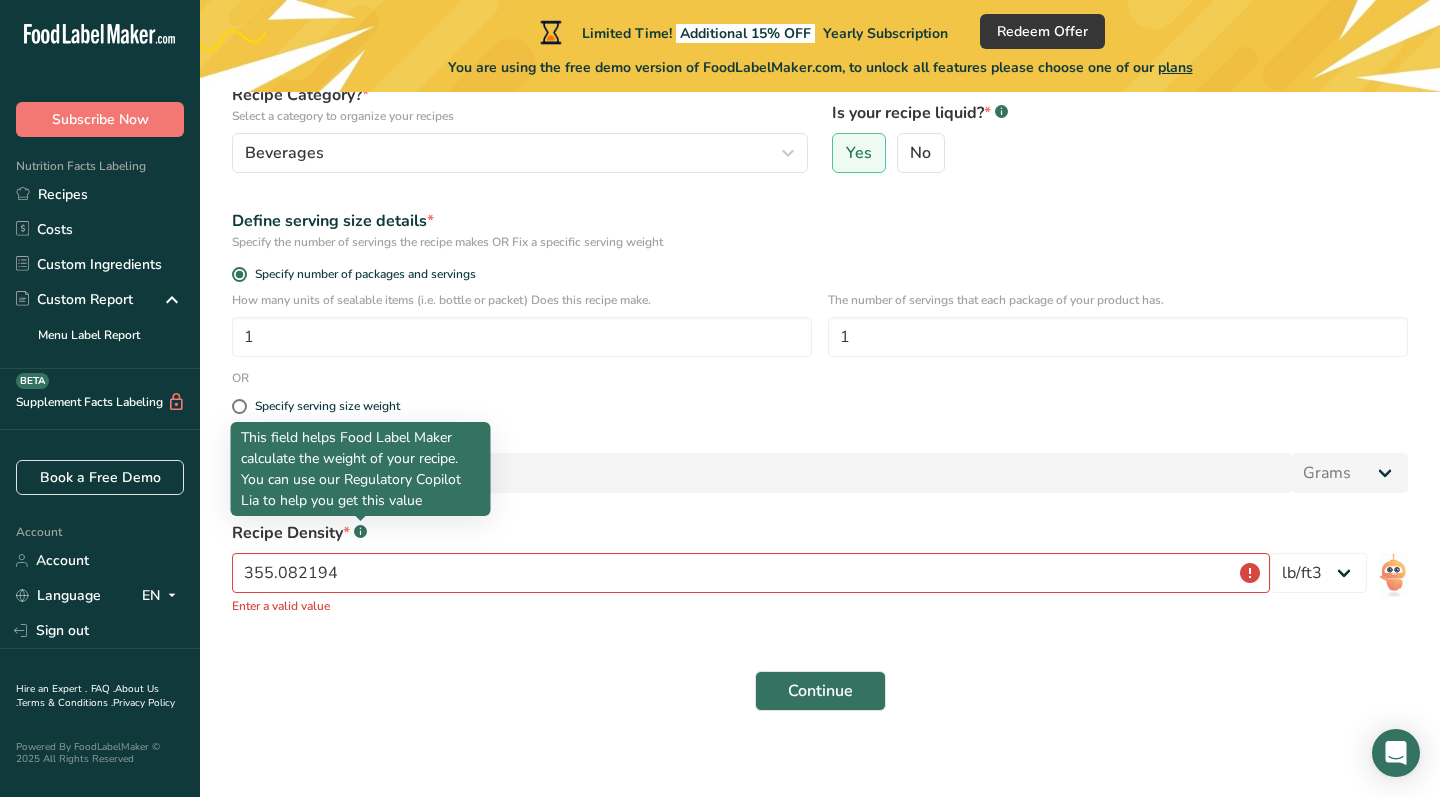 click 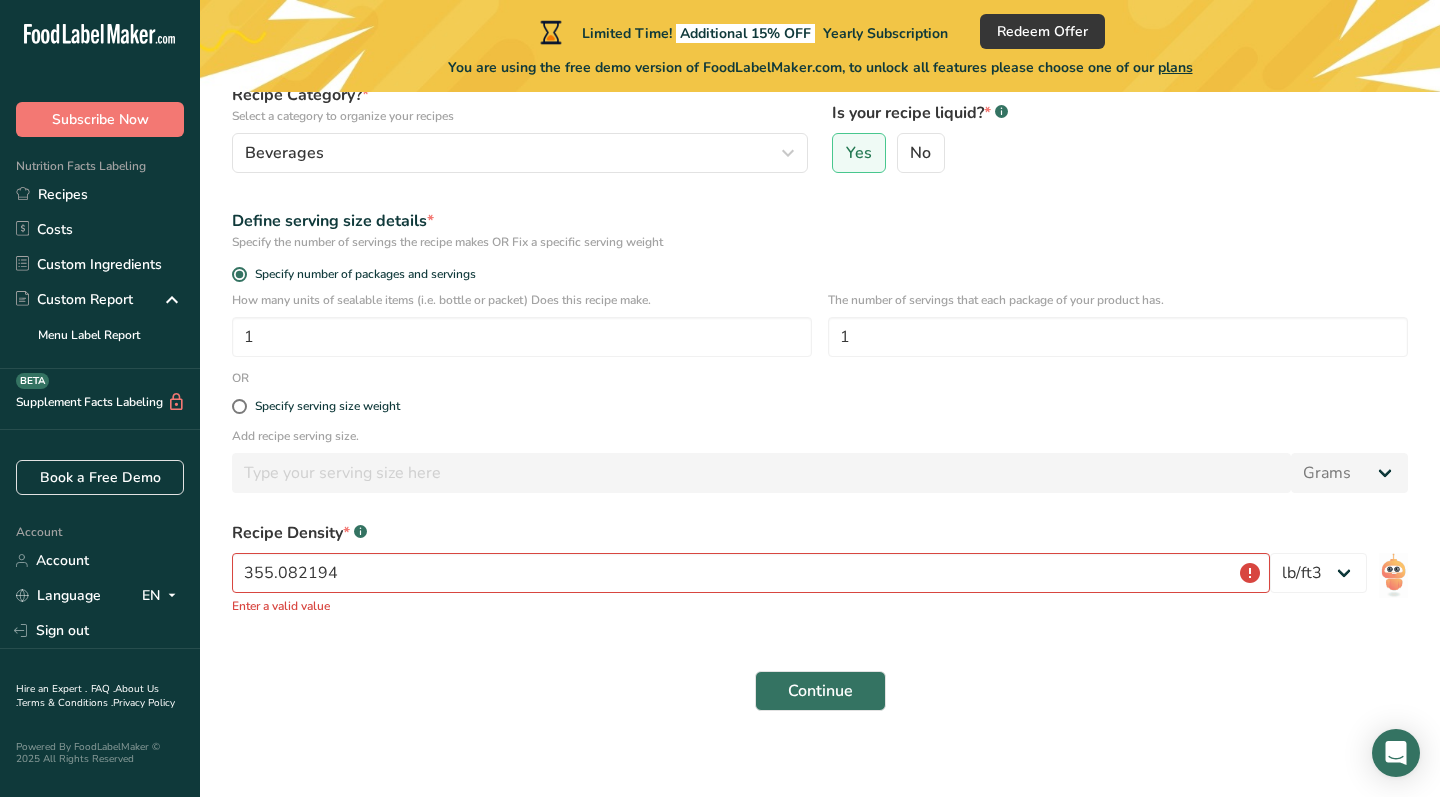 click 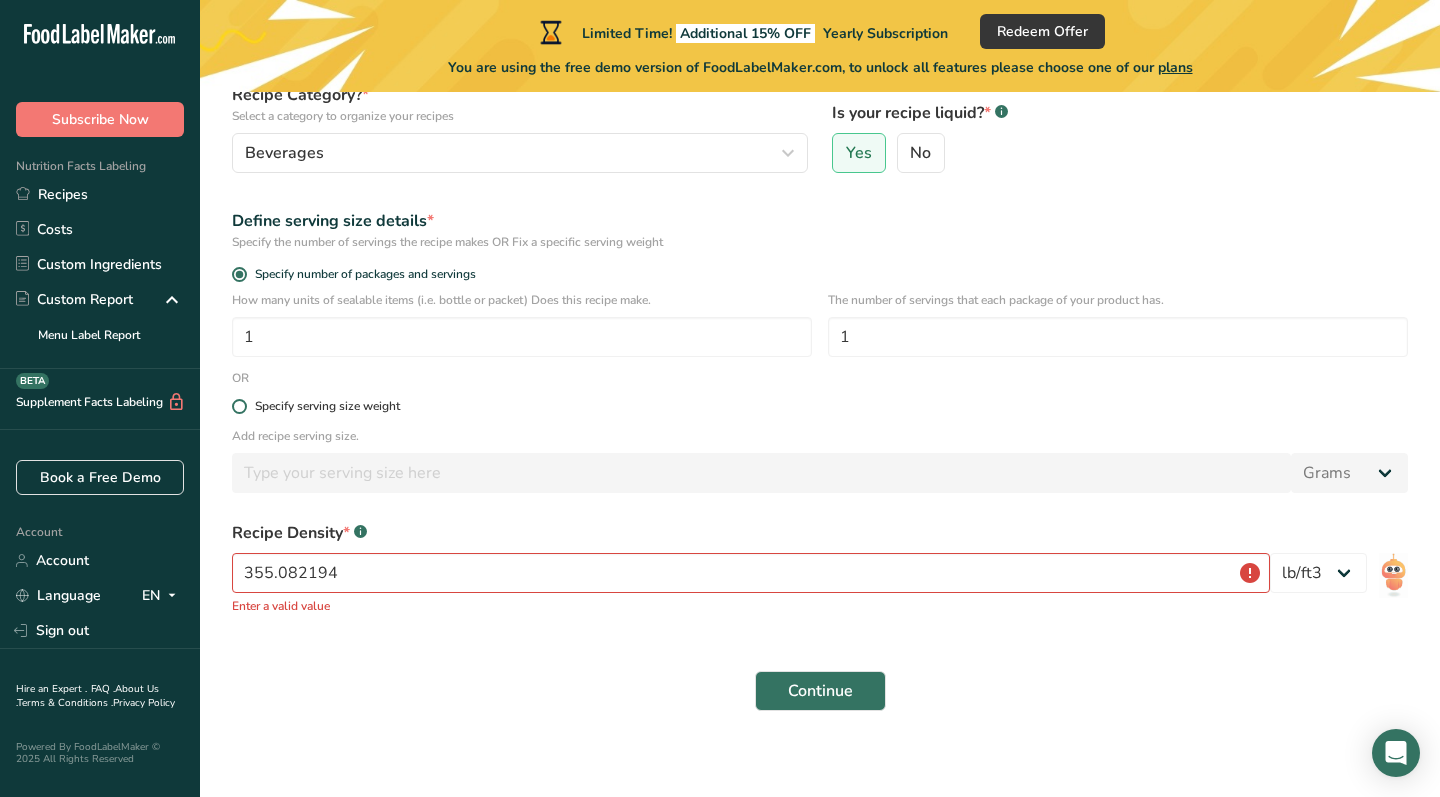 click at bounding box center [239, 406] 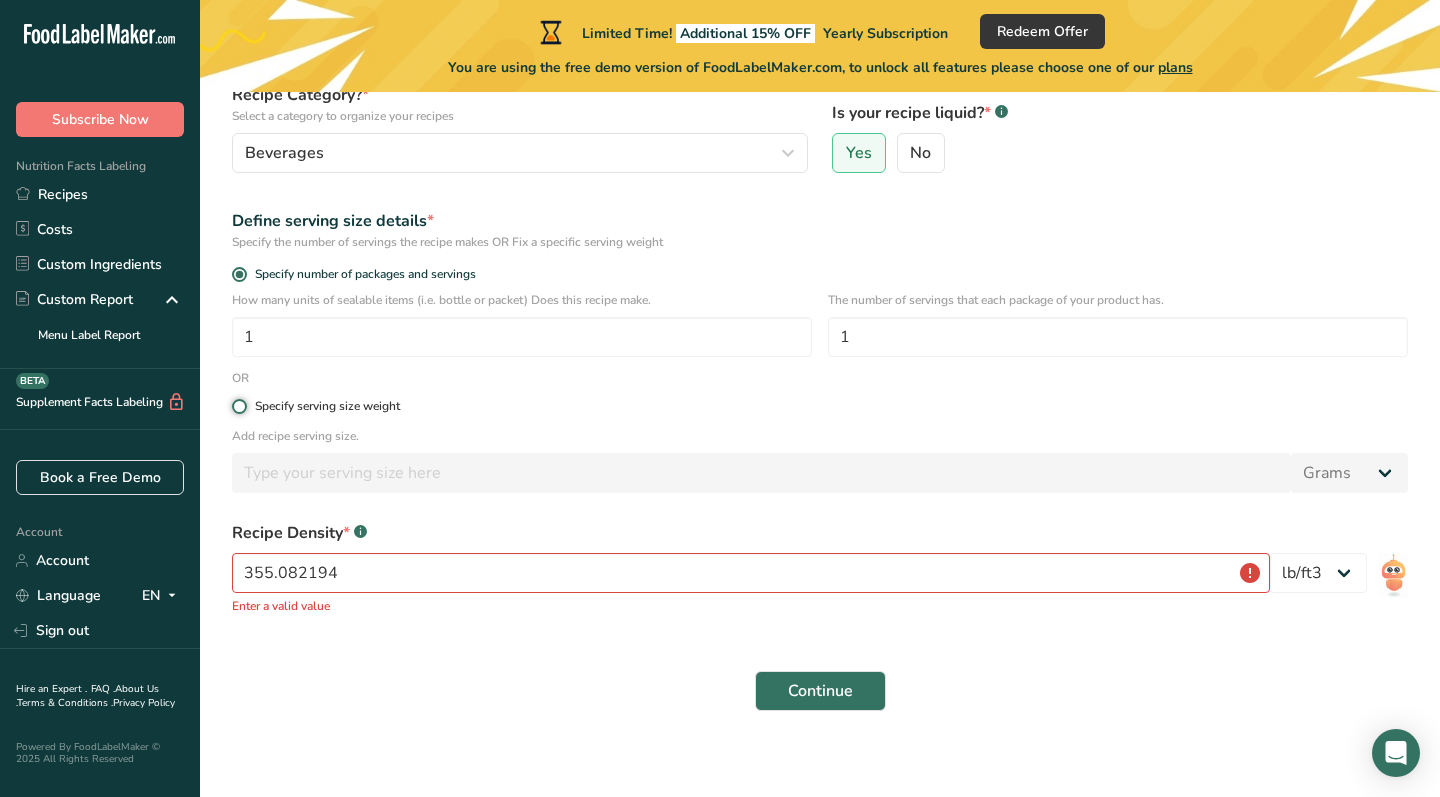click on "Specify serving size weight" at bounding box center (238, 406) 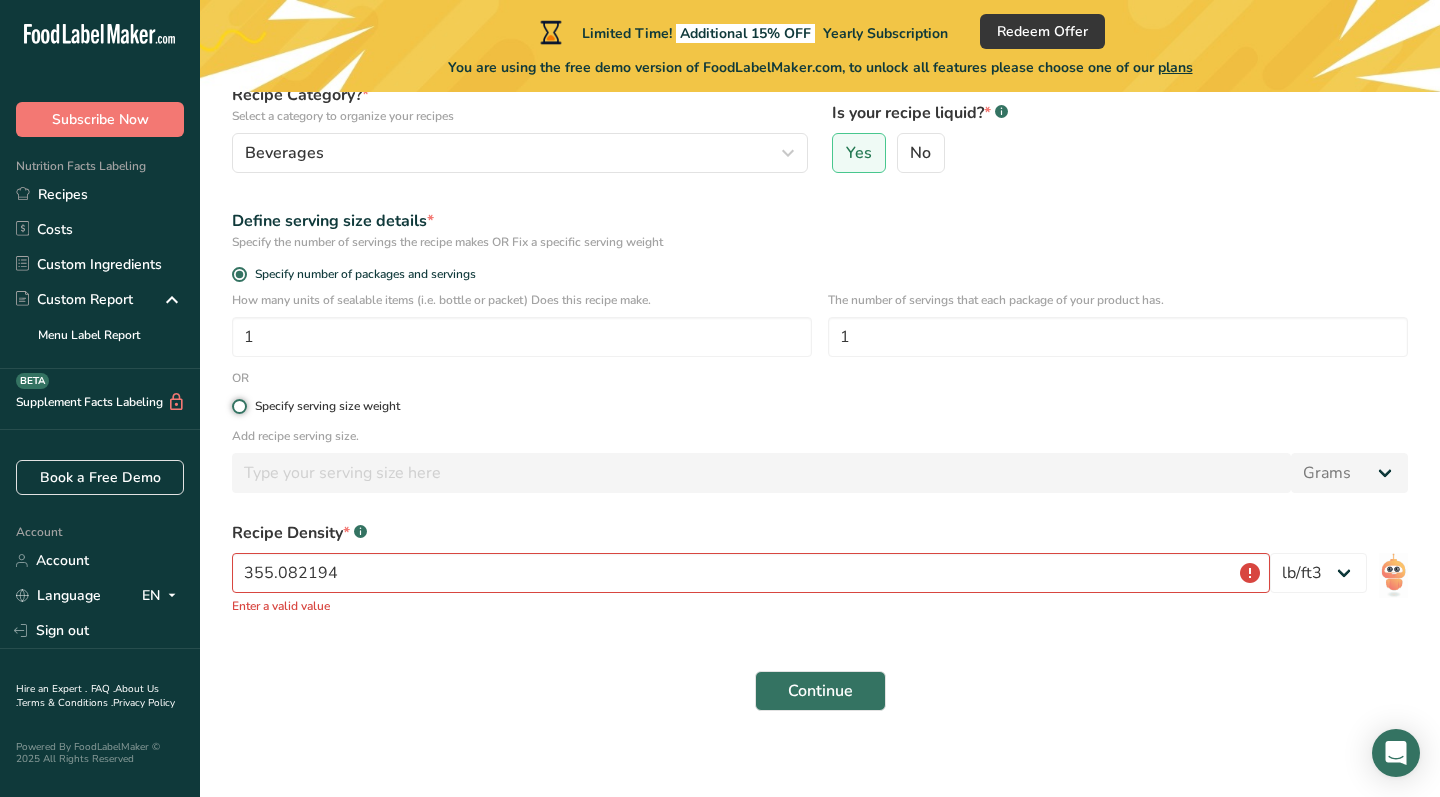 radio on "true" 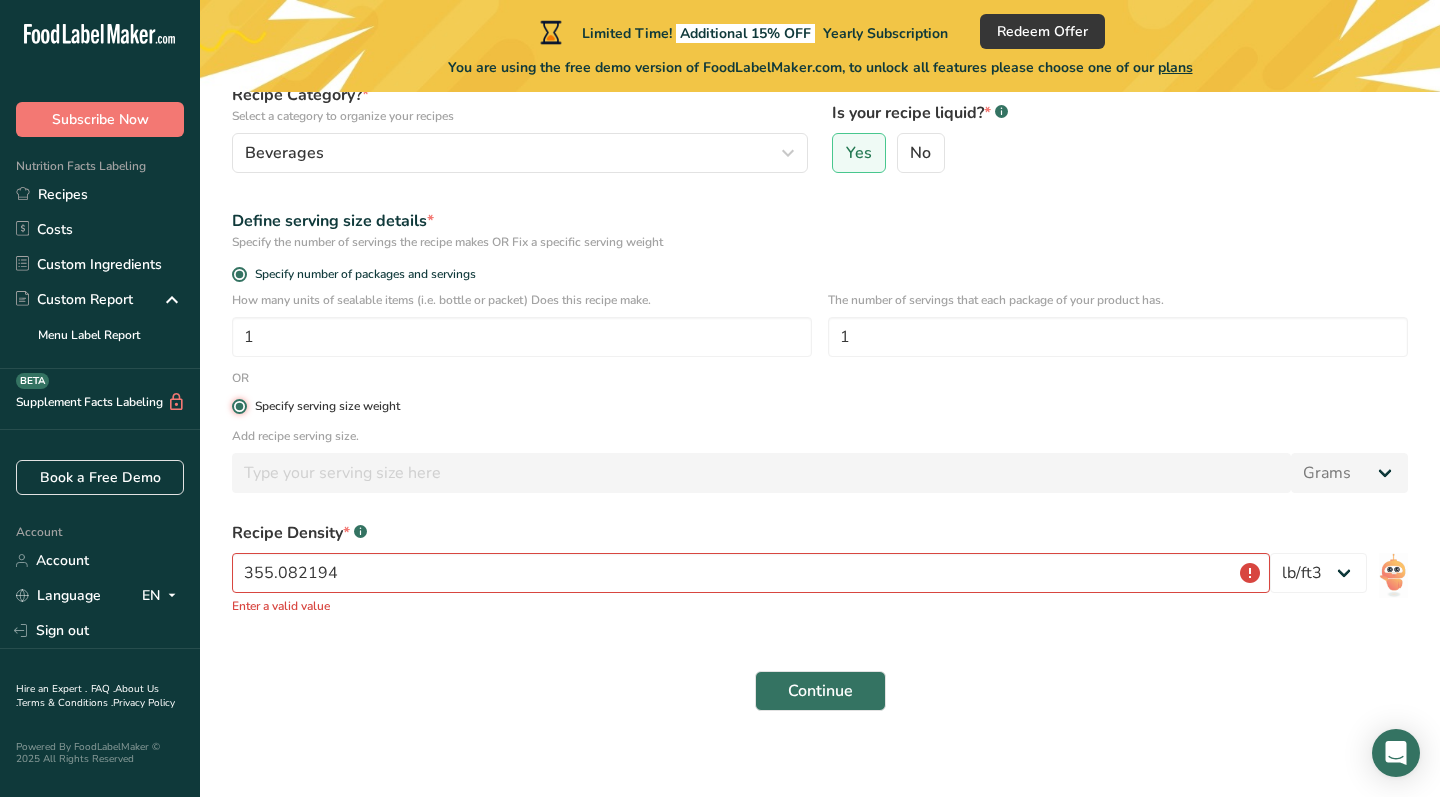 radio on "false" 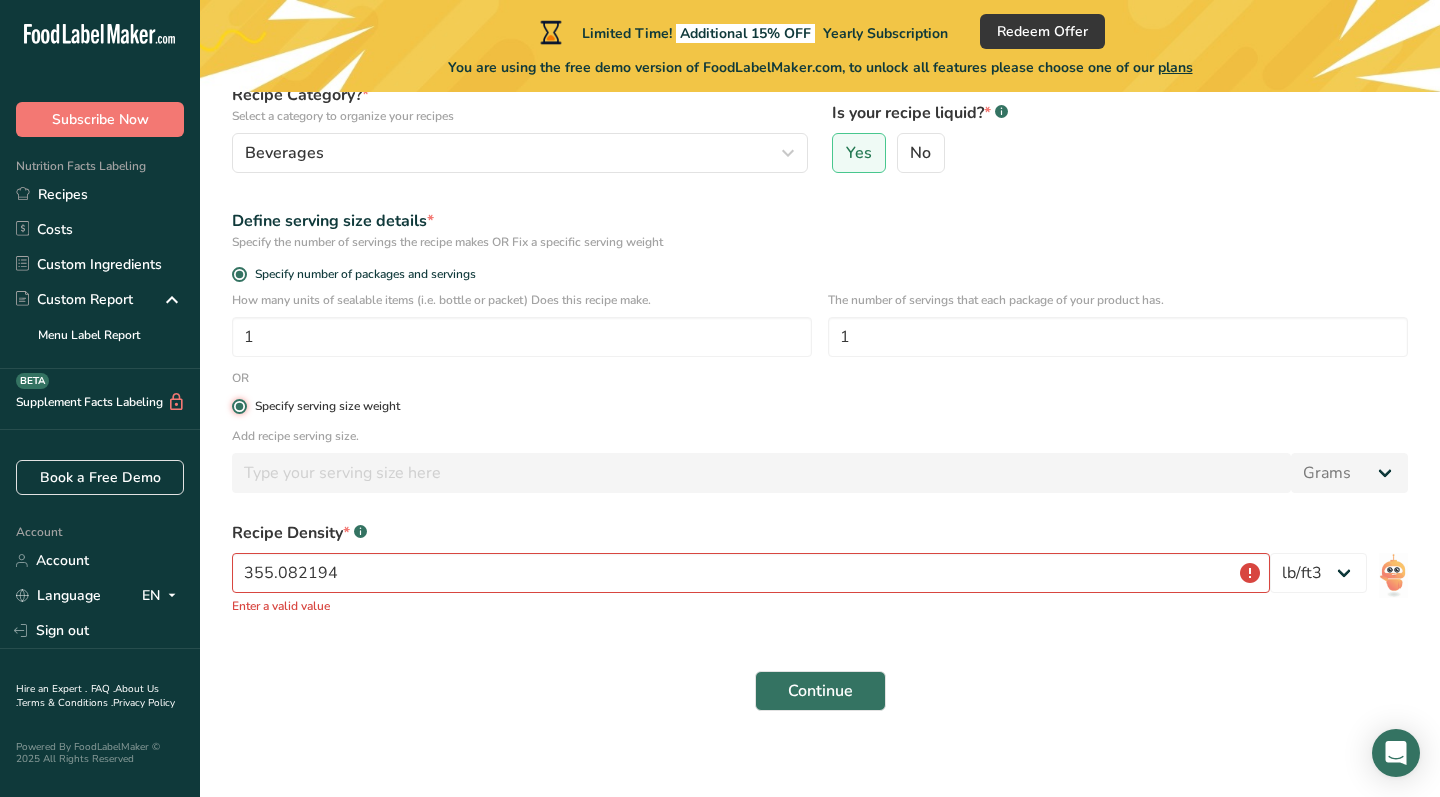 type 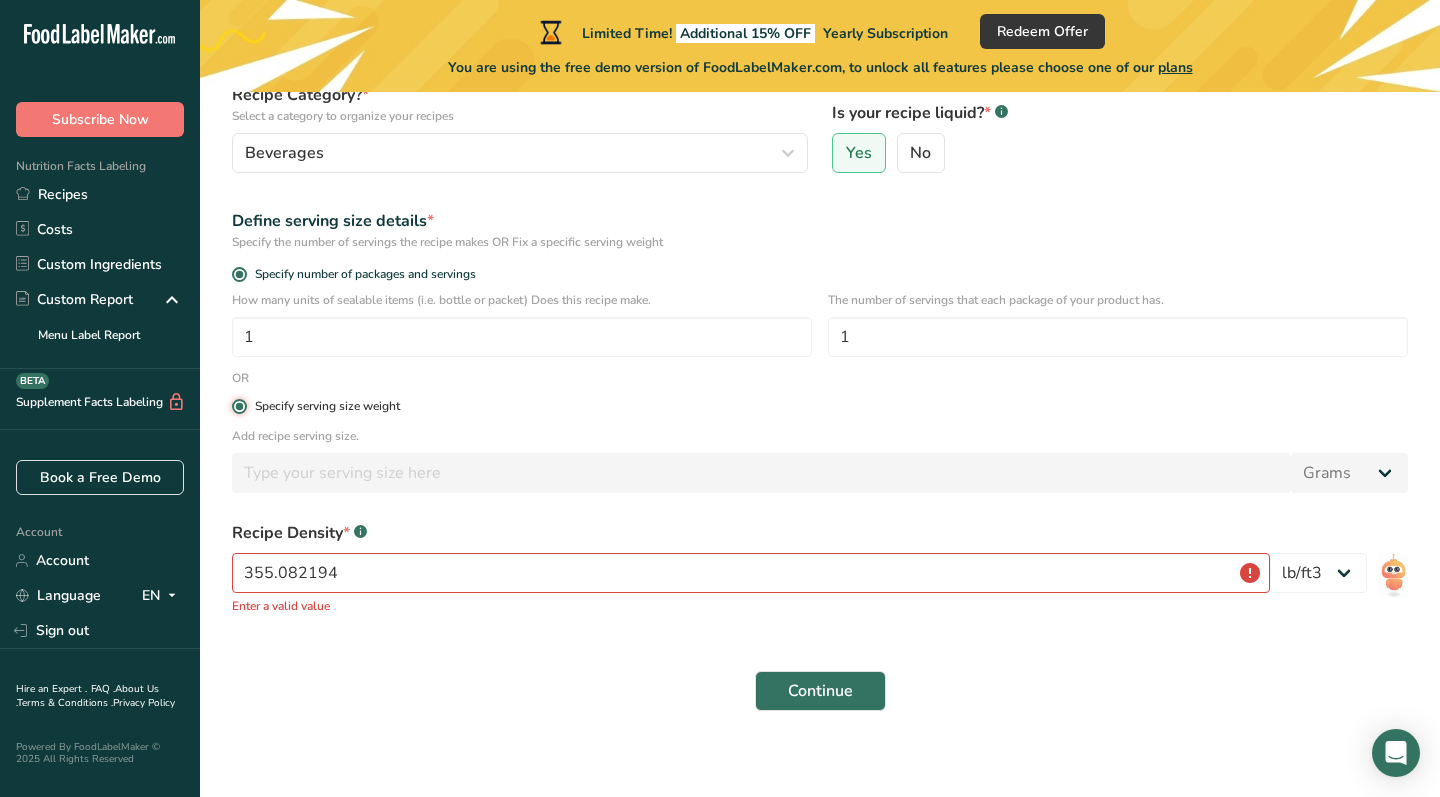 type 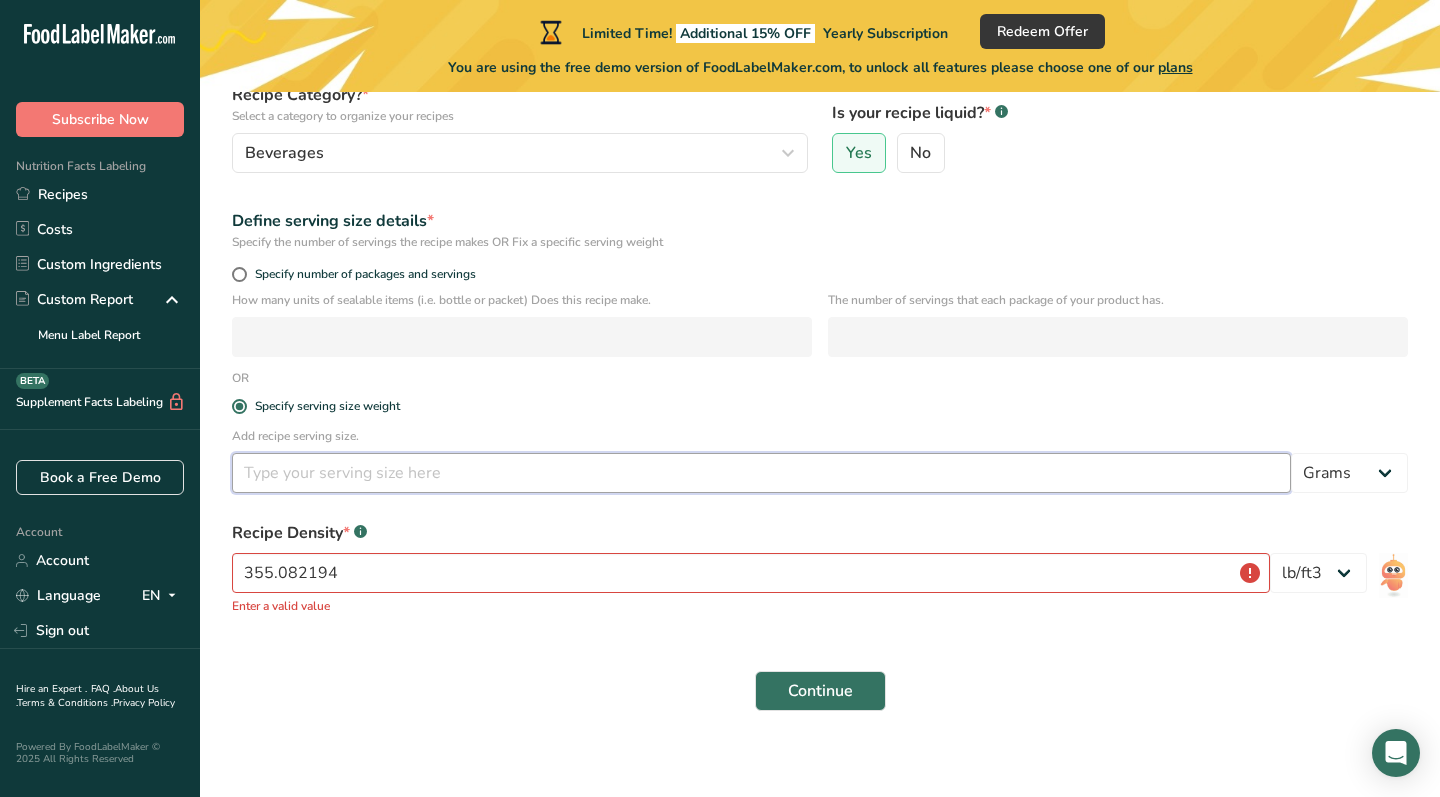 click at bounding box center [761, 473] 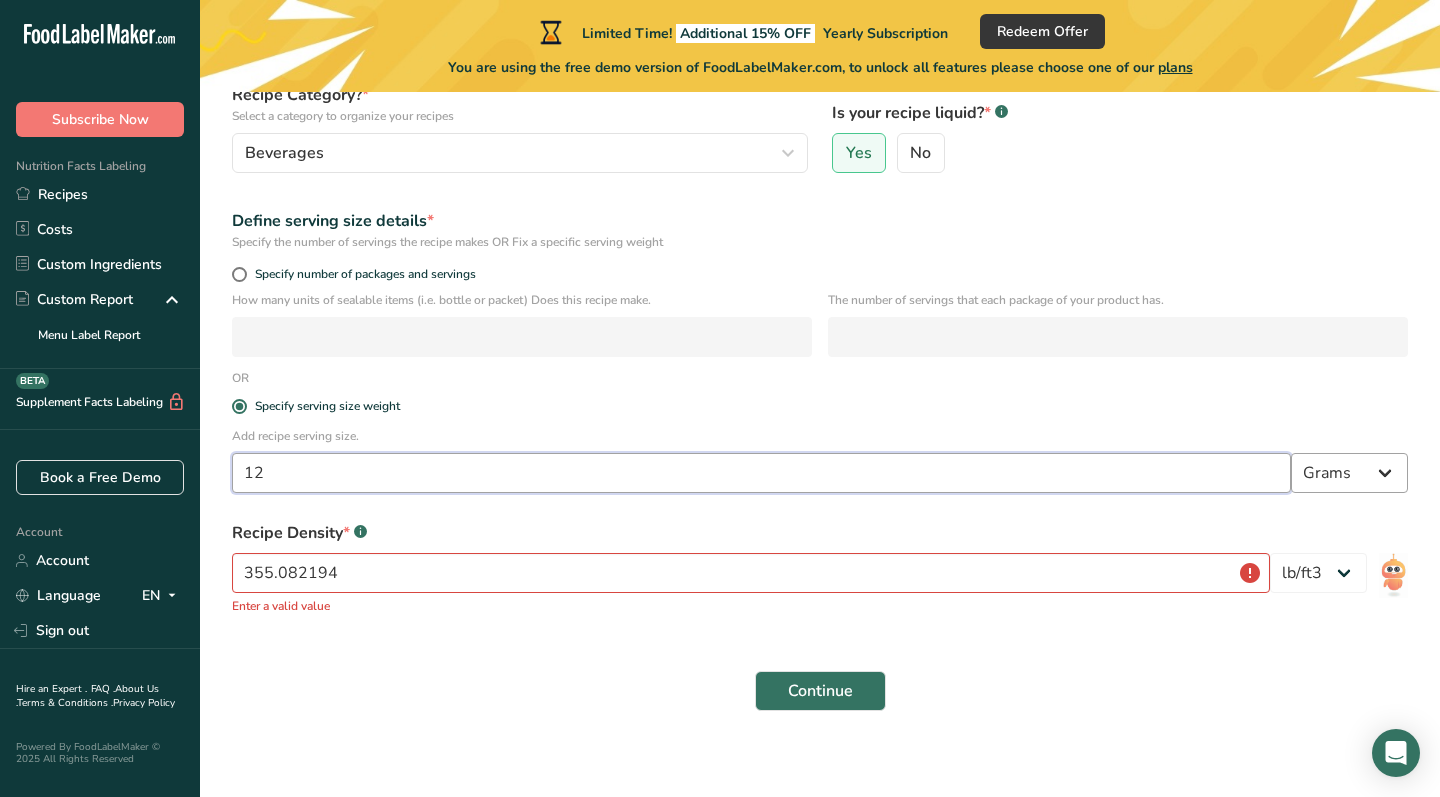 type on "12" 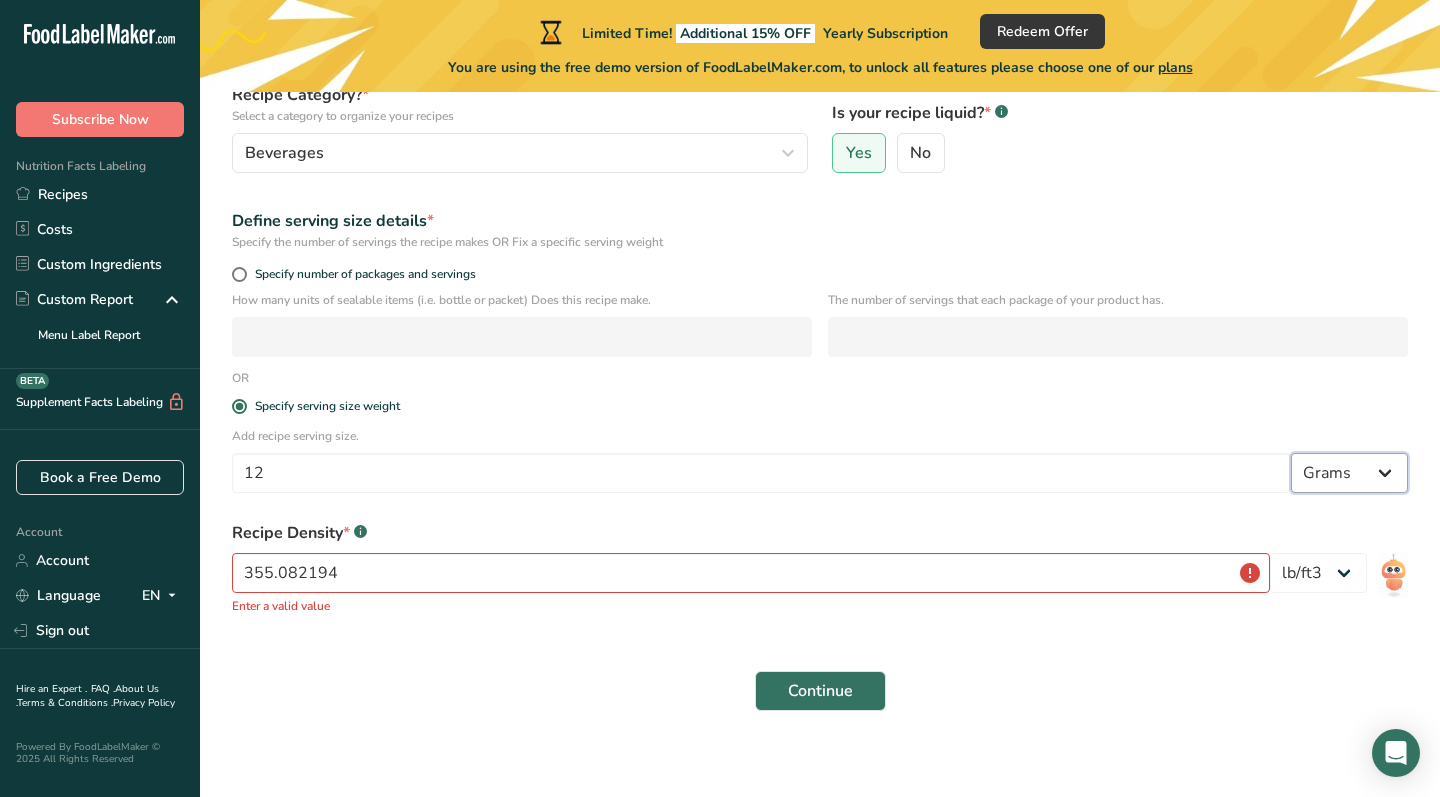 select on "18" 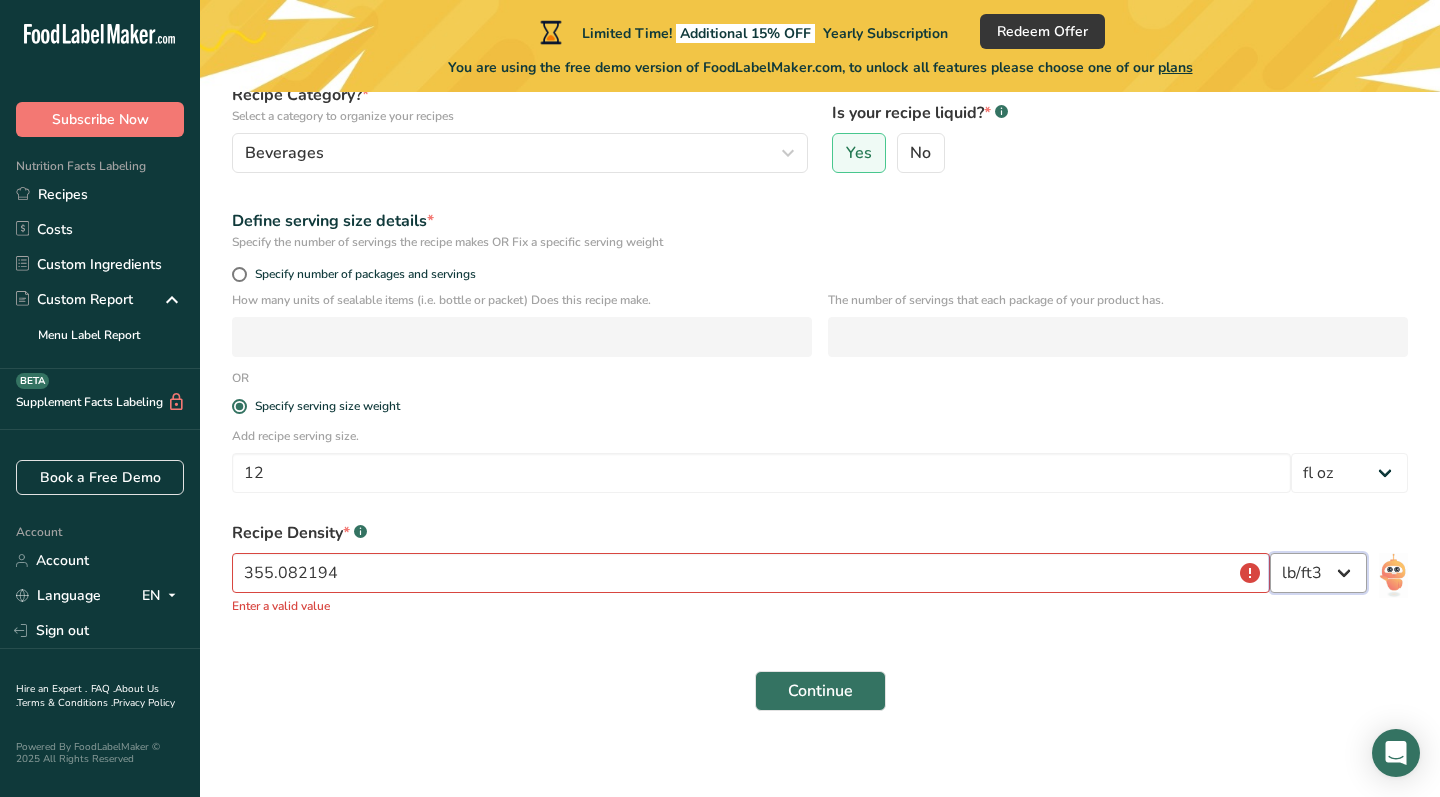 select on "22" 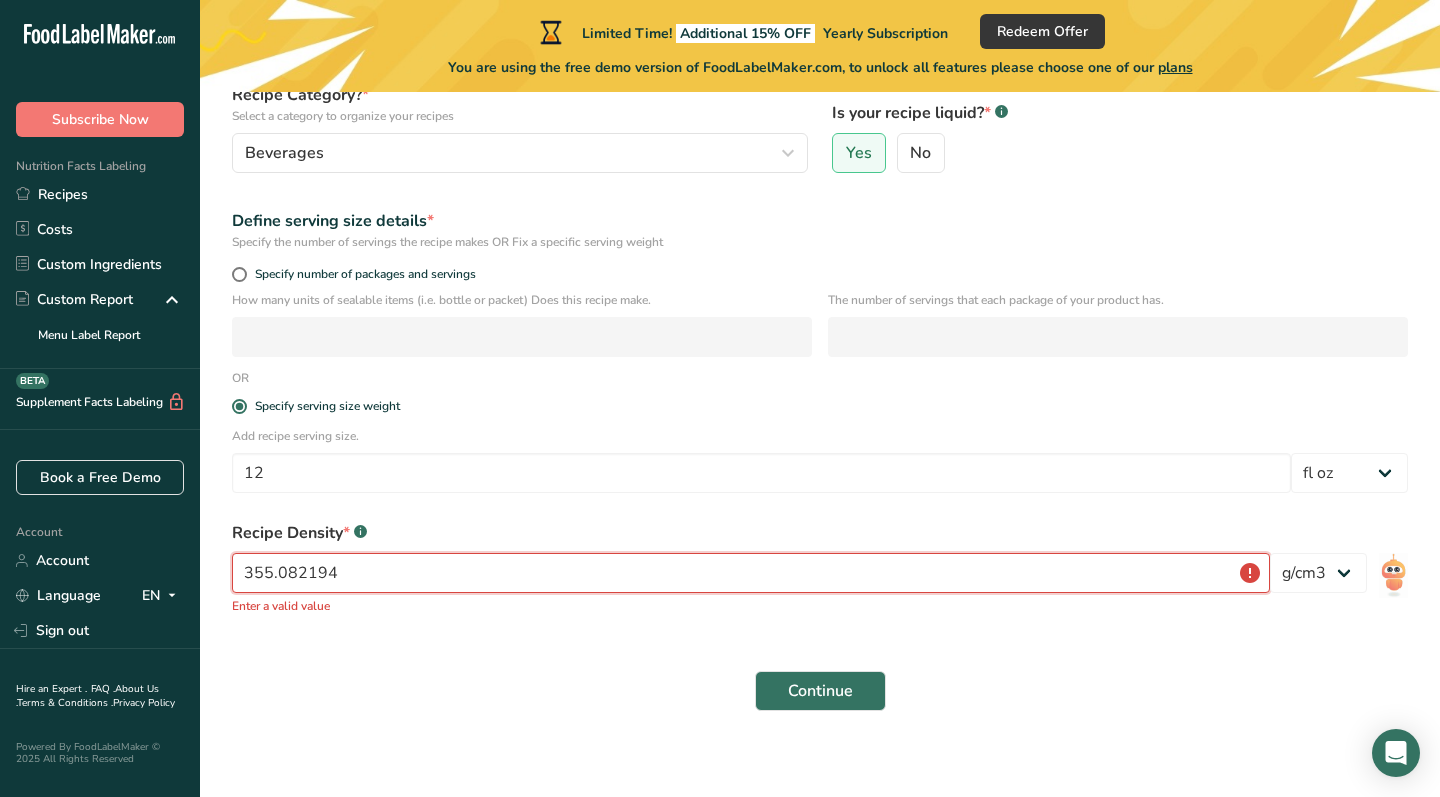 click on "355.082194" at bounding box center [751, 573] 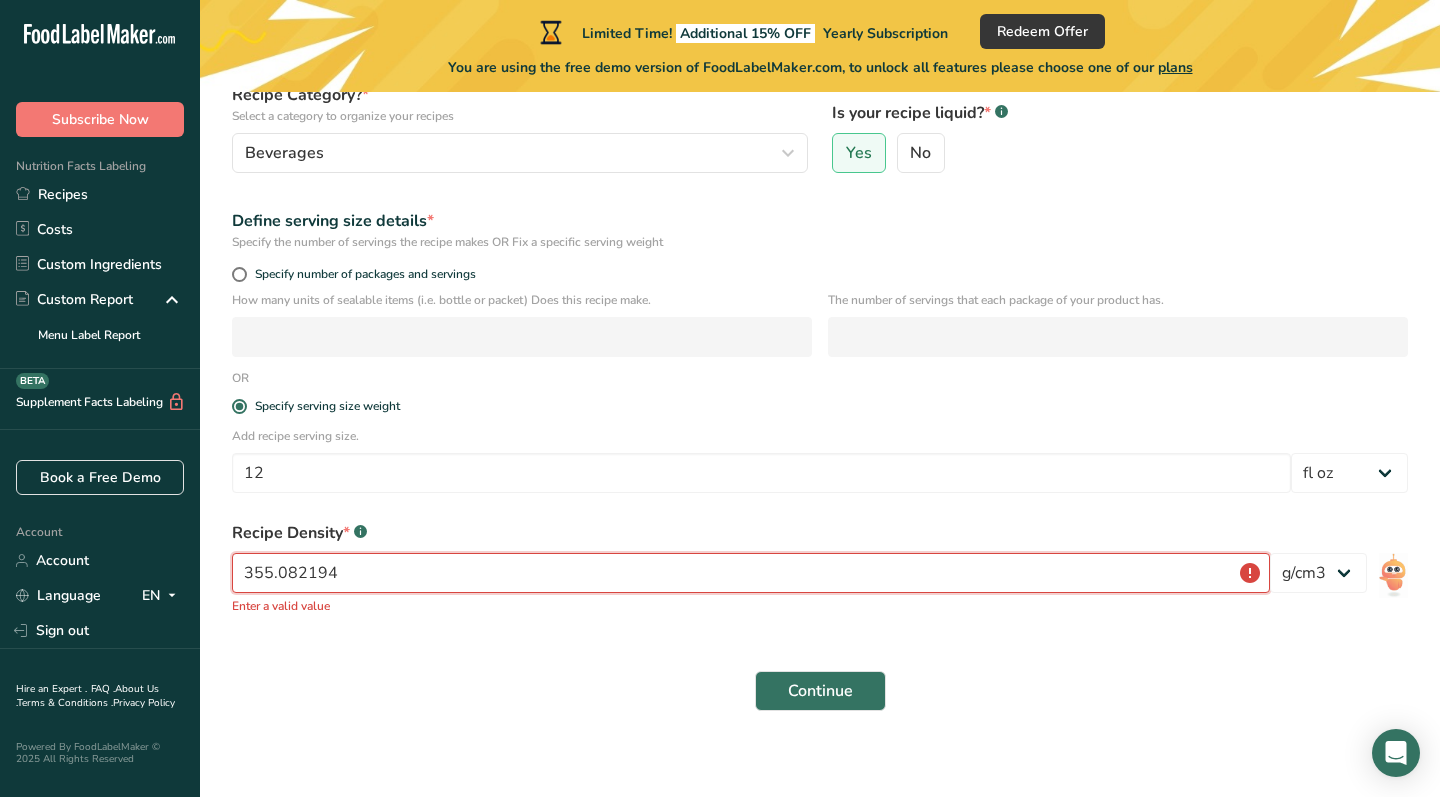 click on "355.082194" at bounding box center [751, 573] 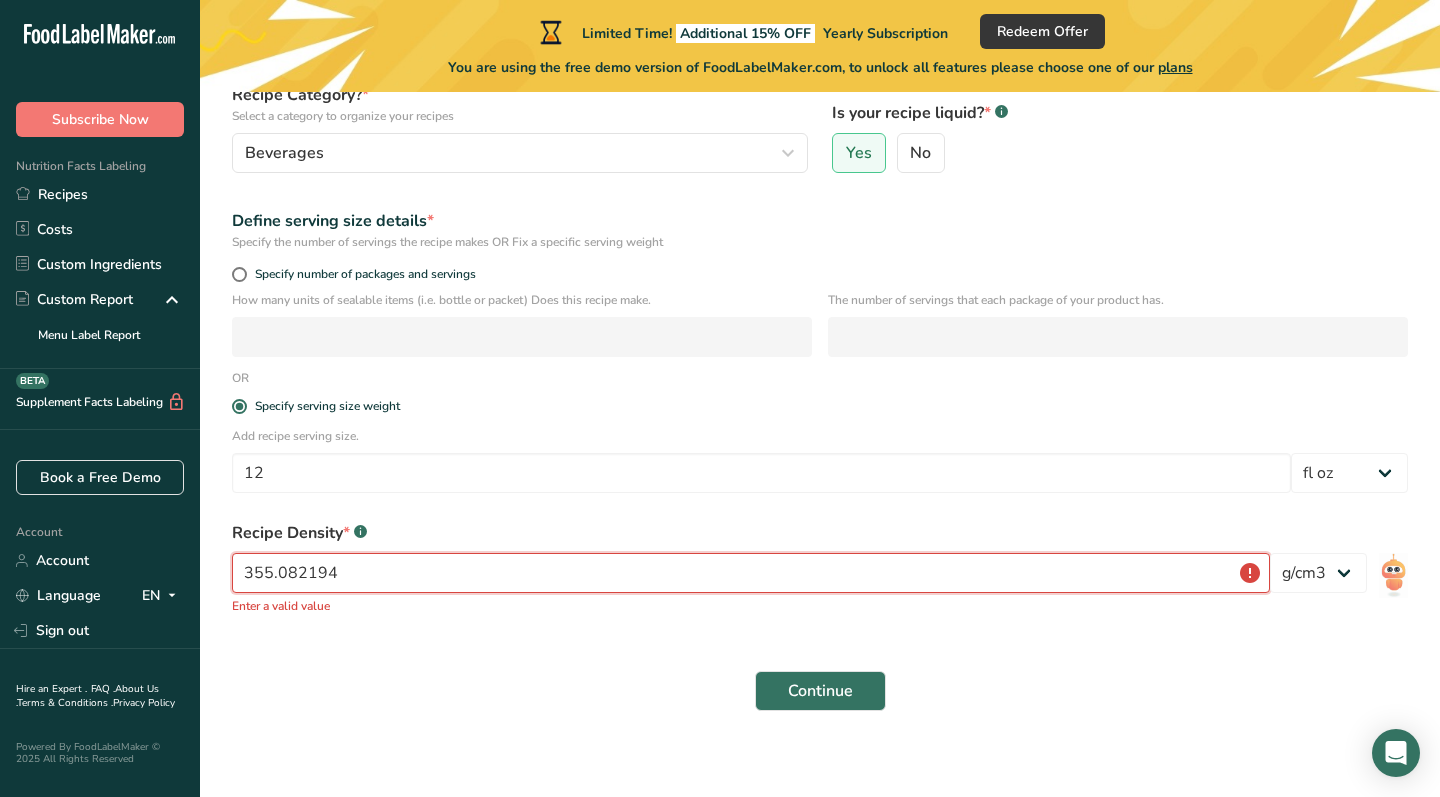 click on "355.082194" at bounding box center [751, 573] 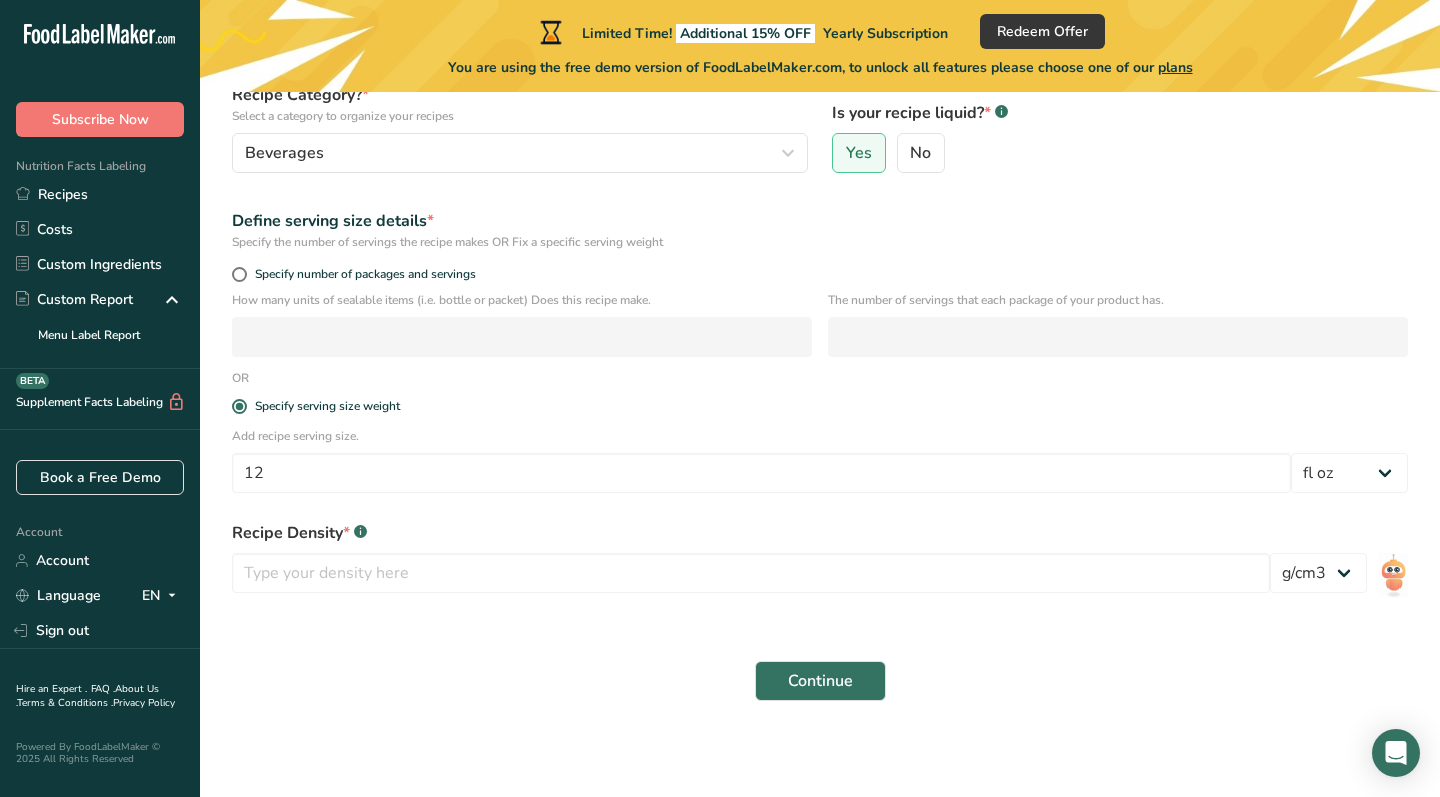 click on "Add recipe serving size.
12
Grams
kg
mg
mcg
lb
oz
l
mL
fl oz
tbsp
tsp
cup
qt
gallon" at bounding box center [820, 466] 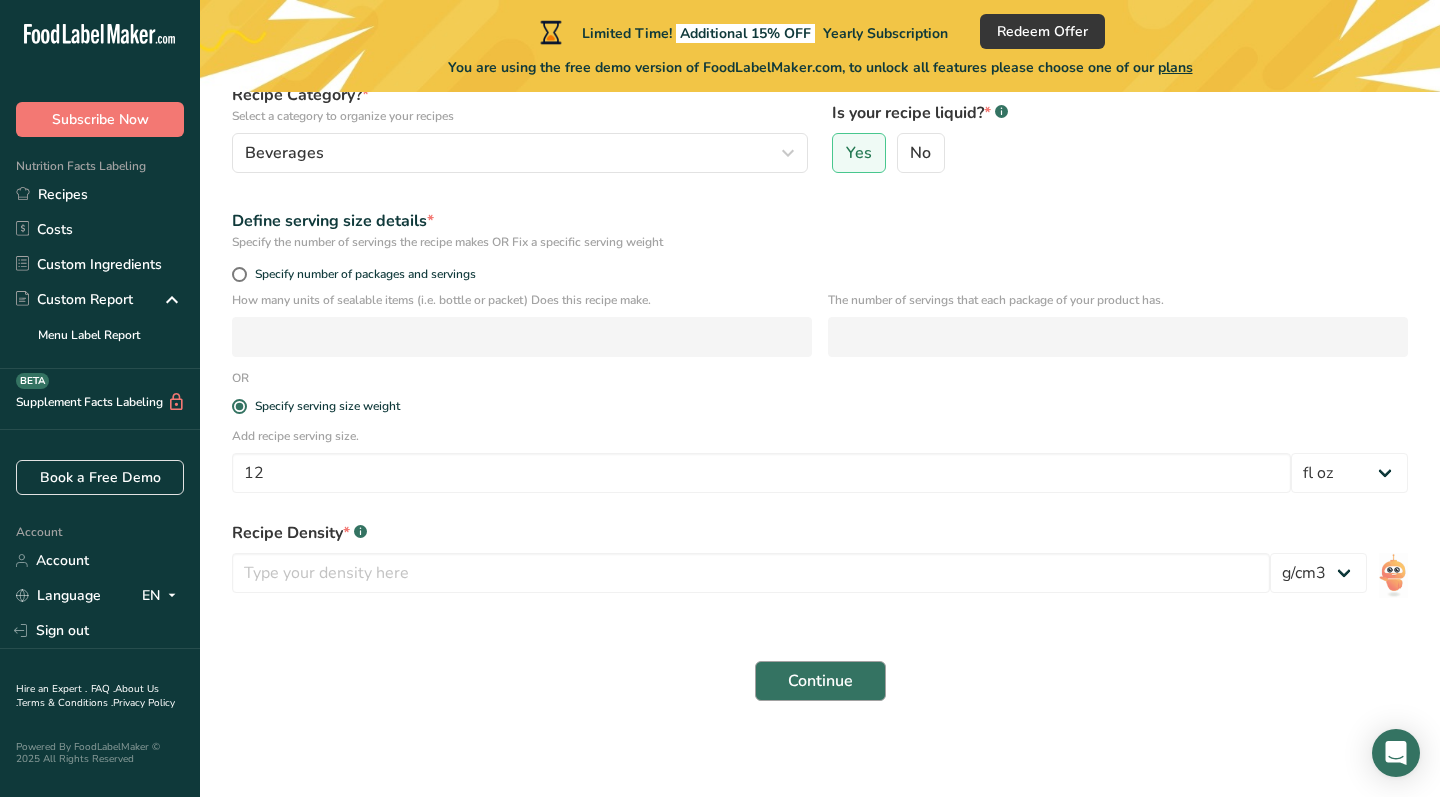 click on "Continue" at bounding box center [820, 681] 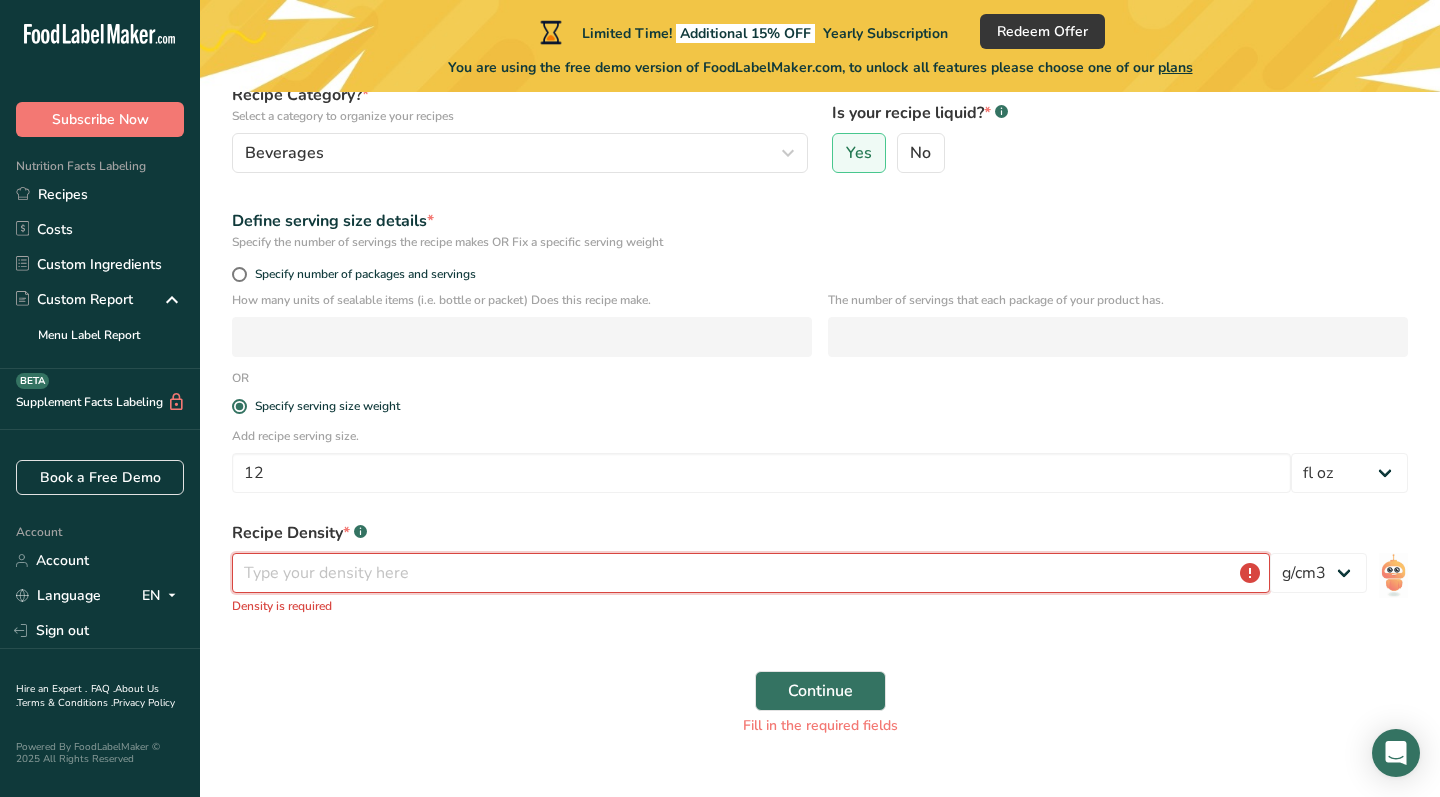 click at bounding box center [751, 573] 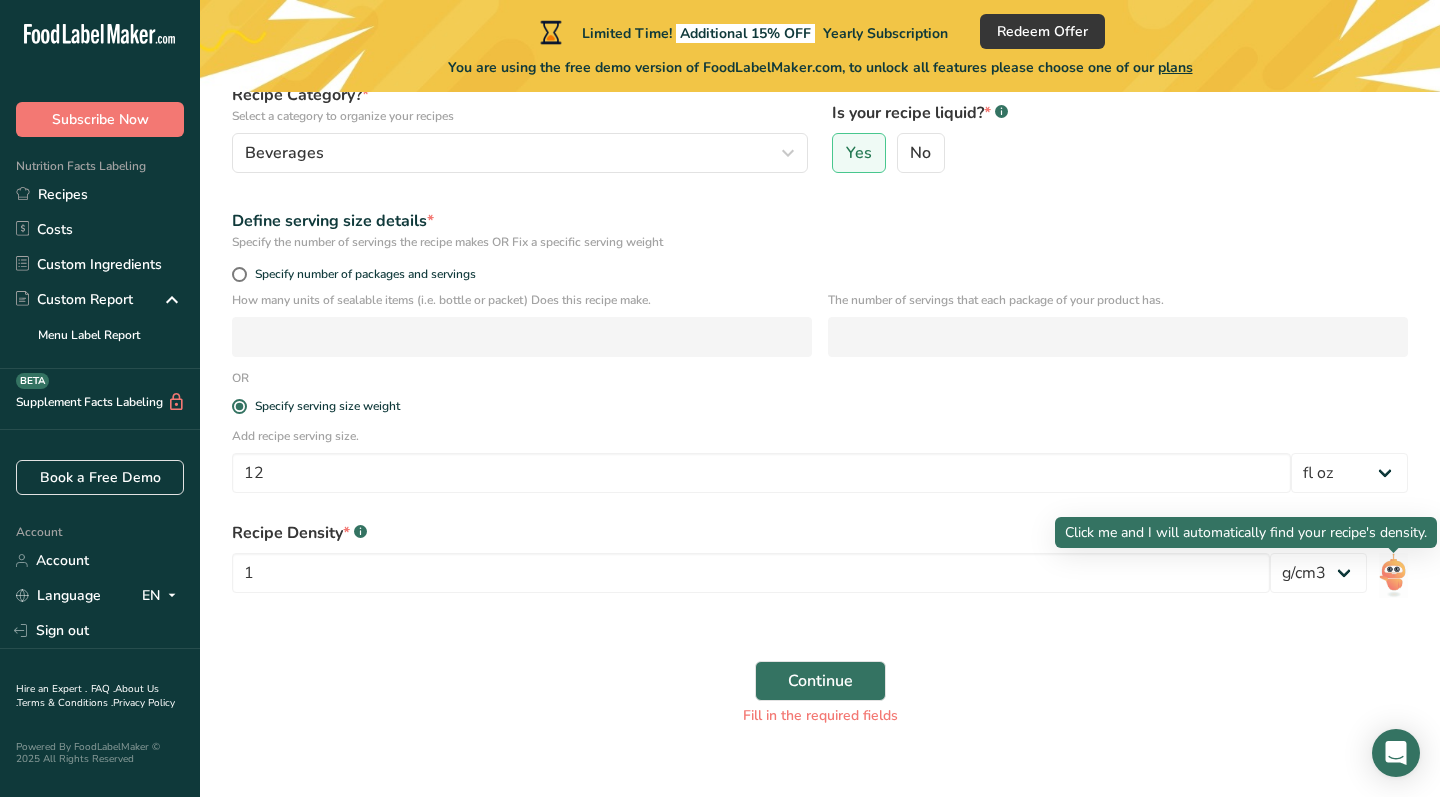 click at bounding box center [1394, 575] 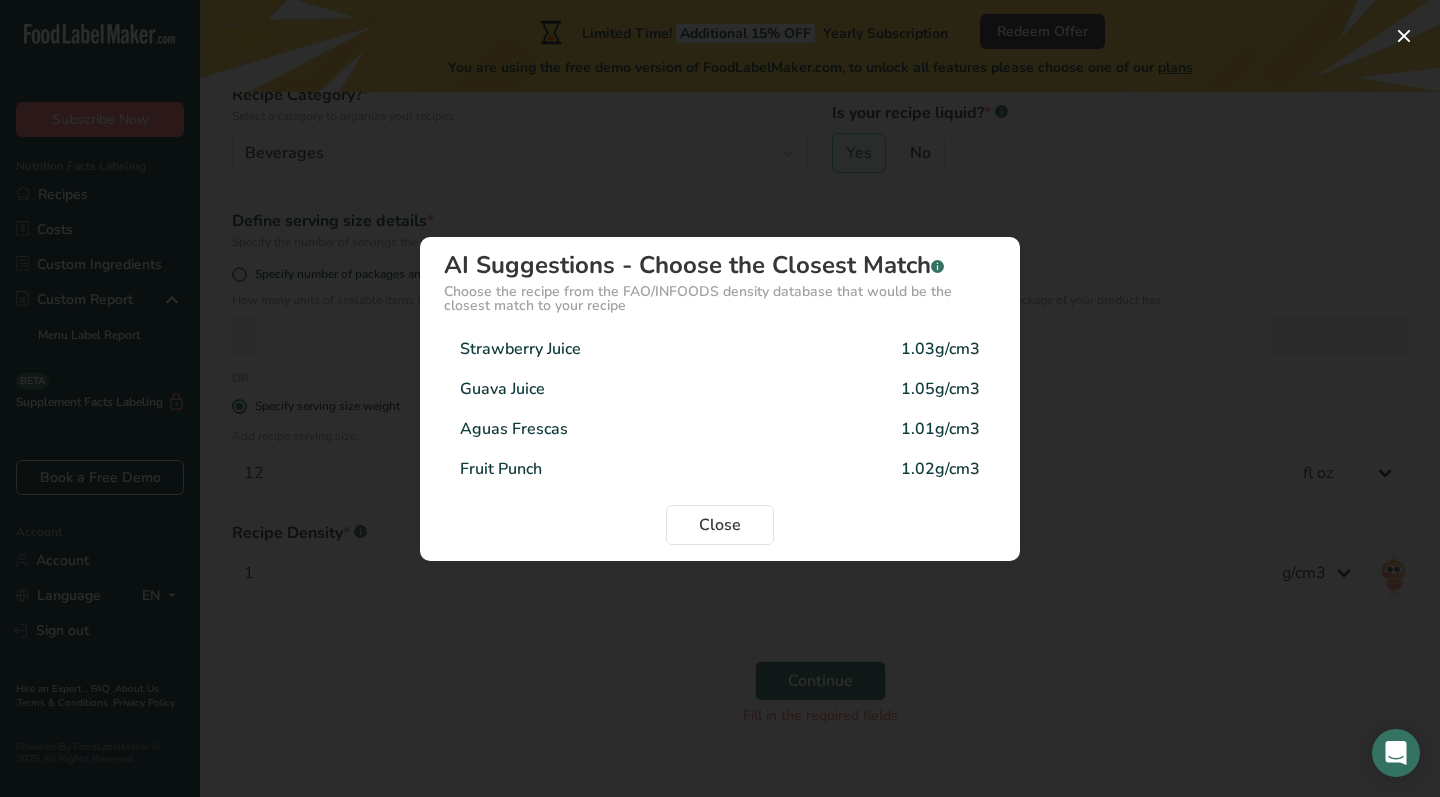 click on "Aguas Frescas   1.01g/cm3" at bounding box center (720, 429) 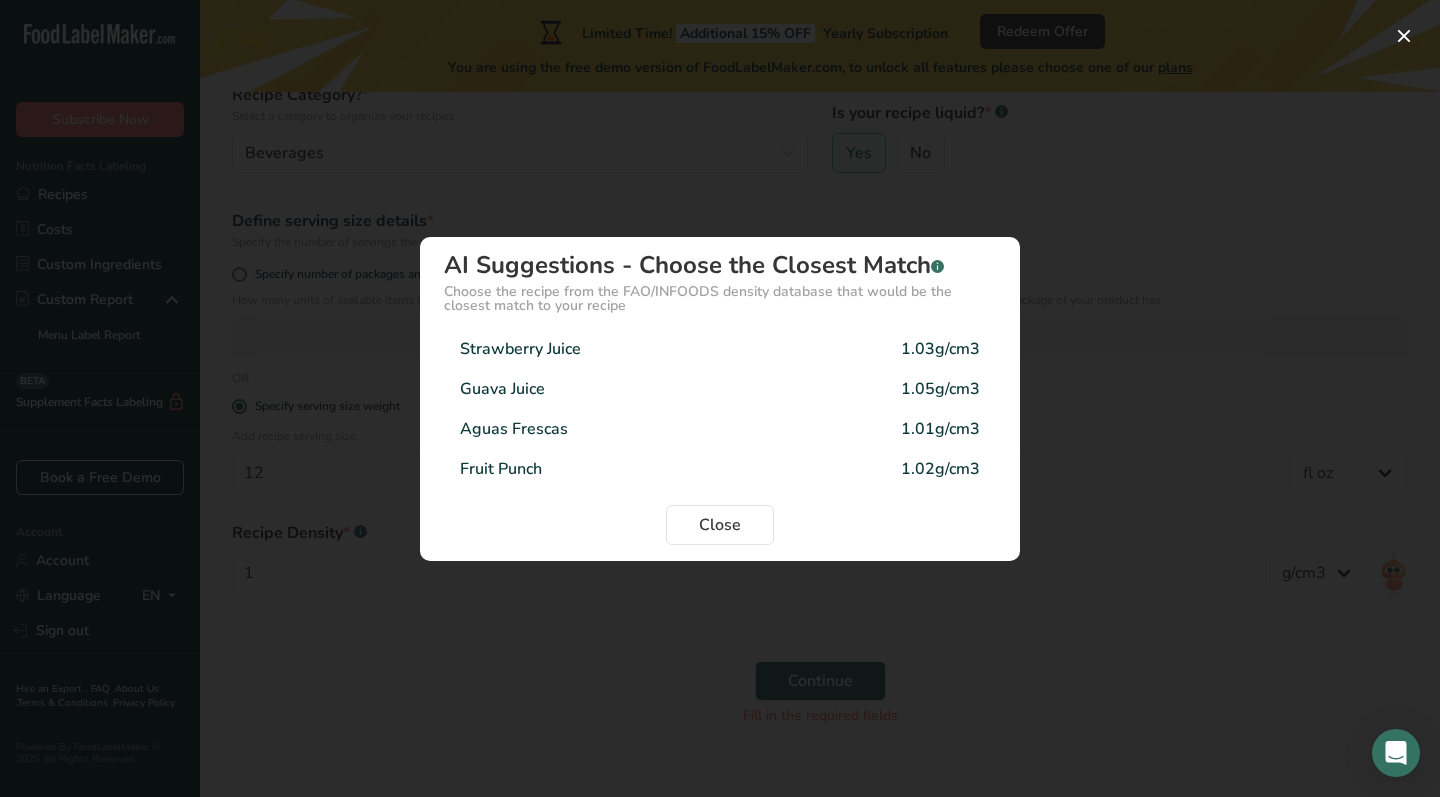 type on "1.01" 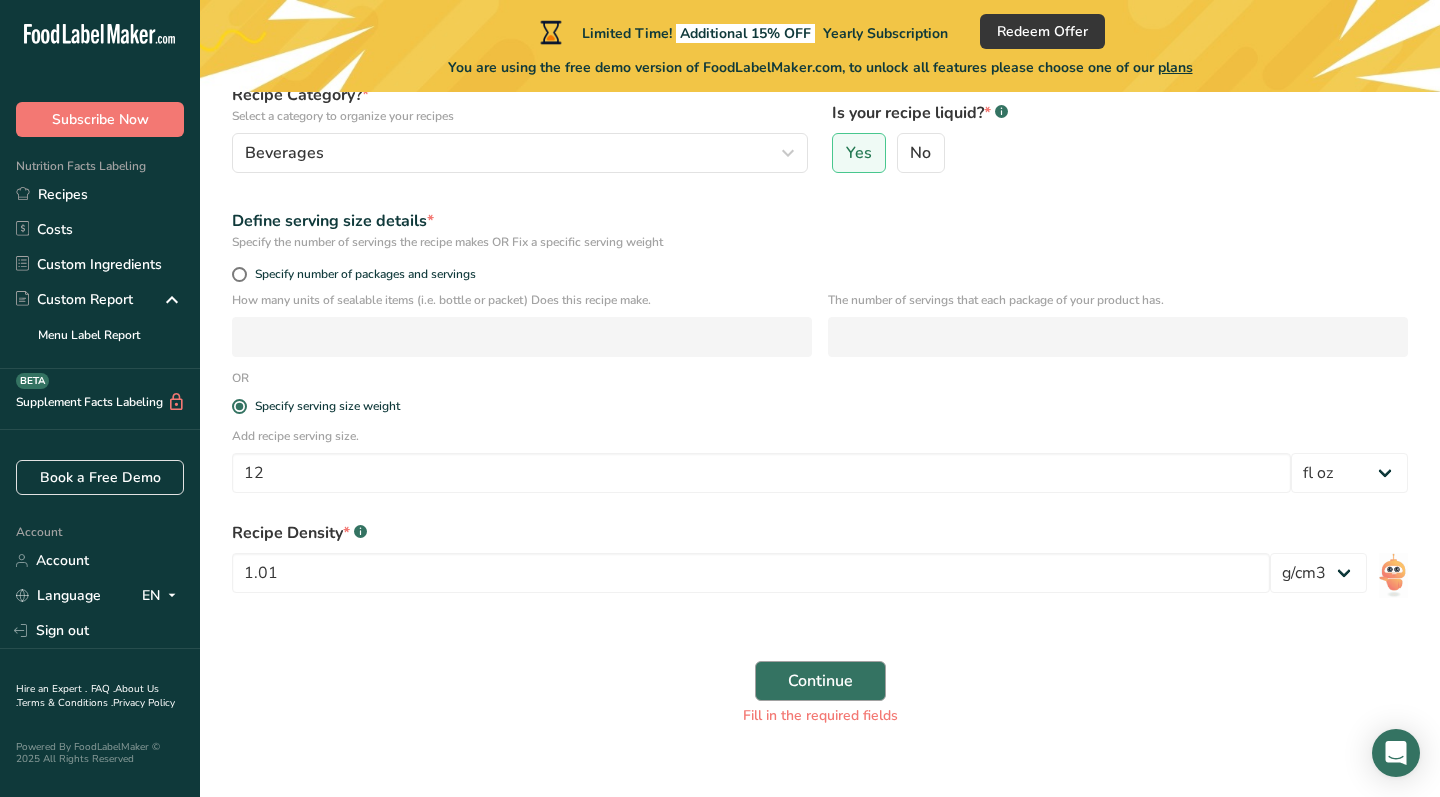 click on "Continue" at bounding box center [820, 681] 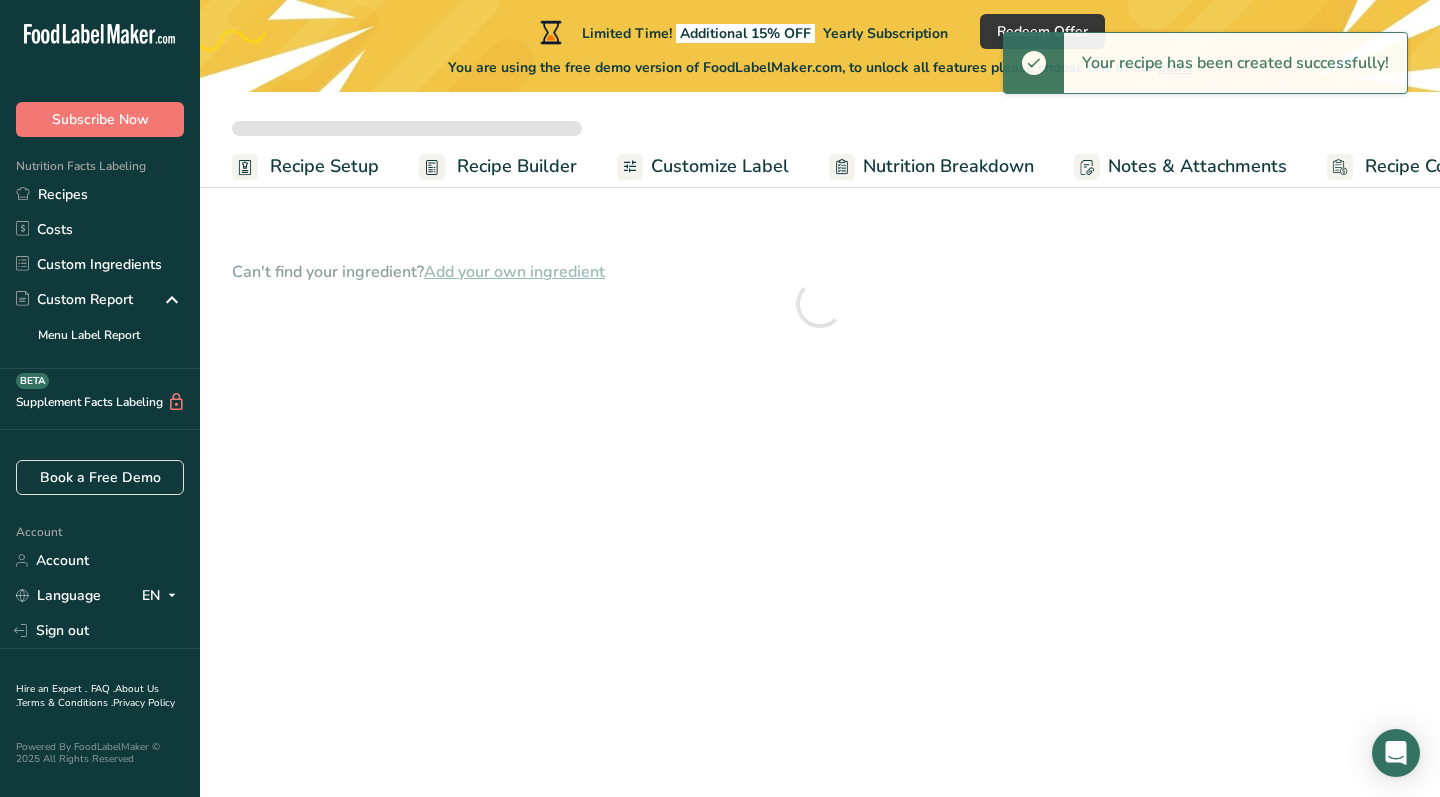 scroll, scrollTop: 0, scrollLeft: 0, axis: both 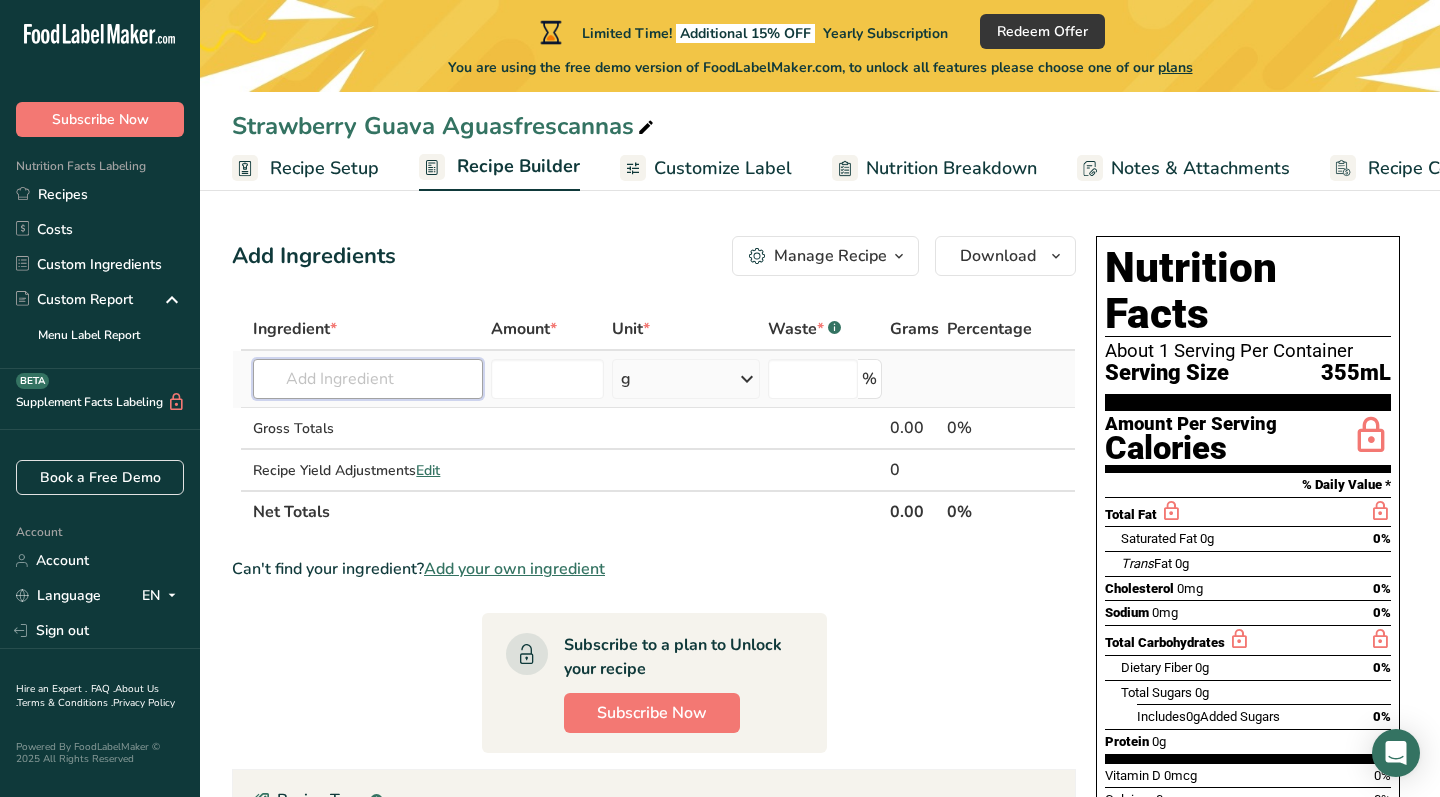 click at bounding box center (368, 379) 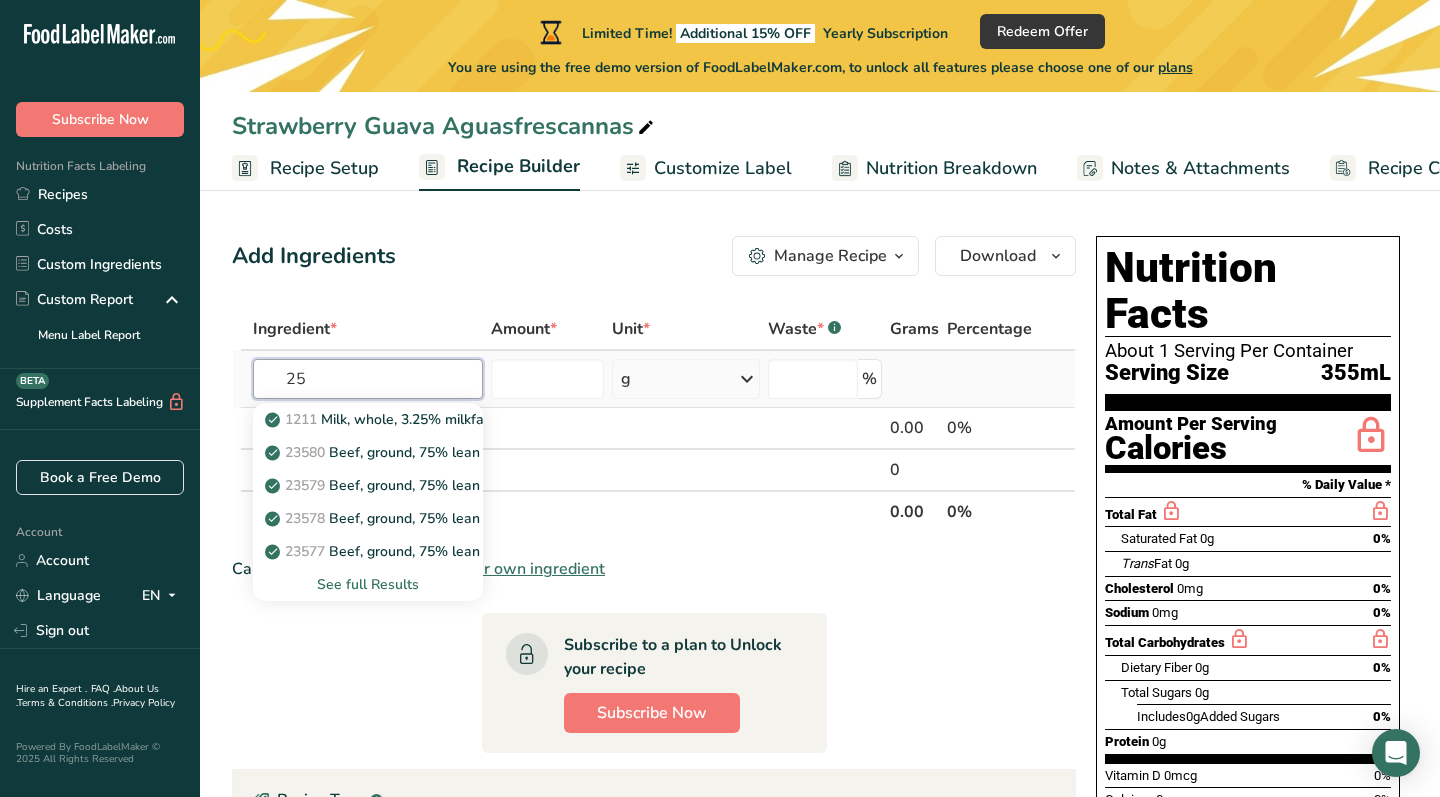 type on "2" 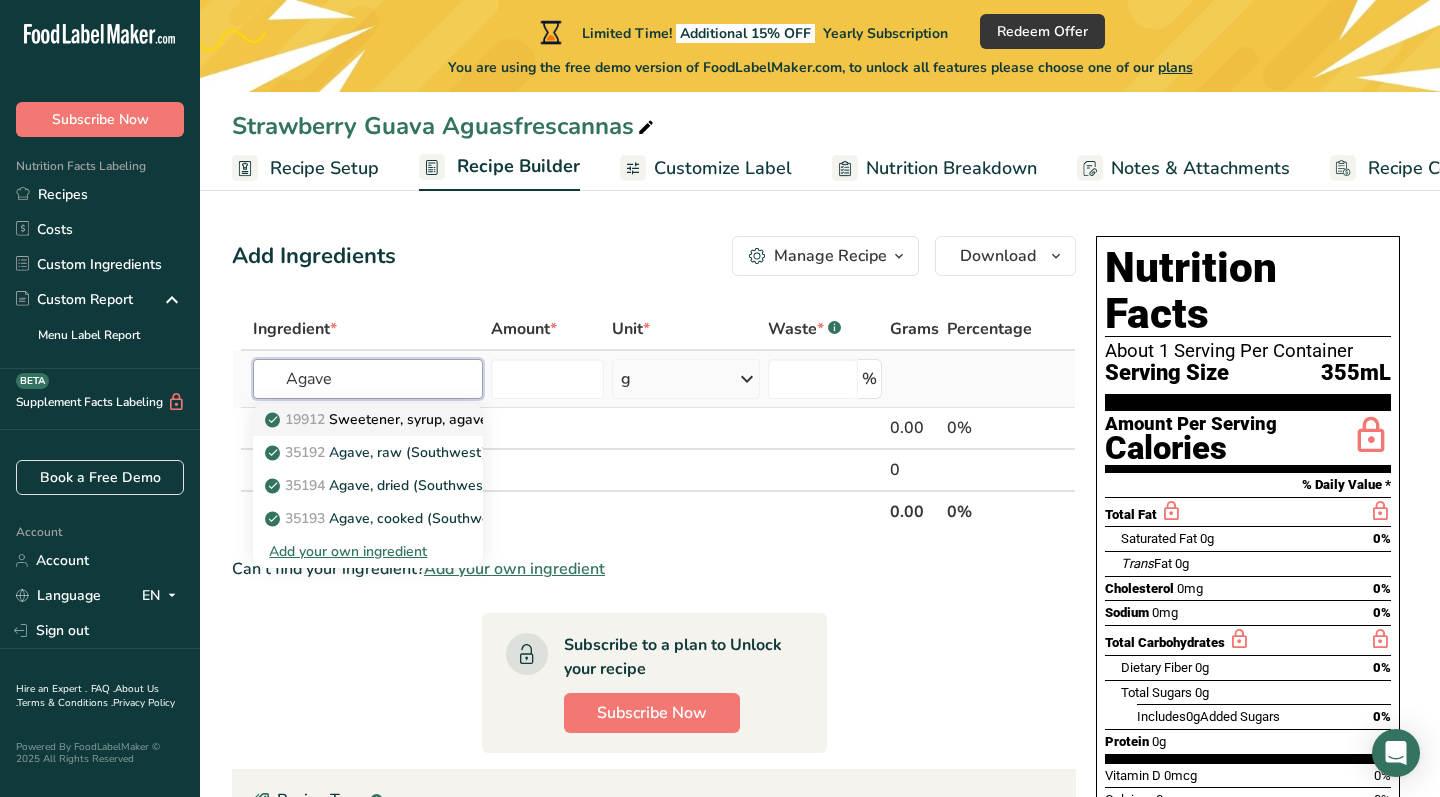 type on "Agave" 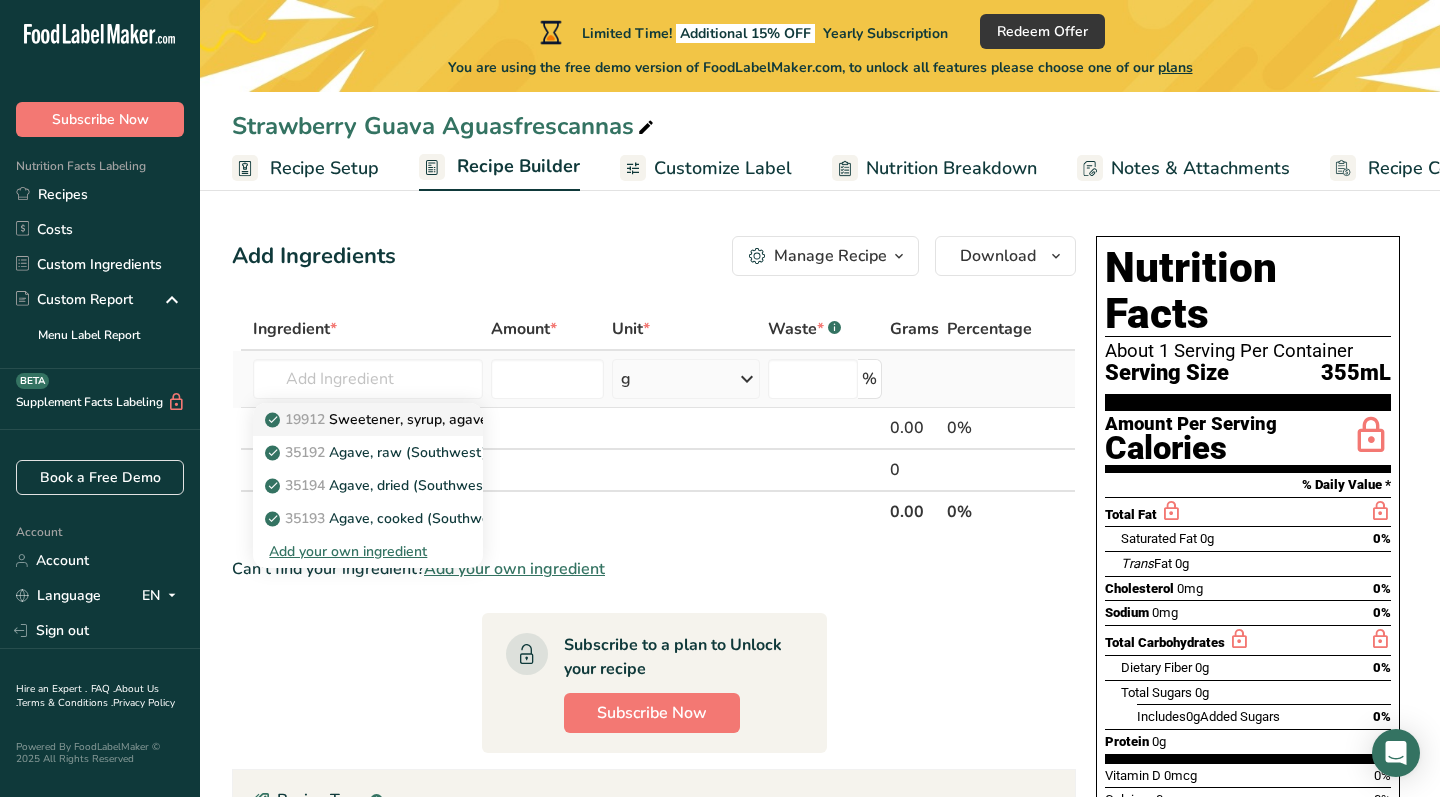 click on "19912
Sweetener, syrup, agave" at bounding box center (368, 419) 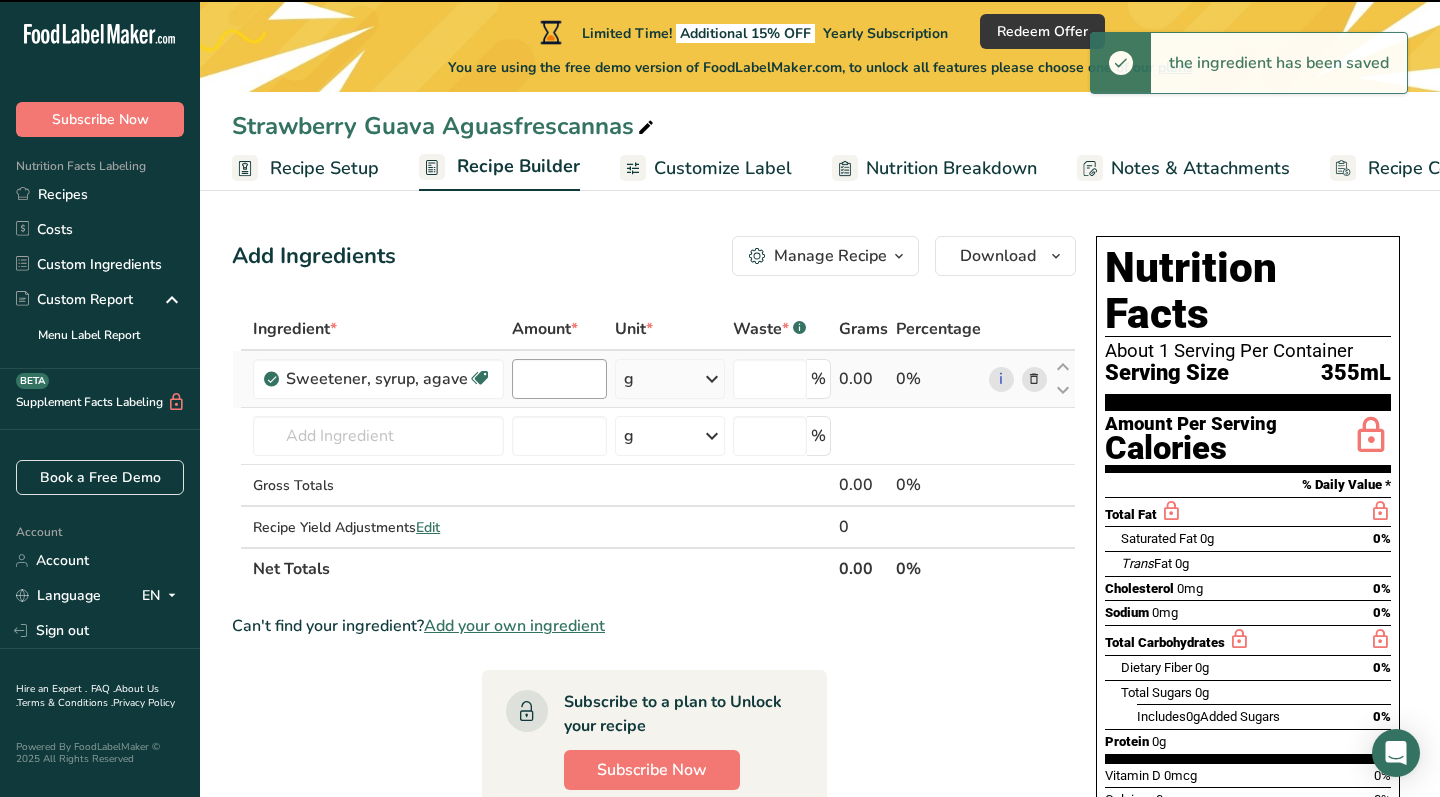 type on "0" 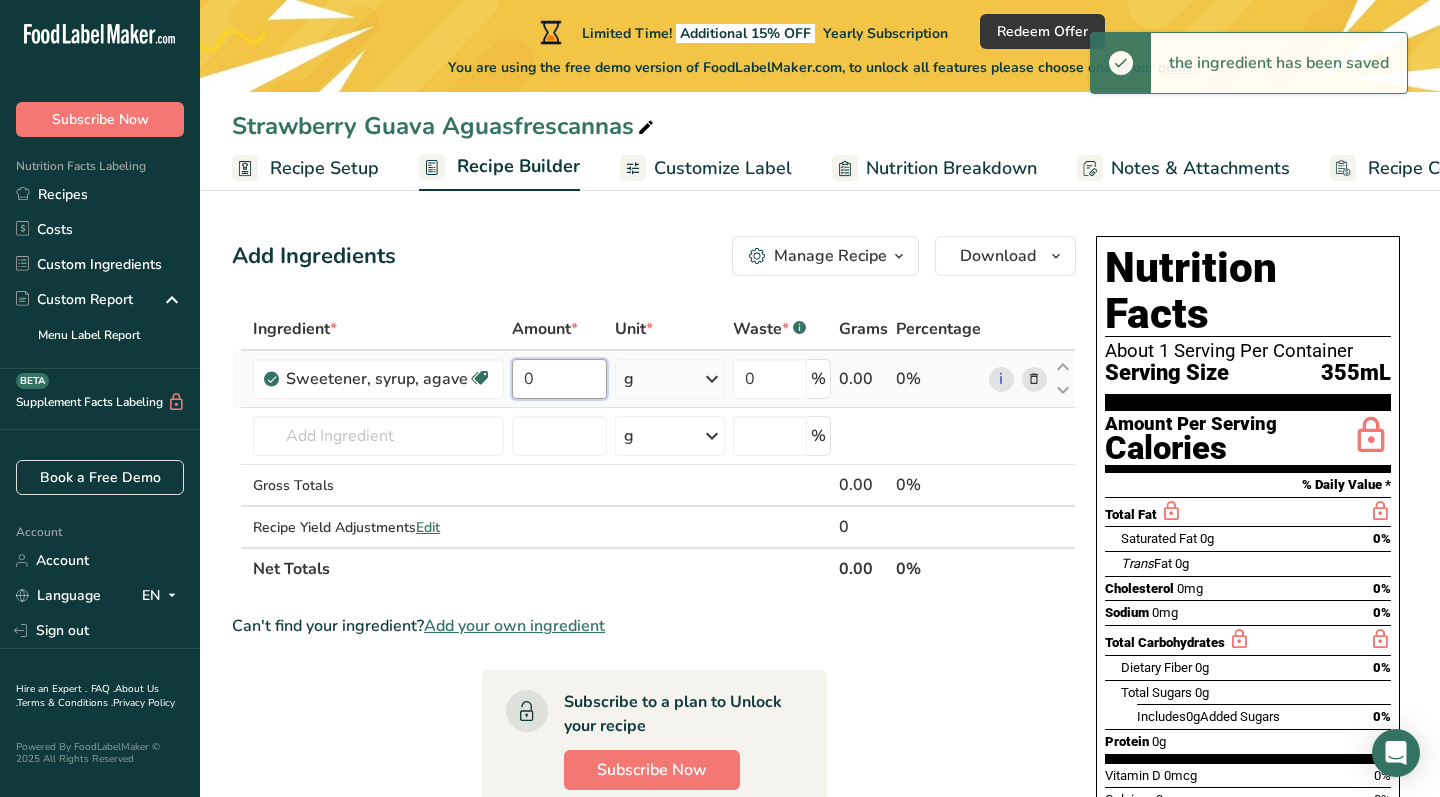 click on "0" at bounding box center (559, 379) 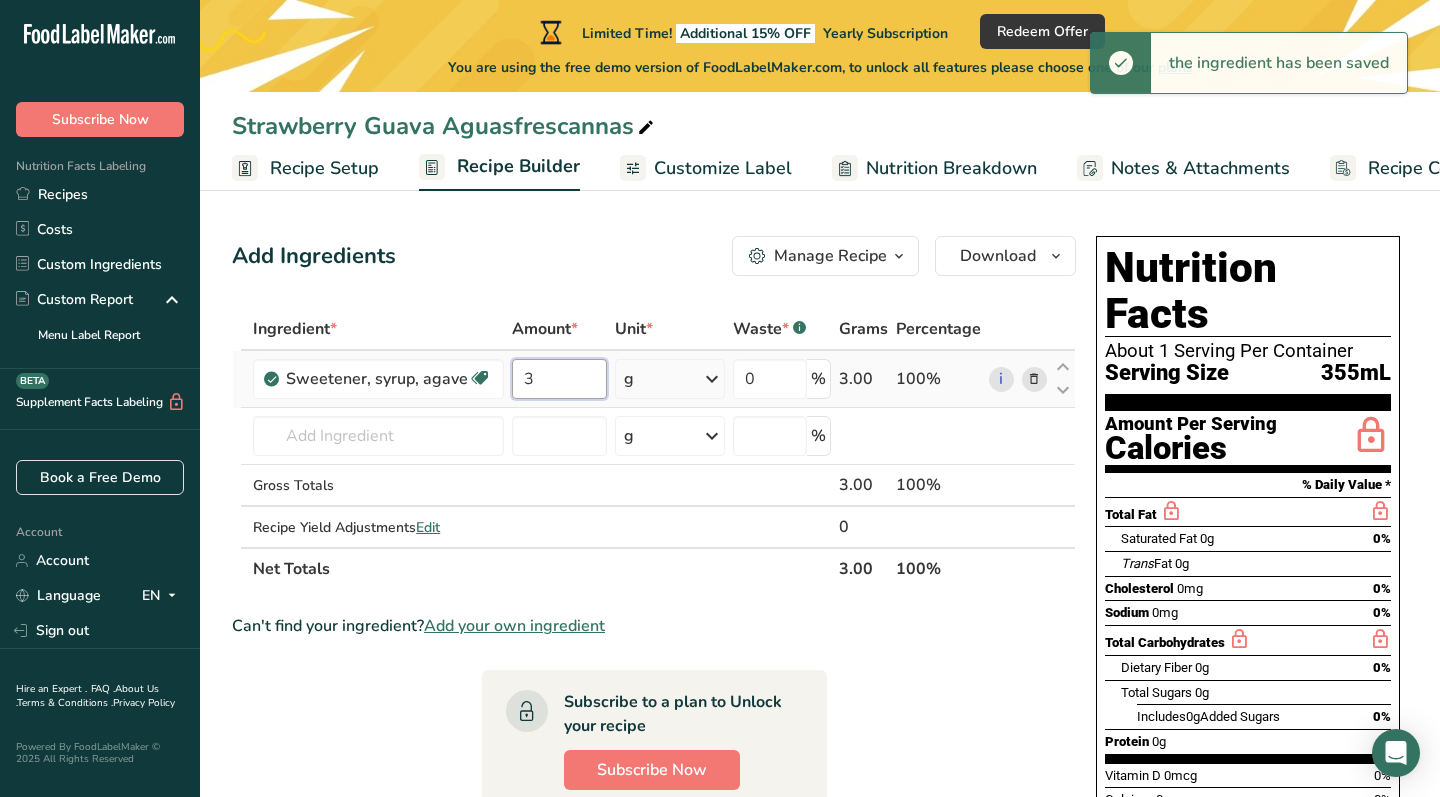 type on "32" 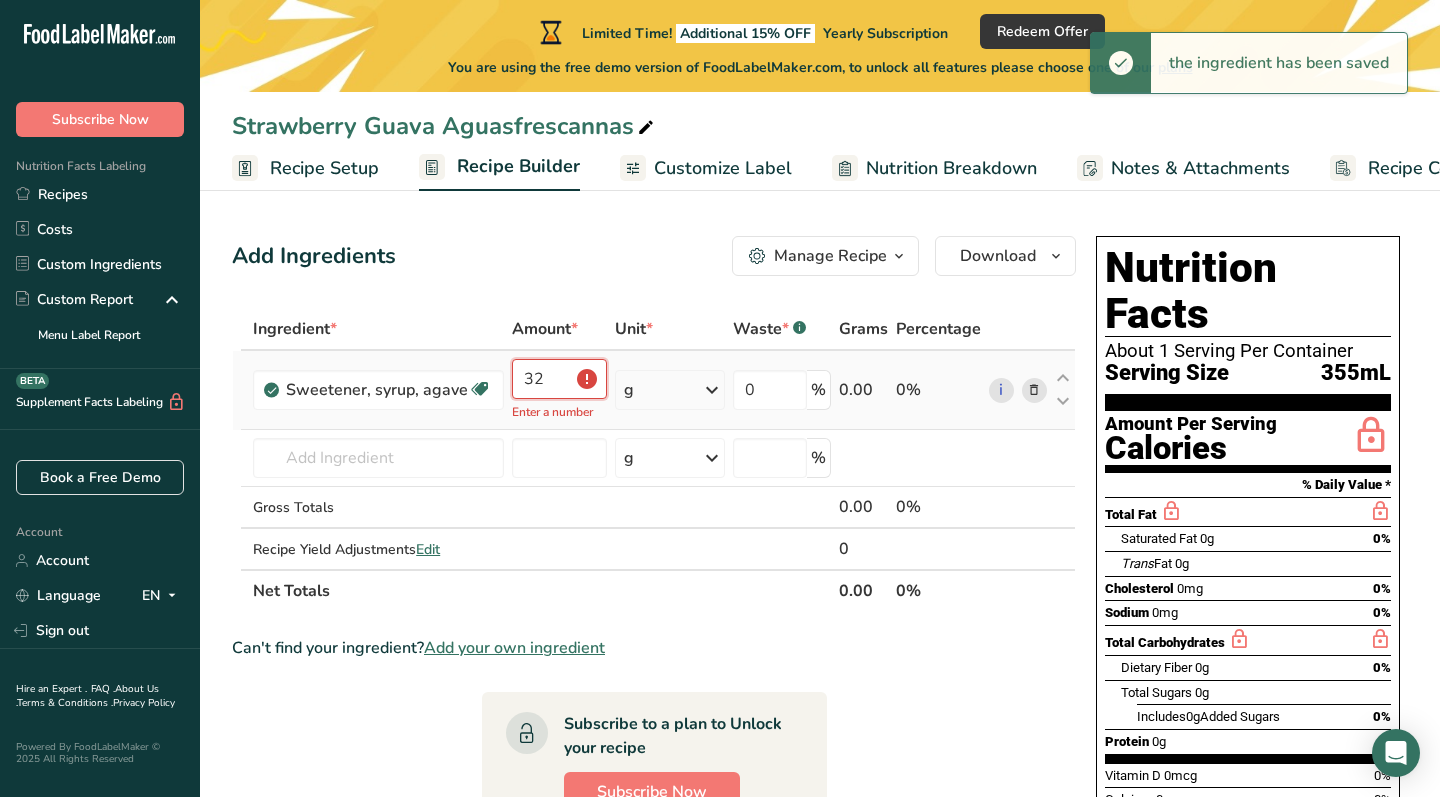 type on "3" 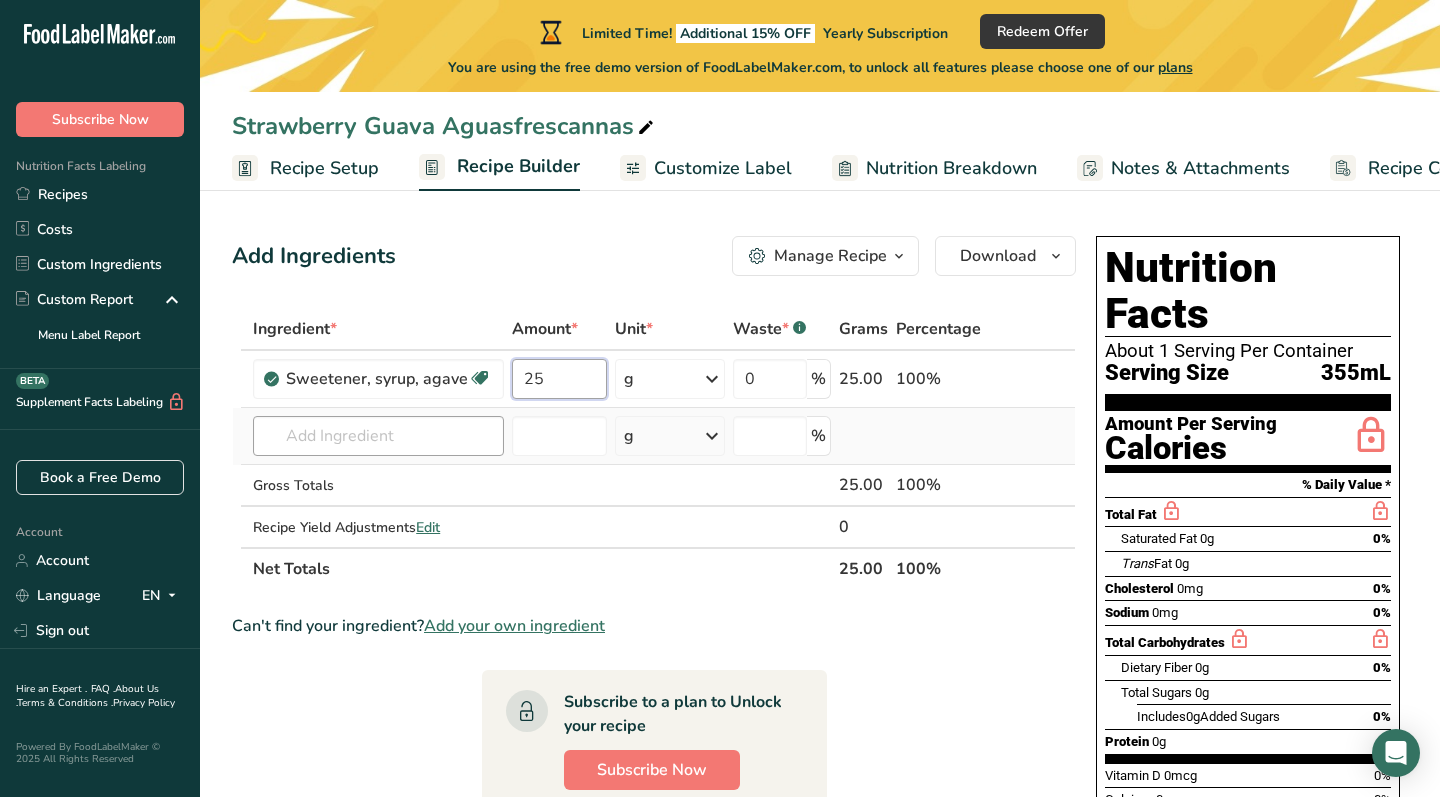 type on "25" 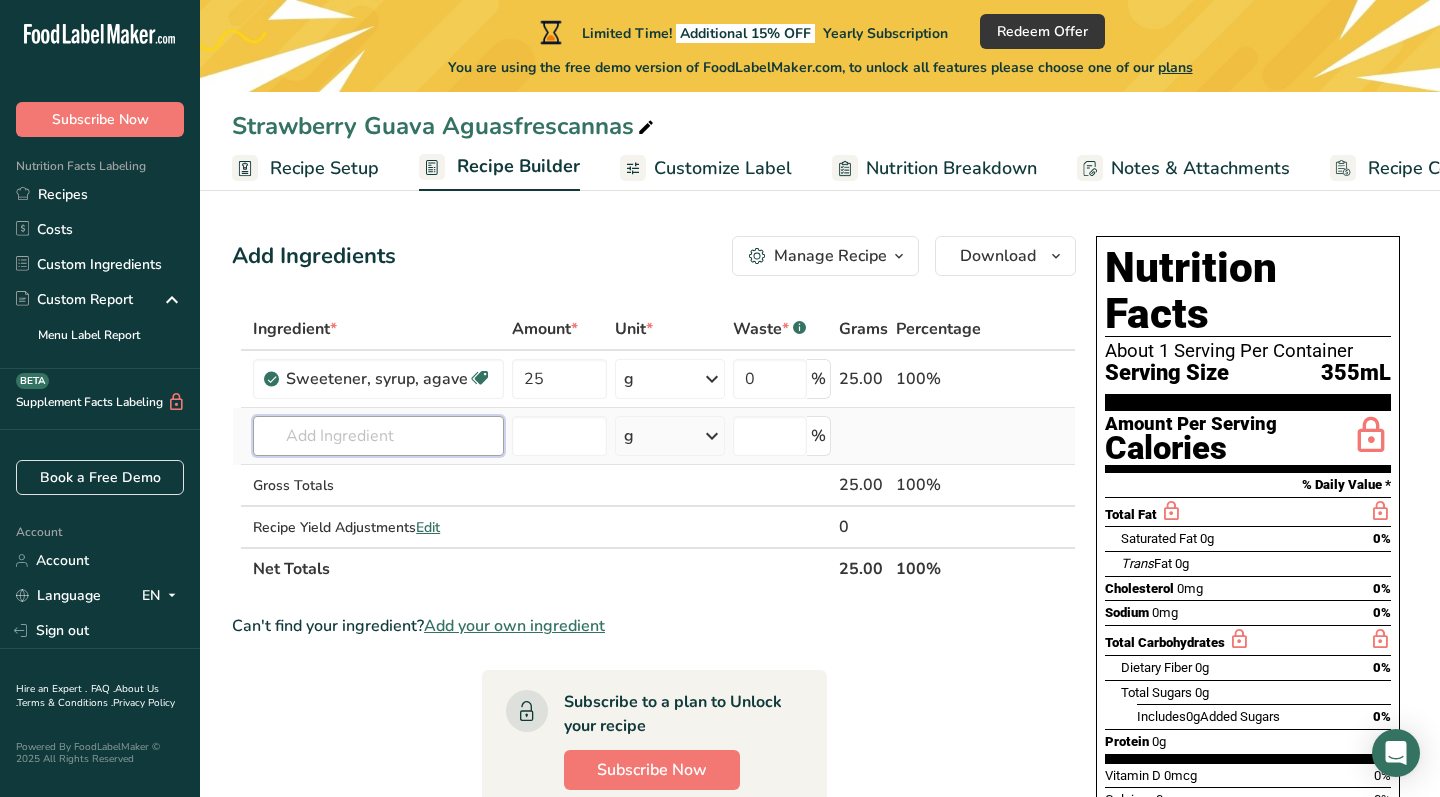 click on "Ingredient *
Amount *
Unit *
Waste *   .a-a{fill:#347362;}.b-a{fill:#fff;}          Grams
Percentage
Sweetener, syrup, agave
Dairy free
Gluten free
Vegan
Vegetarian
Soy free
25
g
Portions
1 tsp
0.25 cup
Weight Units
g
kg
mg
See more
Volume Units
l
Volume units require a density conversion. If you know your ingredient's density enter it below. Otherwise, click on "RIA" our AI Regulatory bot - she will be able to help you
lb/ft3
g/cm3
Confirm
mL
lb/ft3" at bounding box center (654, 449) 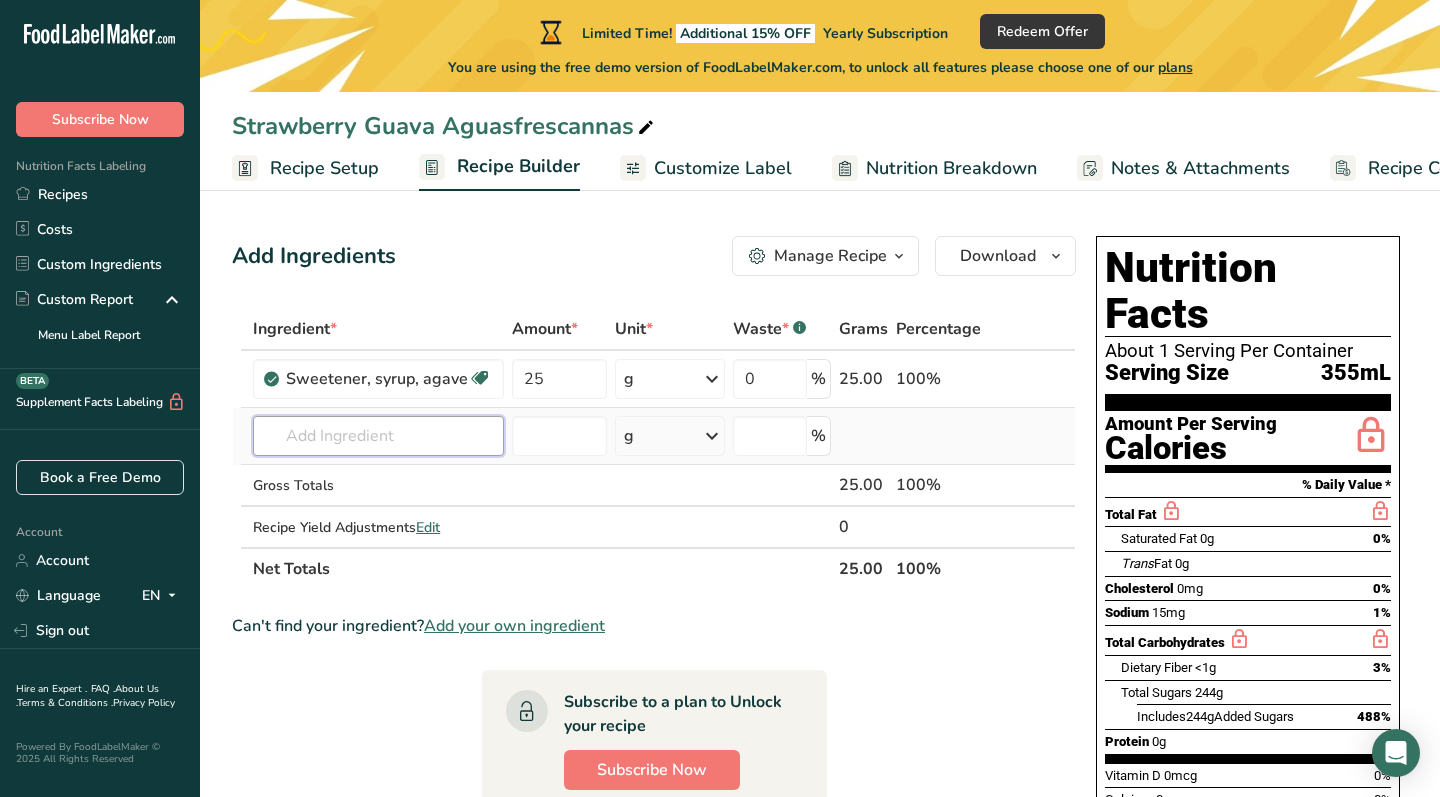type on "S" 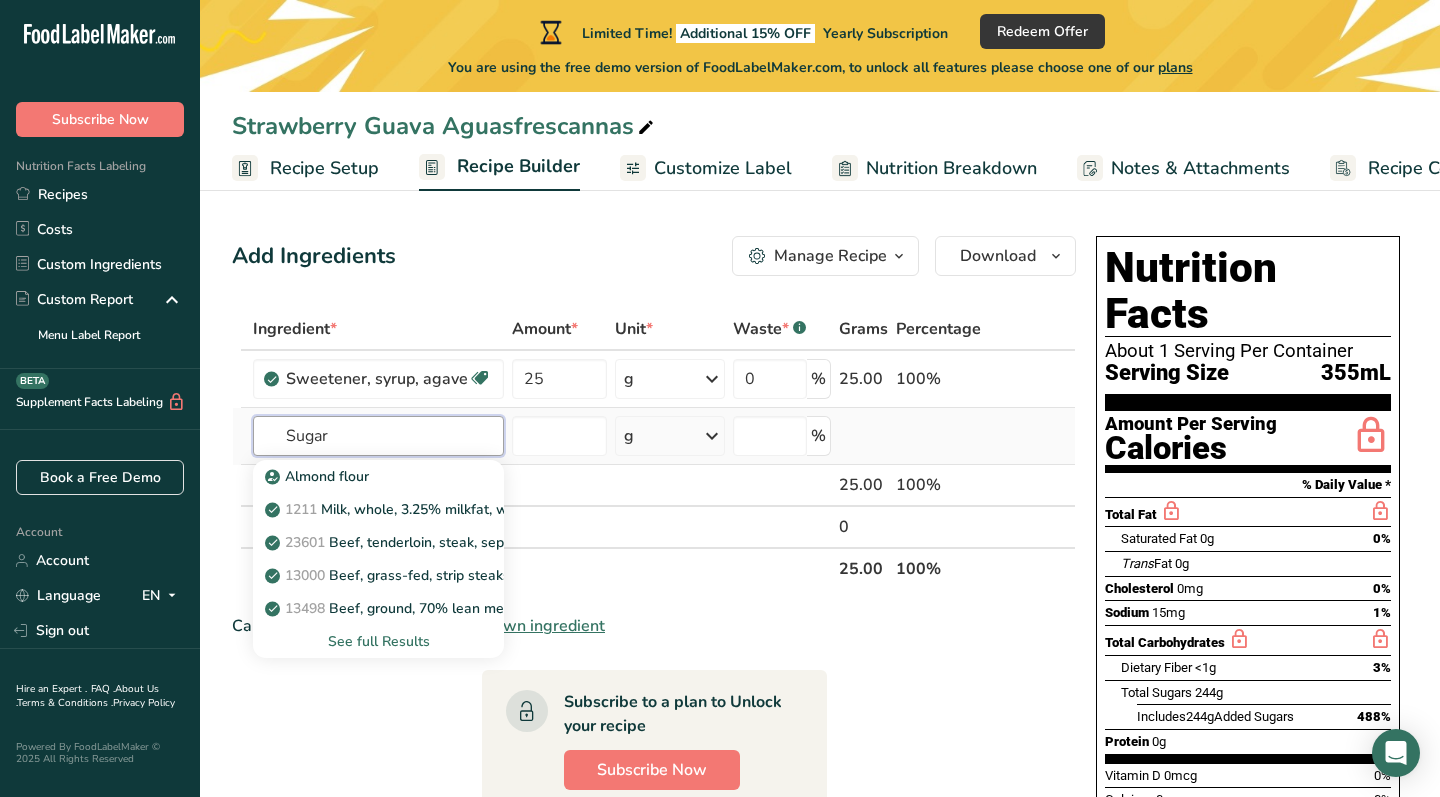 type on "Sugar" 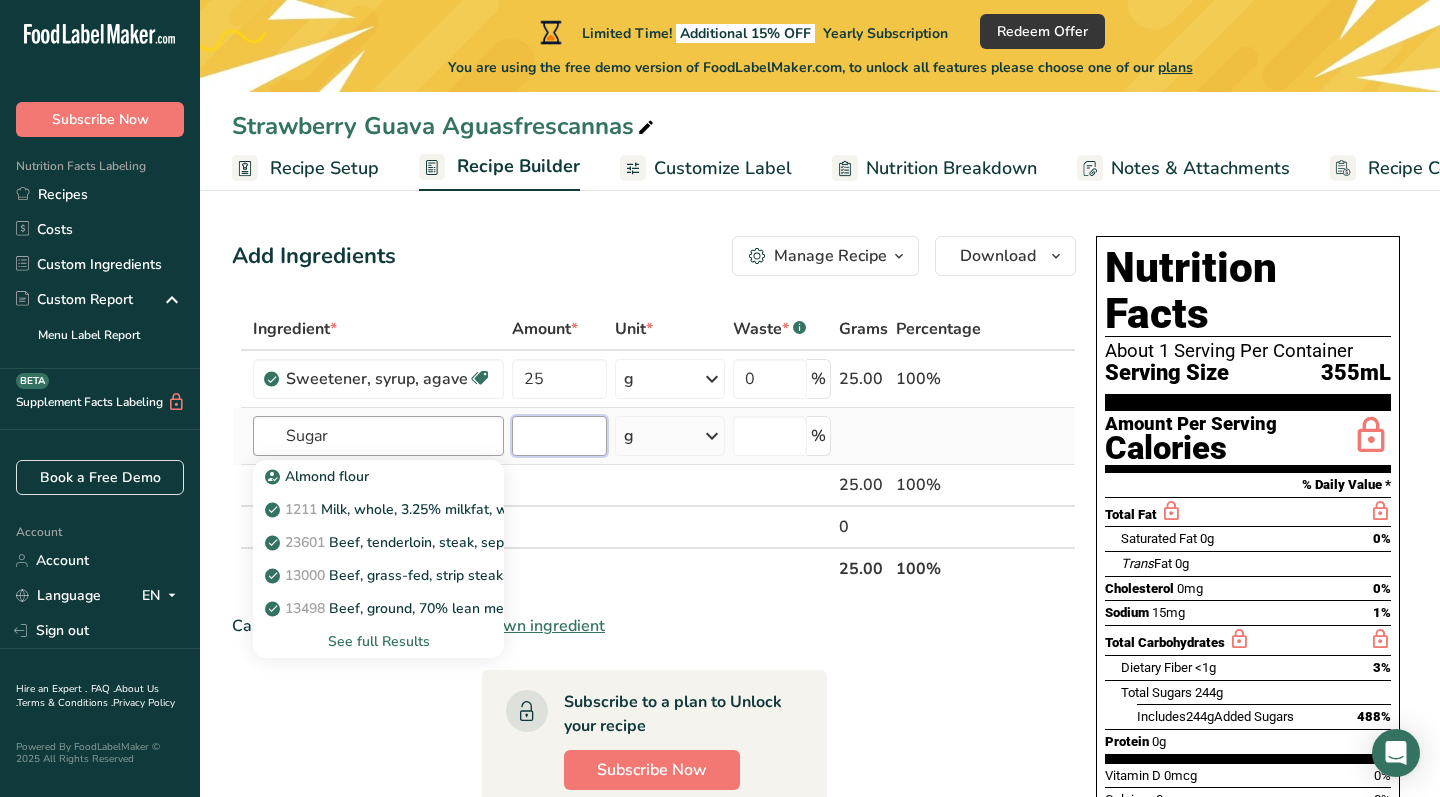 type 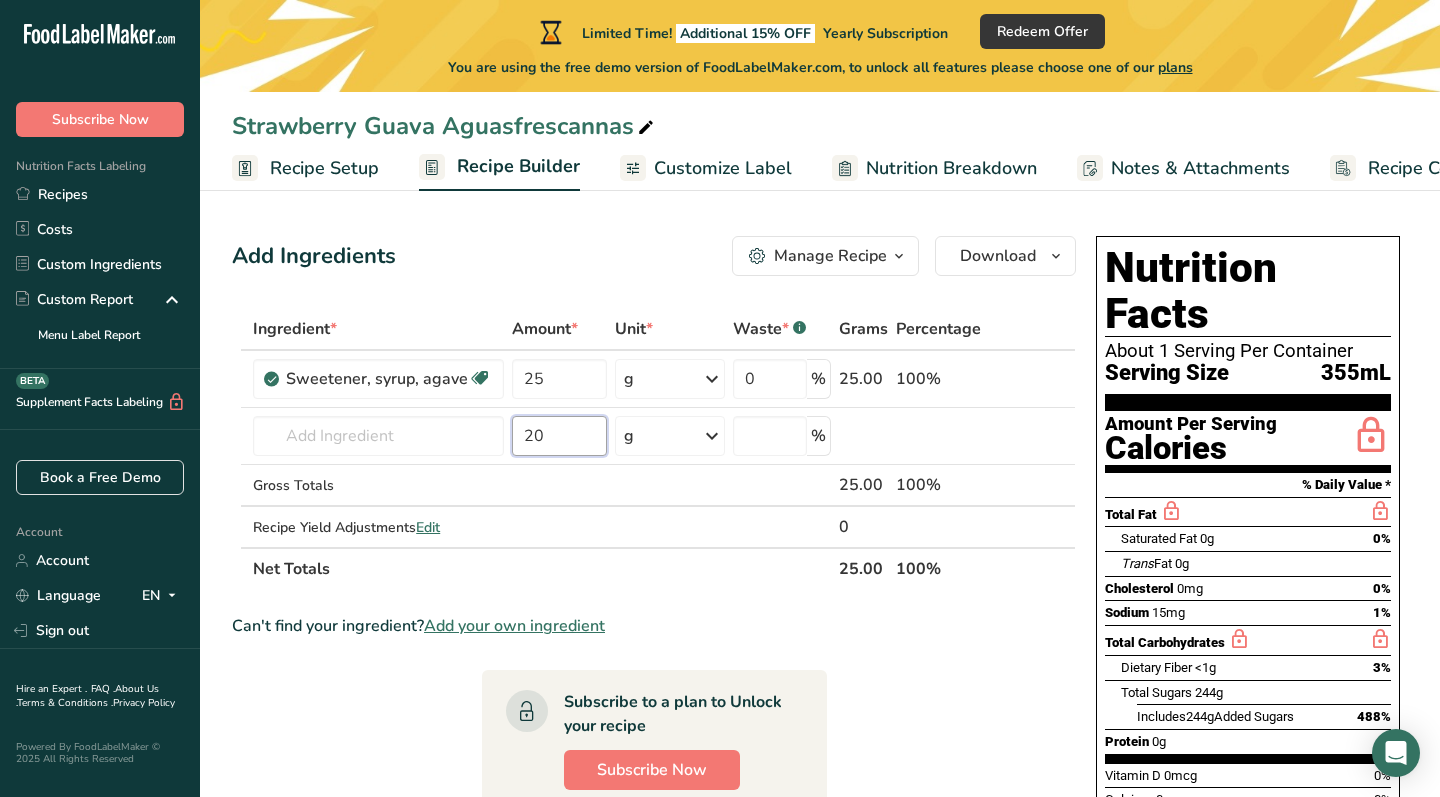 type on "20" 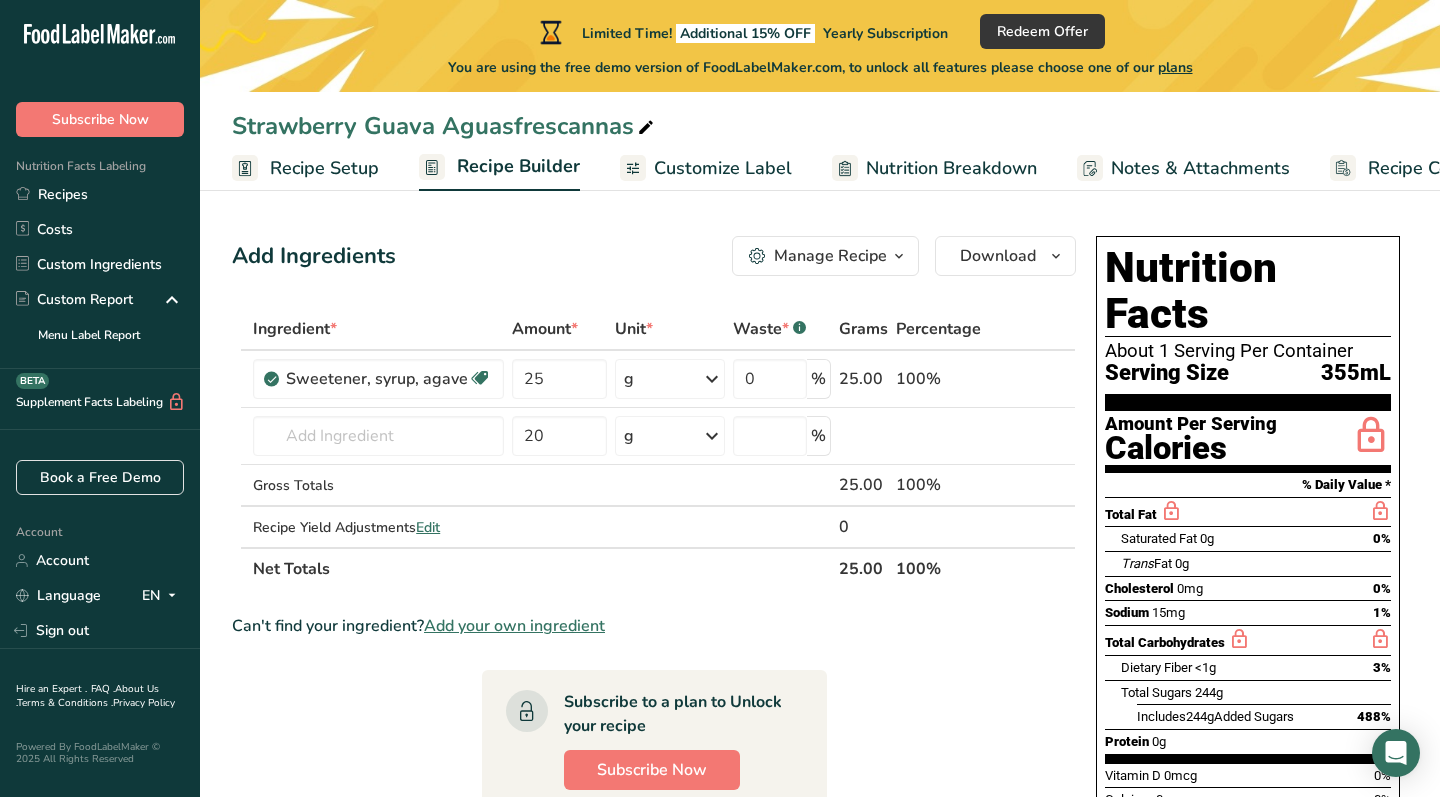 click on "Net Totals" at bounding box center [542, 568] 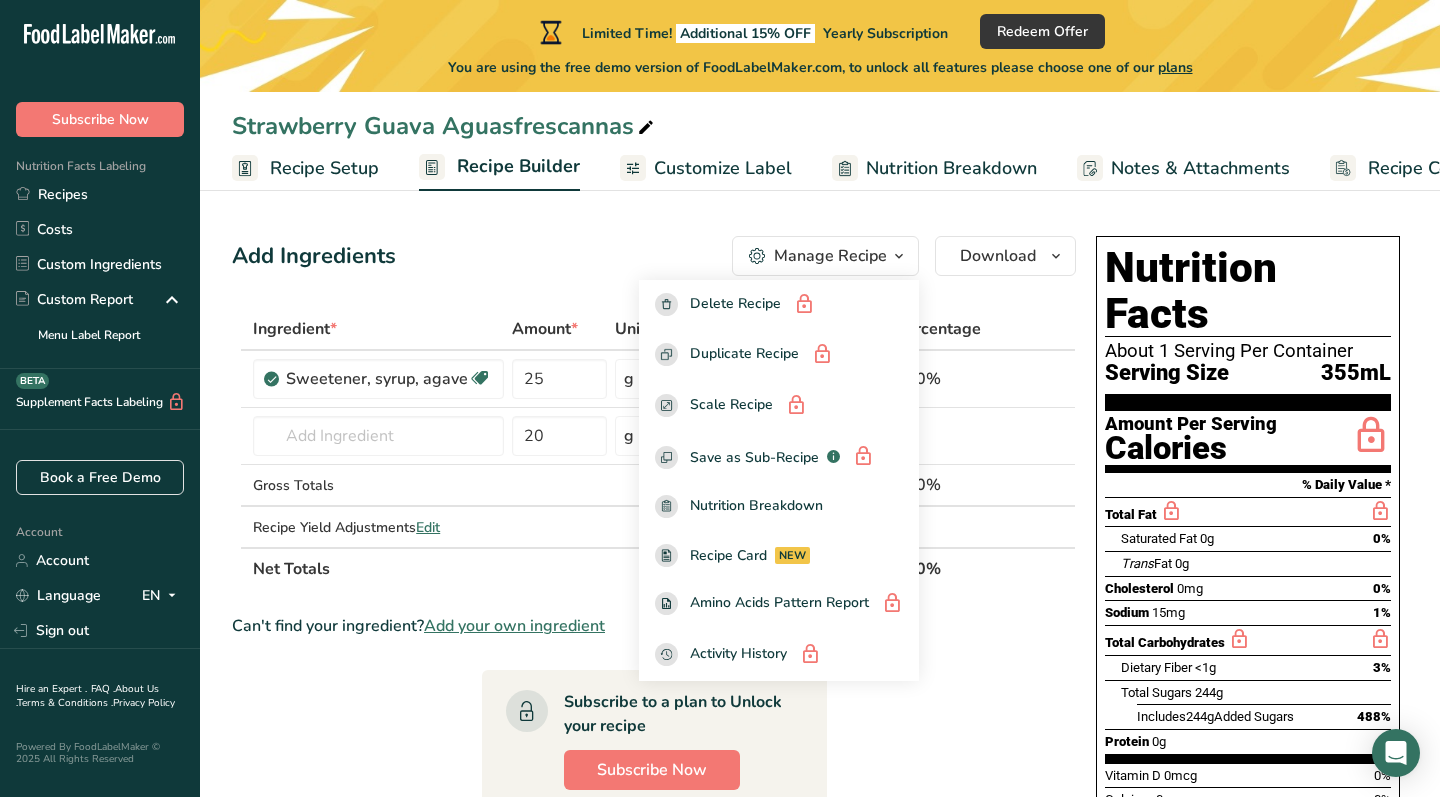 click on "Add Ingredients
Manage Recipe         Delete Recipe             Duplicate Recipe               Scale Recipe               Save as Sub-Recipe   .a-a{fill:#347362;}.b-a{fill:#fff;}                                 Nutrition Breakdown                 Recipe Card
NEW
Amino Acids Pattern Report             Activity History
Download
Choose your preferred label style
Standard FDA label
Standard FDA label
The most common format for nutrition facts labels in compliance with the FDA's typeface, style and requirements
Tabular FDA label
A label format compliant with the FDA regulations presented in a tabular (horizontal) display.
Linear FDA label
A simple linear display for small sized packages.
Simplified FDA label" at bounding box center (654, 256) 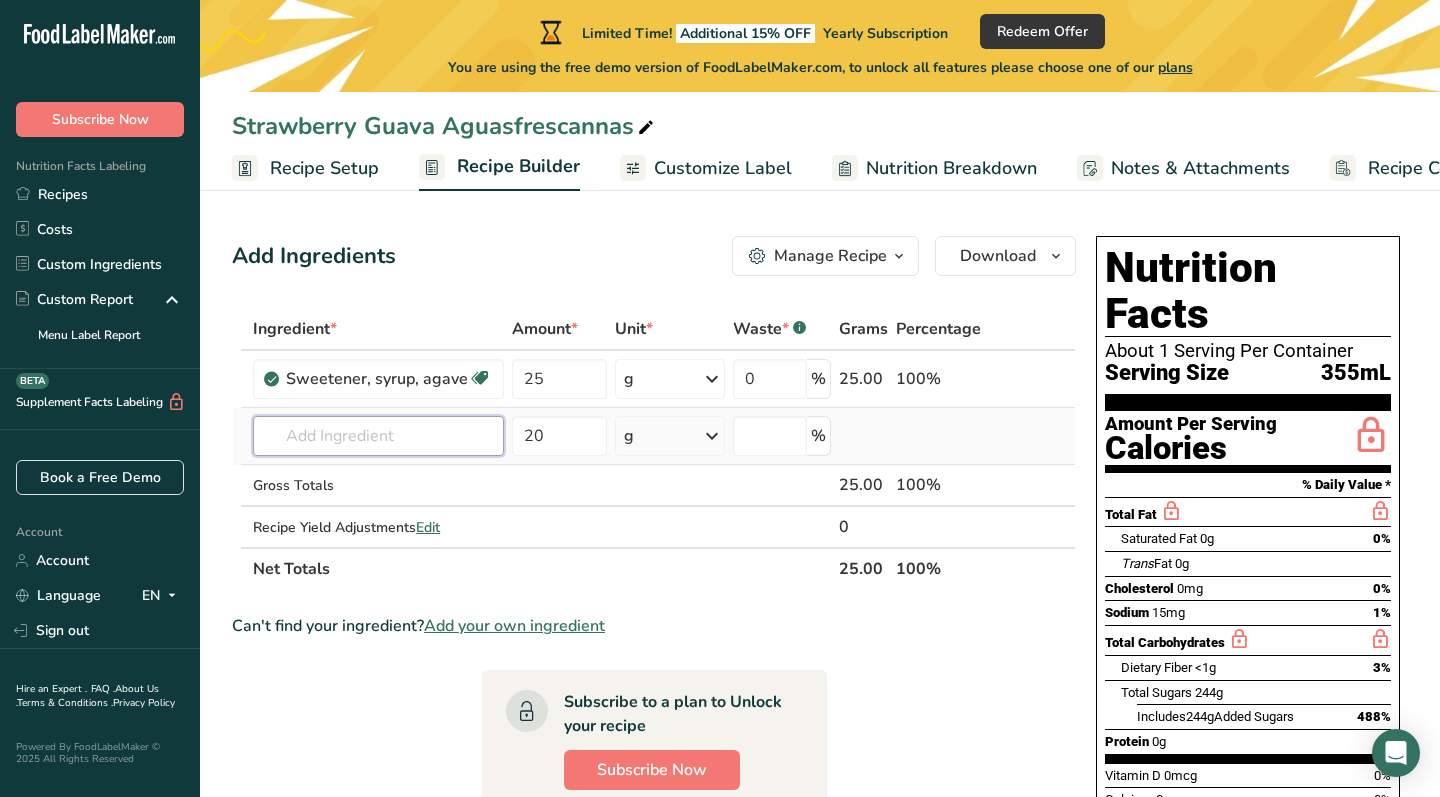 click at bounding box center [378, 436] 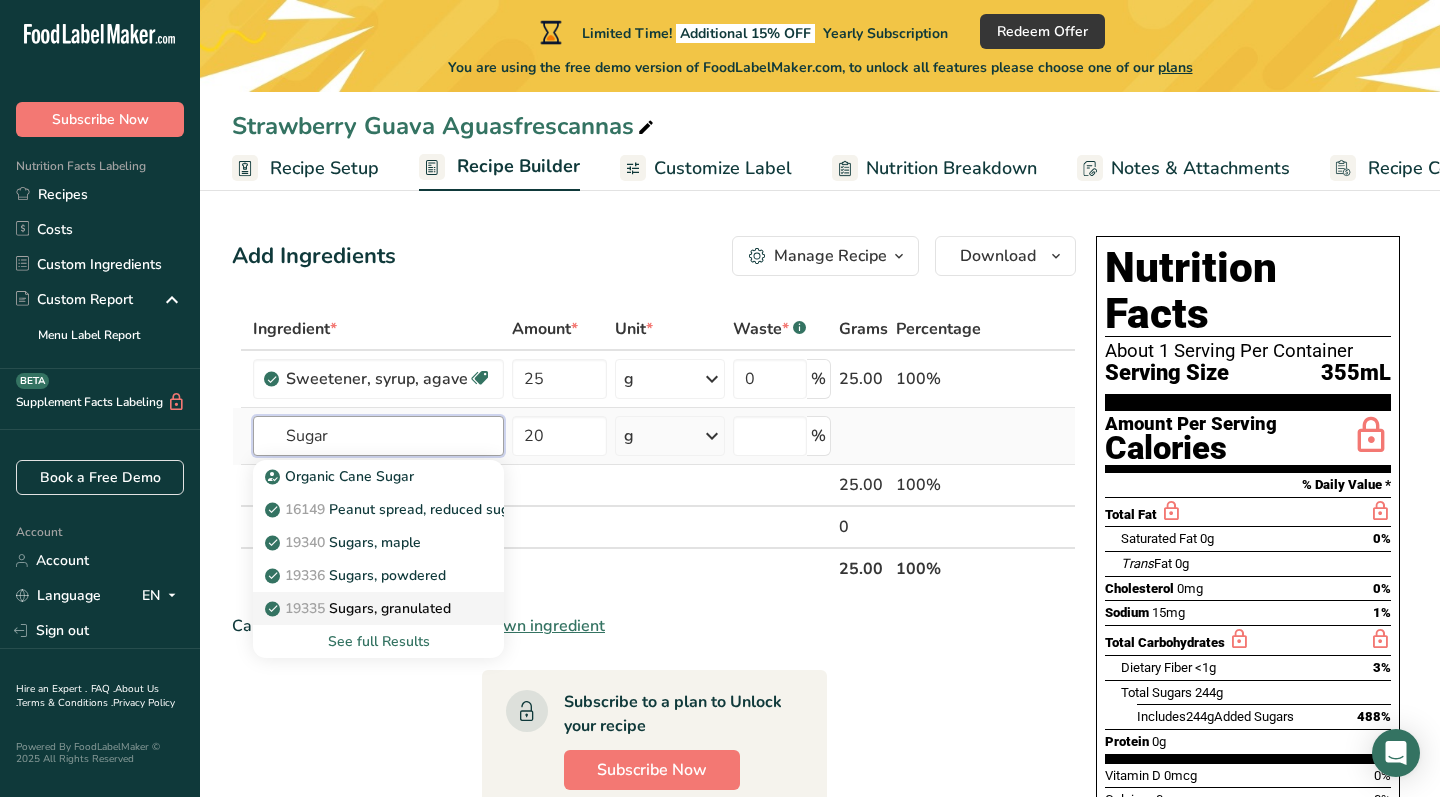 type on "Sugar" 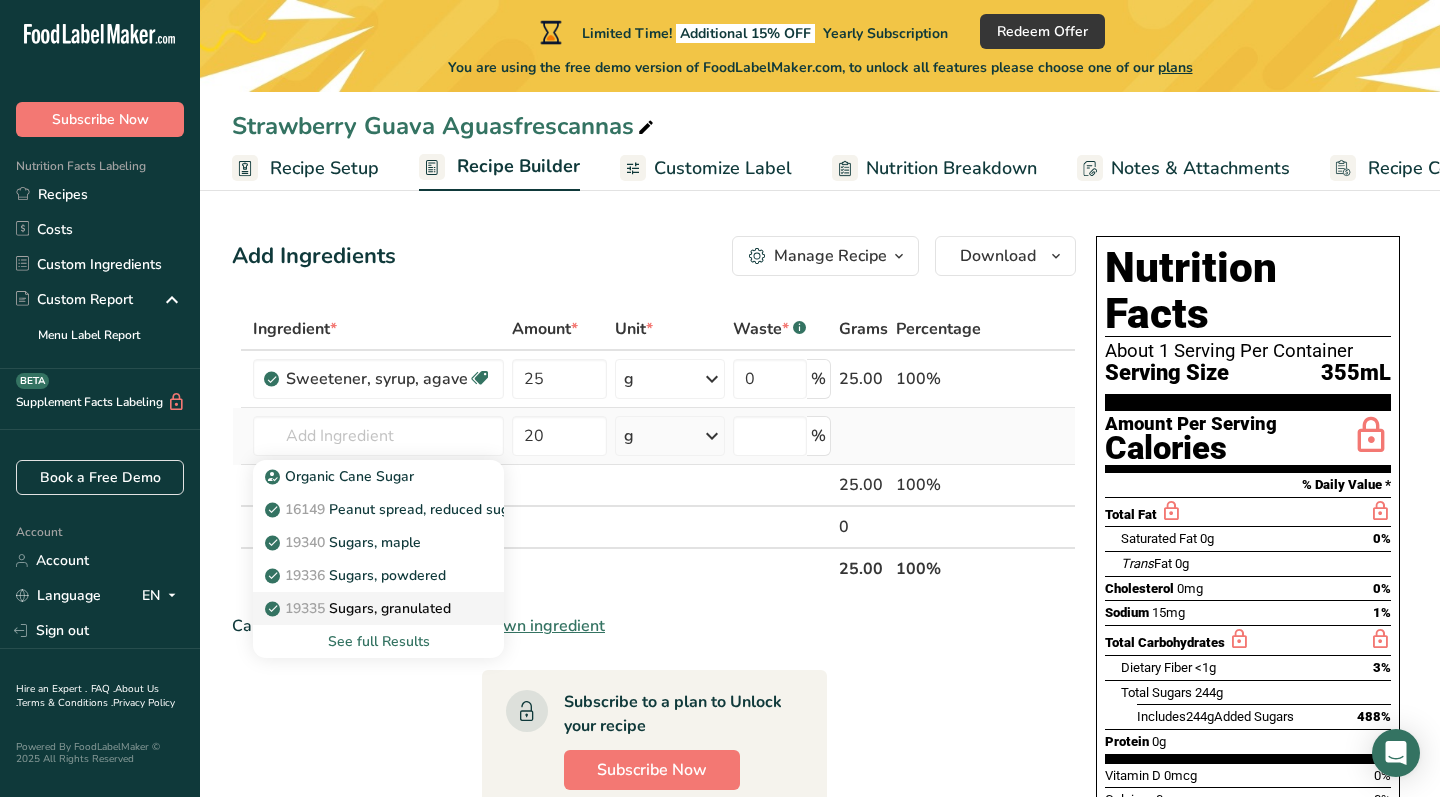 click on "19335
Sugars, granulated" at bounding box center (360, 608) 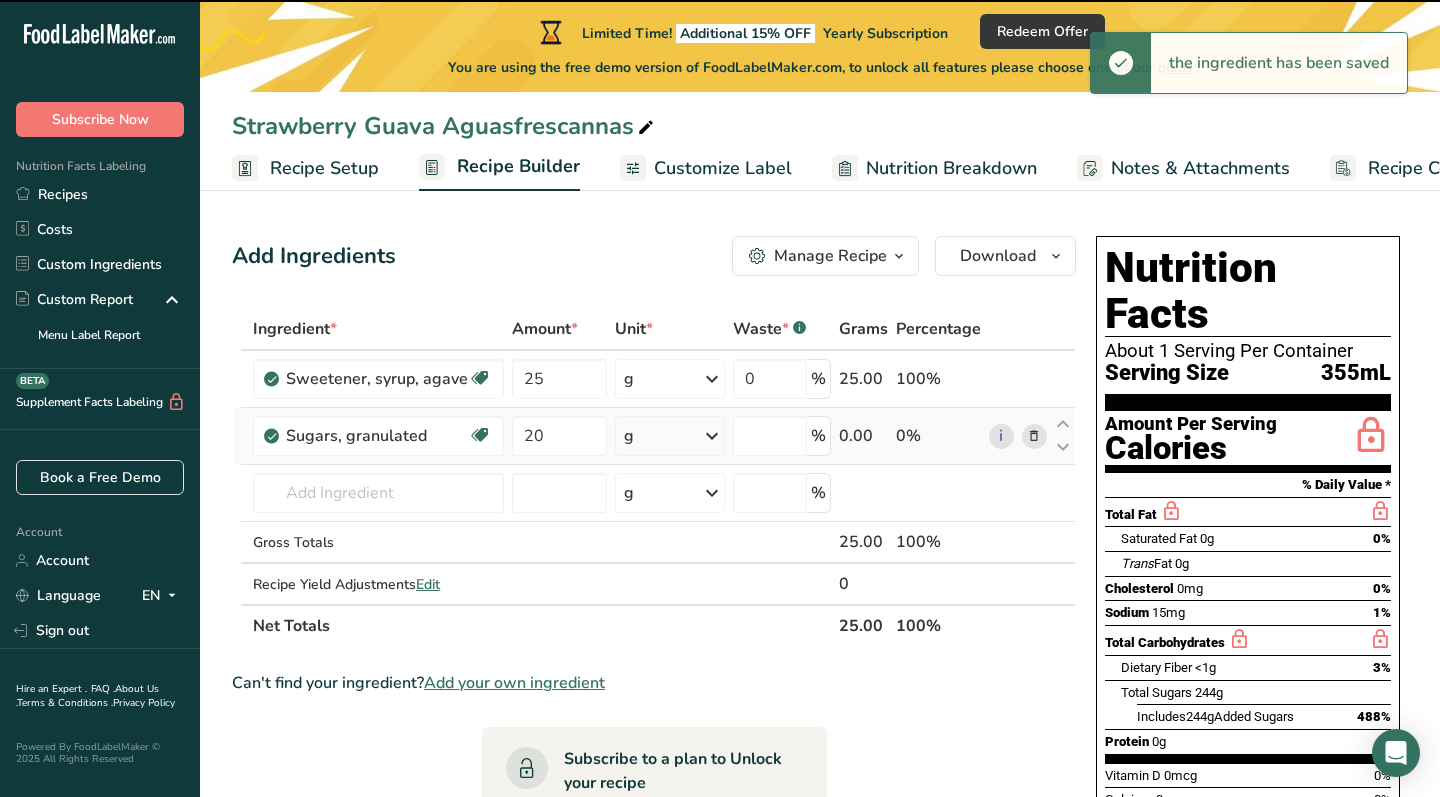 type on "0" 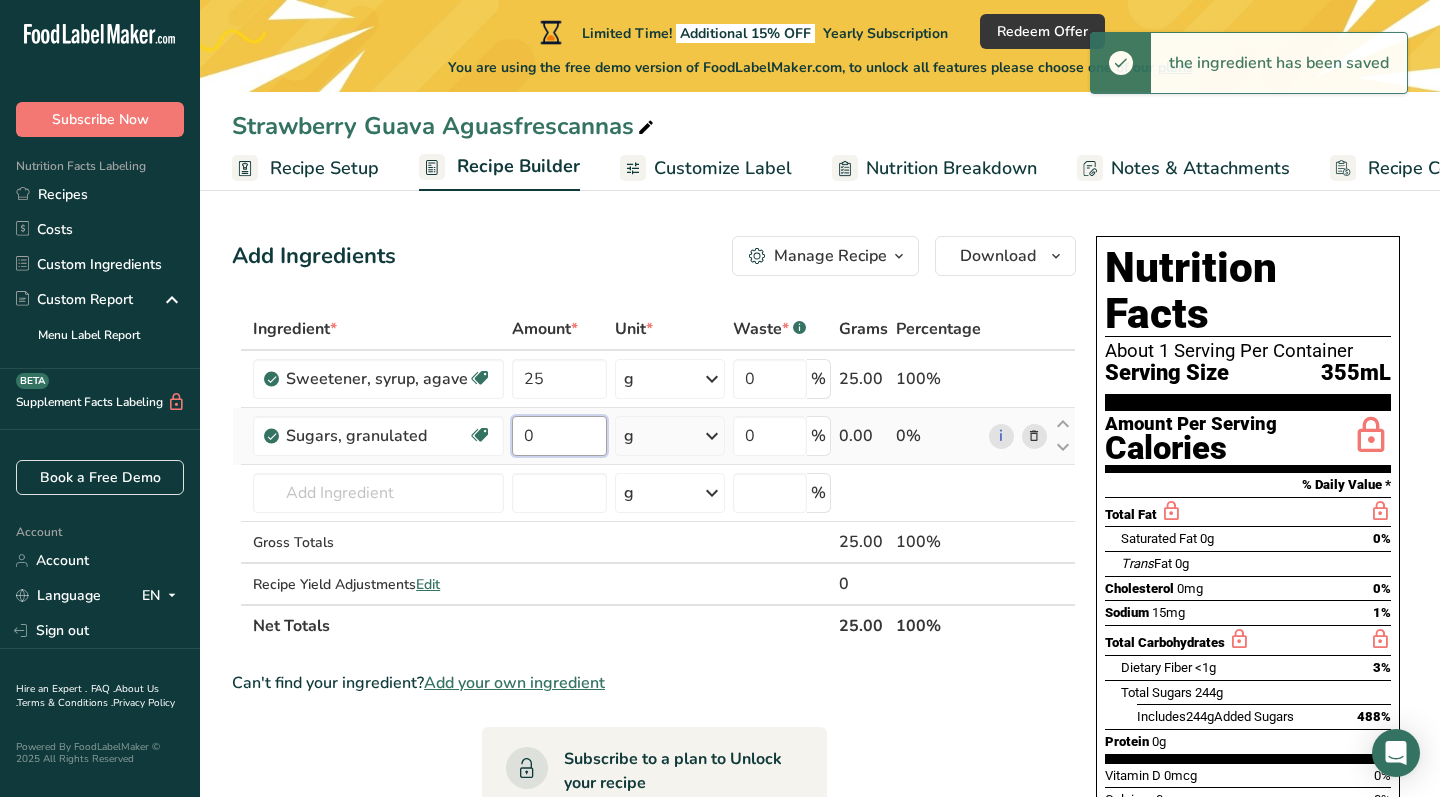 click on "0" at bounding box center [559, 436] 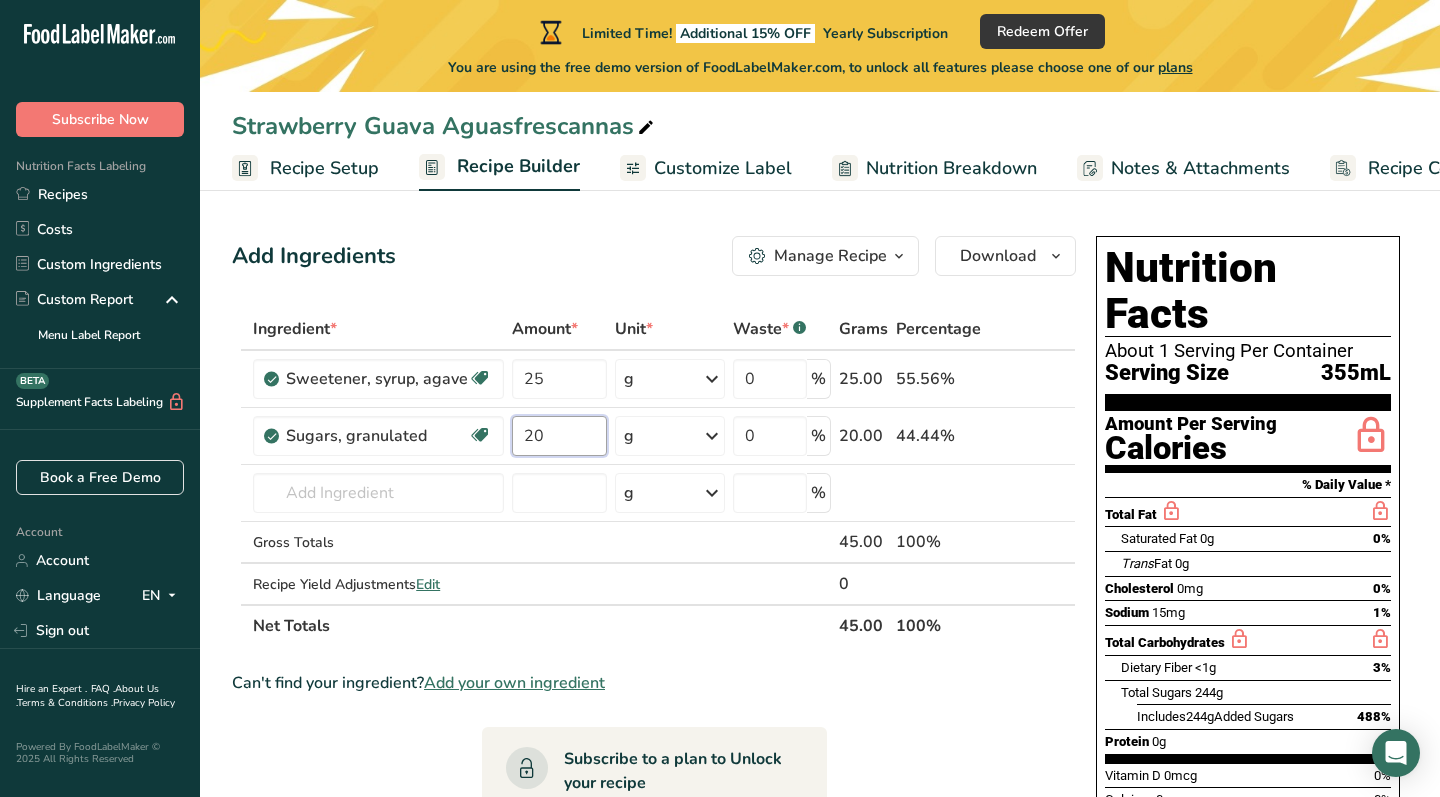 type on "20" 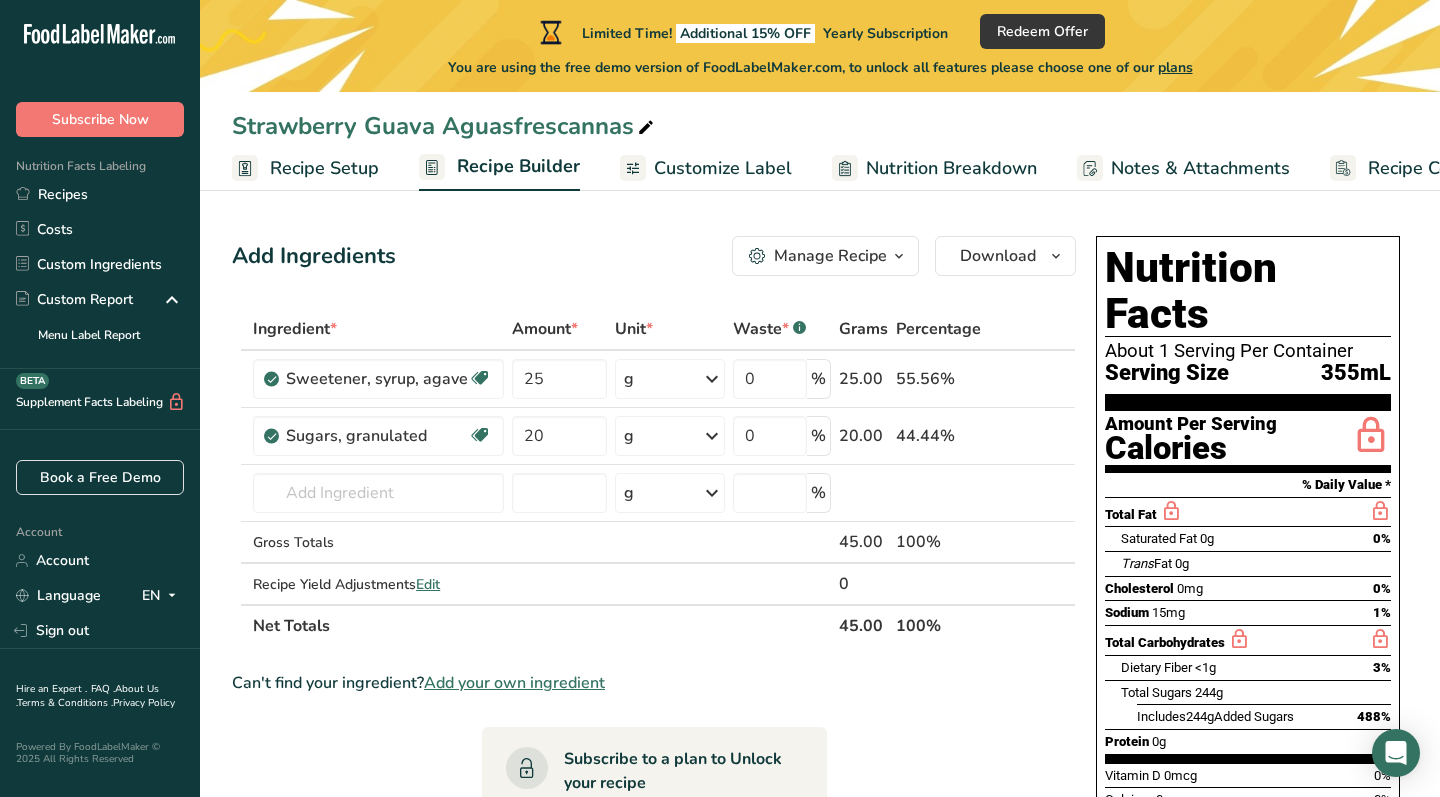 click on "Add Ingredients
Manage Recipe         Delete Recipe             Duplicate Recipe               Scale Recipe               Save as Sub-Recipe   .a-a{fill:#347362;}.b-a{fill:#fff;}                                 Nutrition Breakdown                 Recipe Card
NEW
Amino Acids Pattern Report             Activity History
Download
Choose your preferred label style
Standard FDA label
Standard FDA label
The most common format for nutrition facts labels in compliance with the FDA's typeface, style and requirements
Tabular FDA label
A label format compliant with the FDA regulations presented in a tabular (horizontal) display.
Linear FDA label
A simple linear display for small sized packages.
Simplified FDA label" at bounding box center (660, 804) 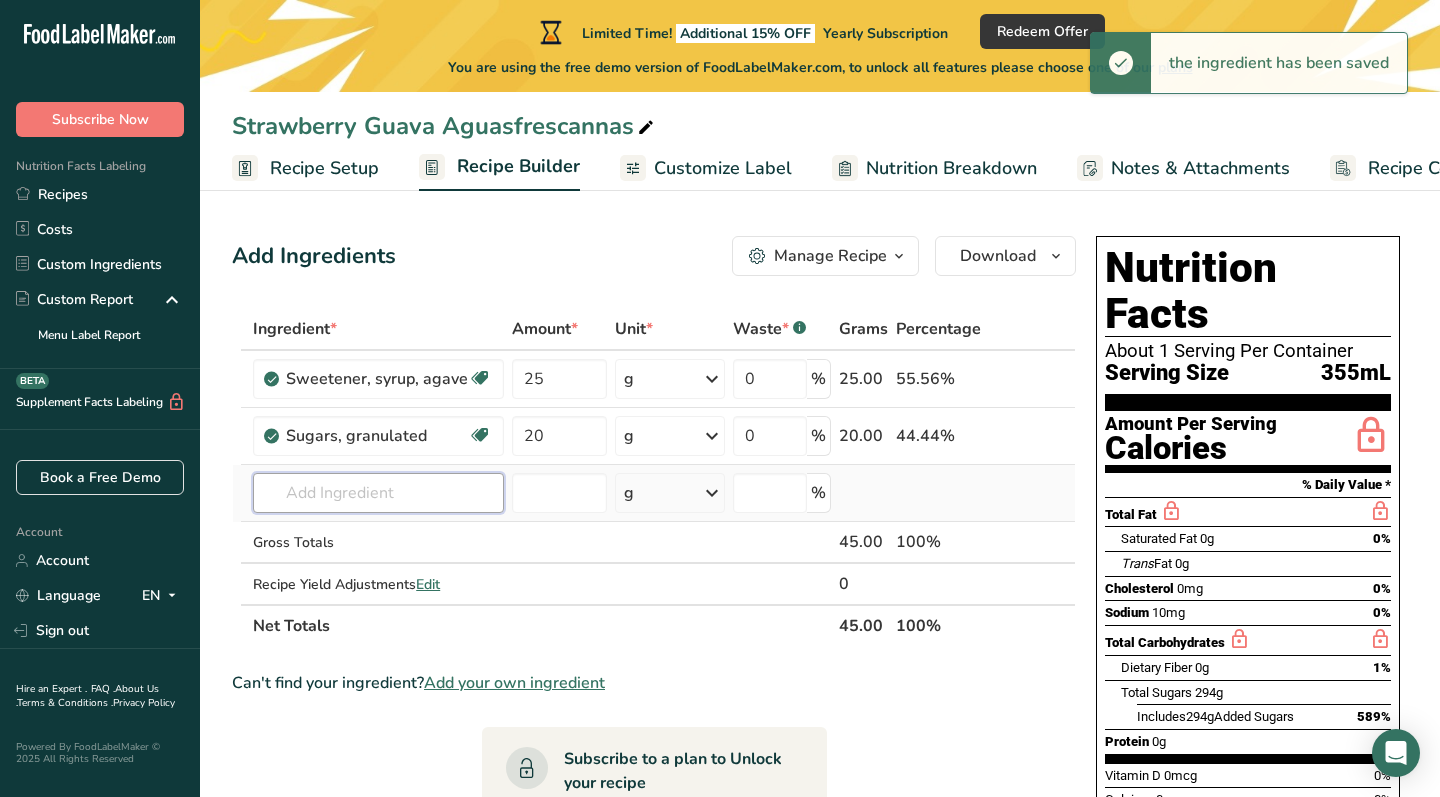 click at bounding box center [378, 493] 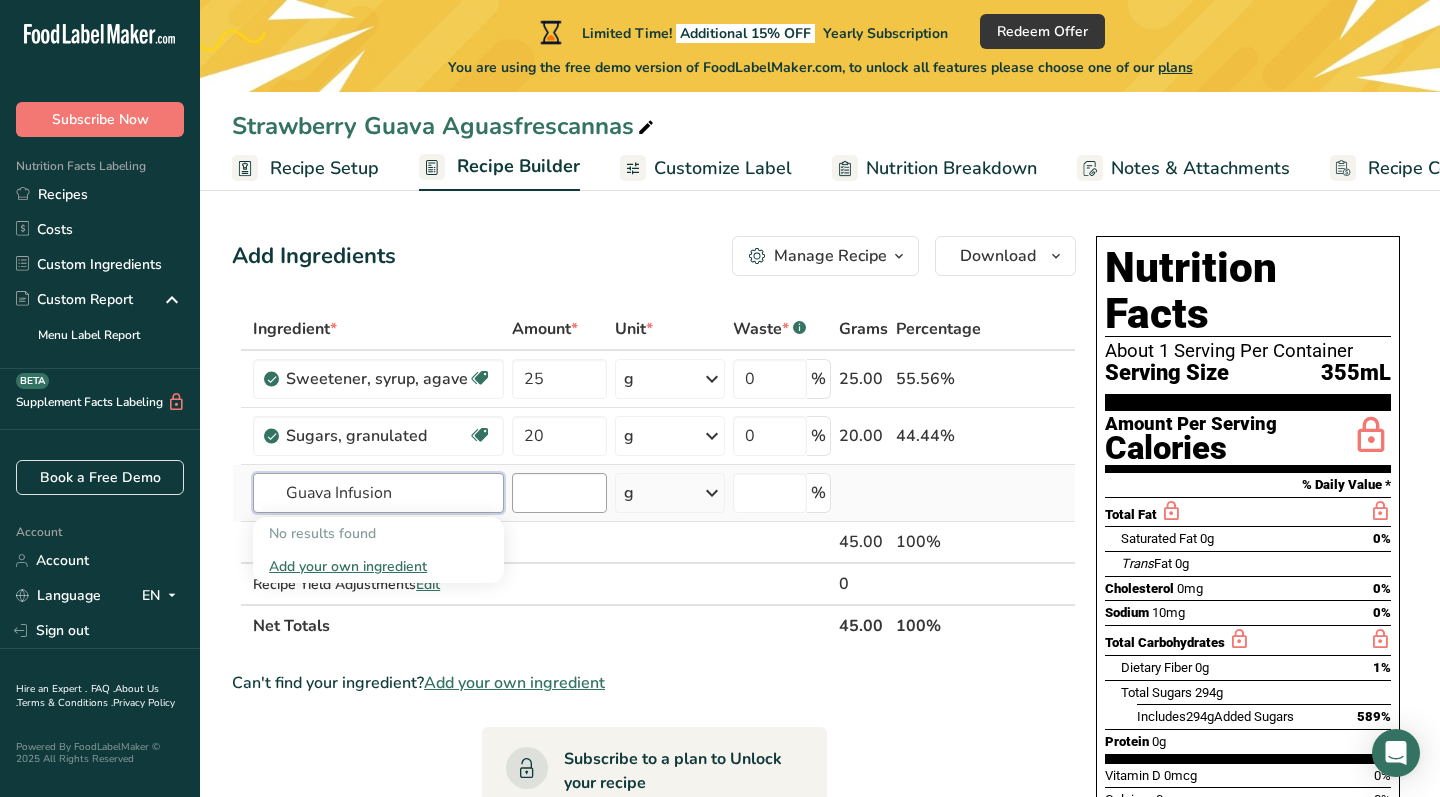 type on "Guava Infusion" 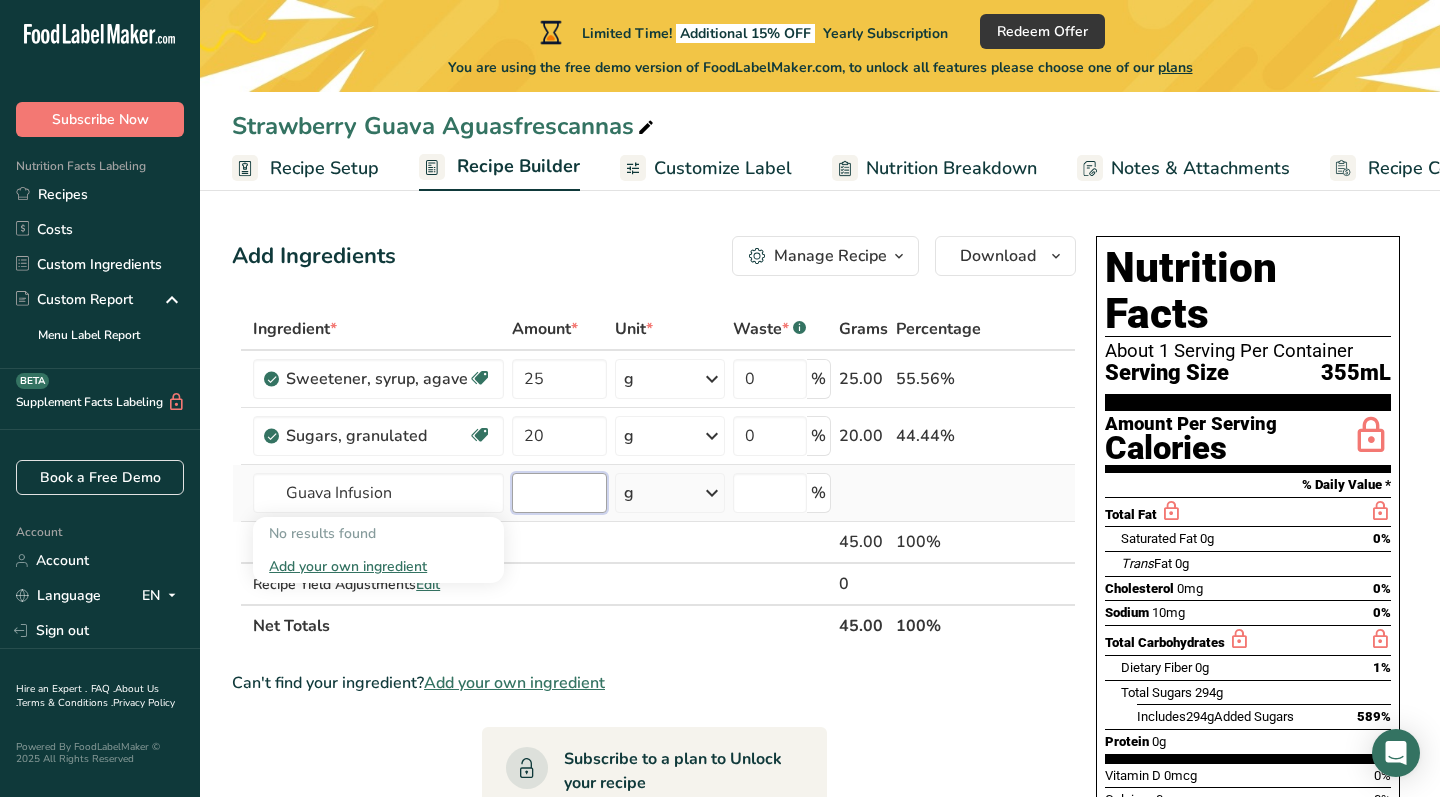 type 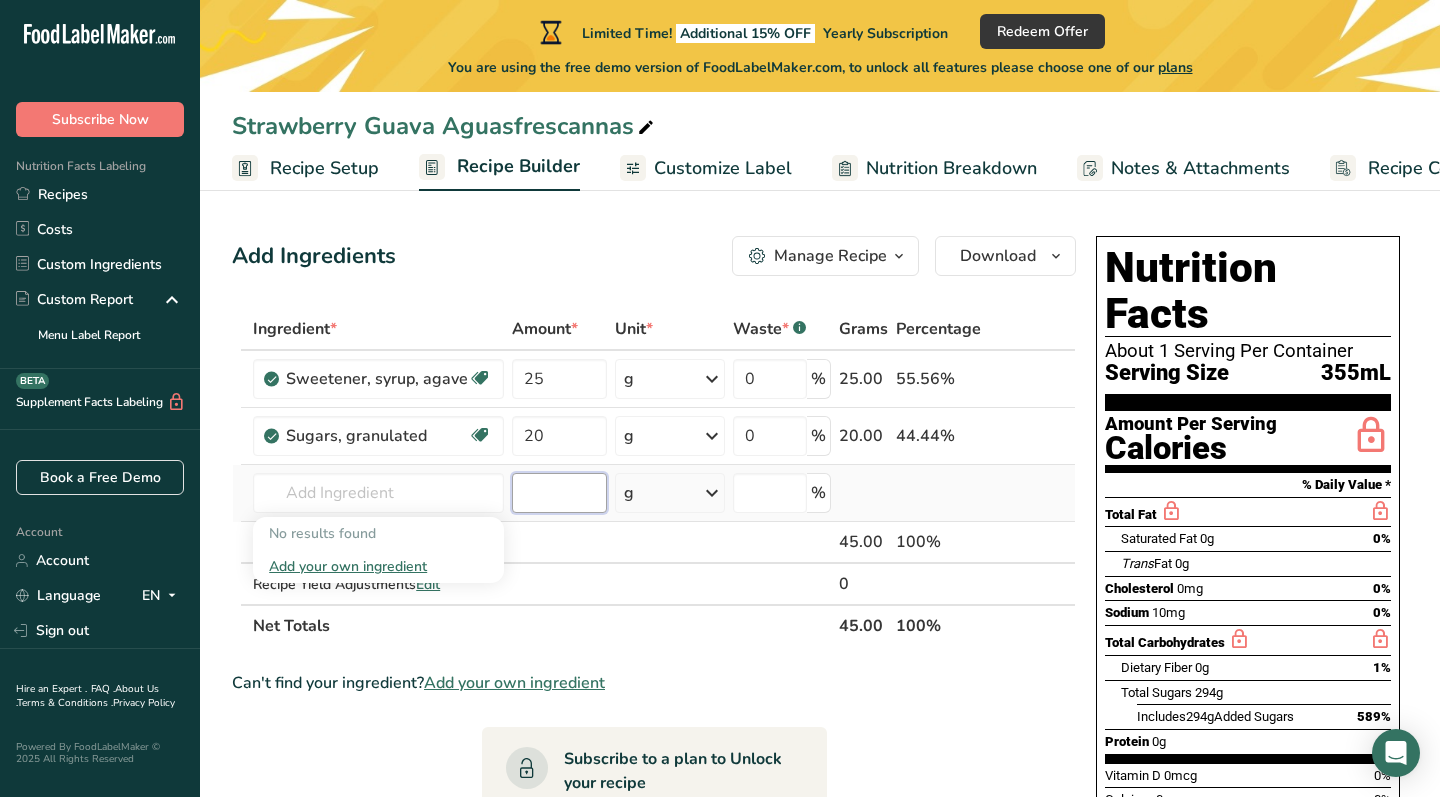 click at bounding box center [559, 493] 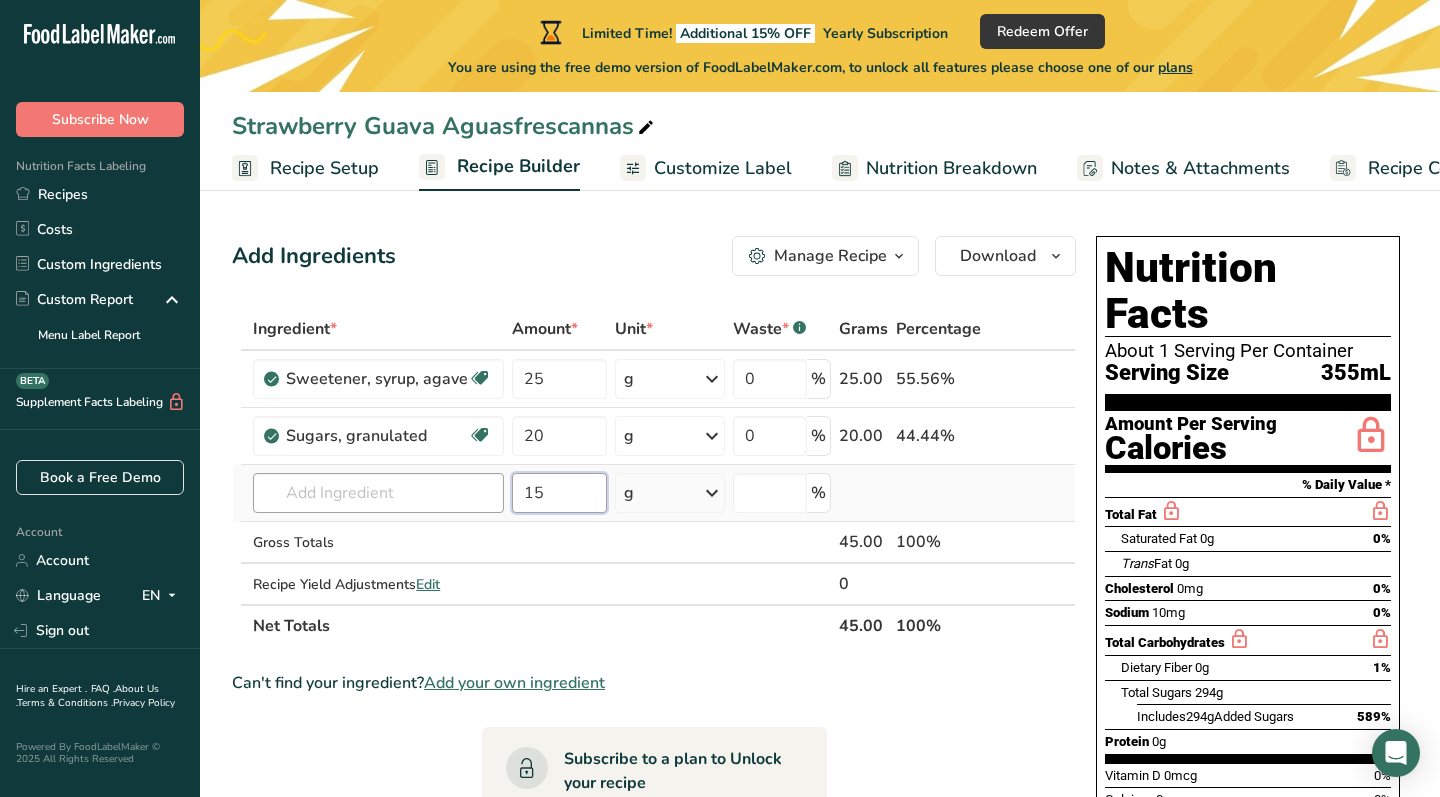 type on "15" 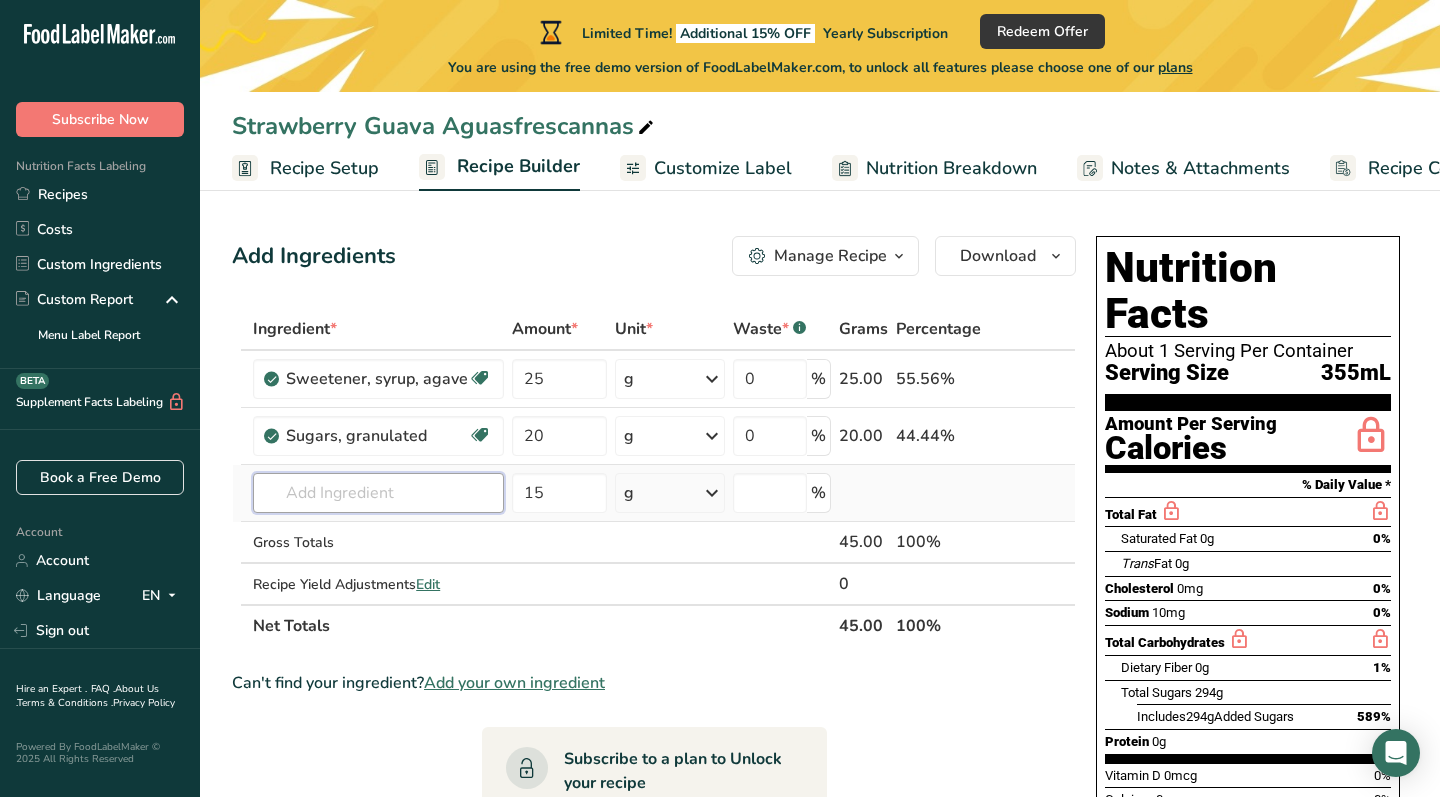 click at bounding box center [378, 493] 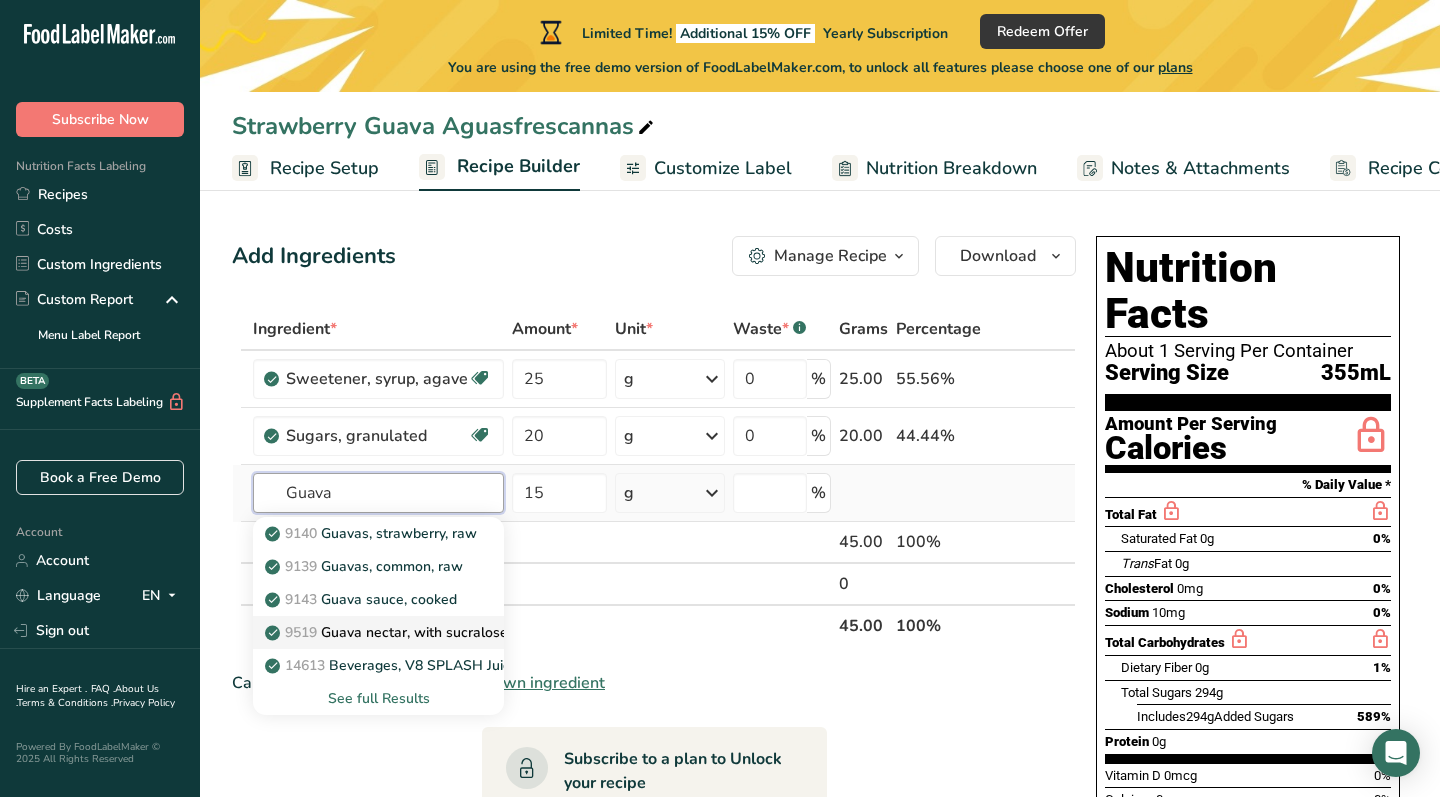 type on "Guava" 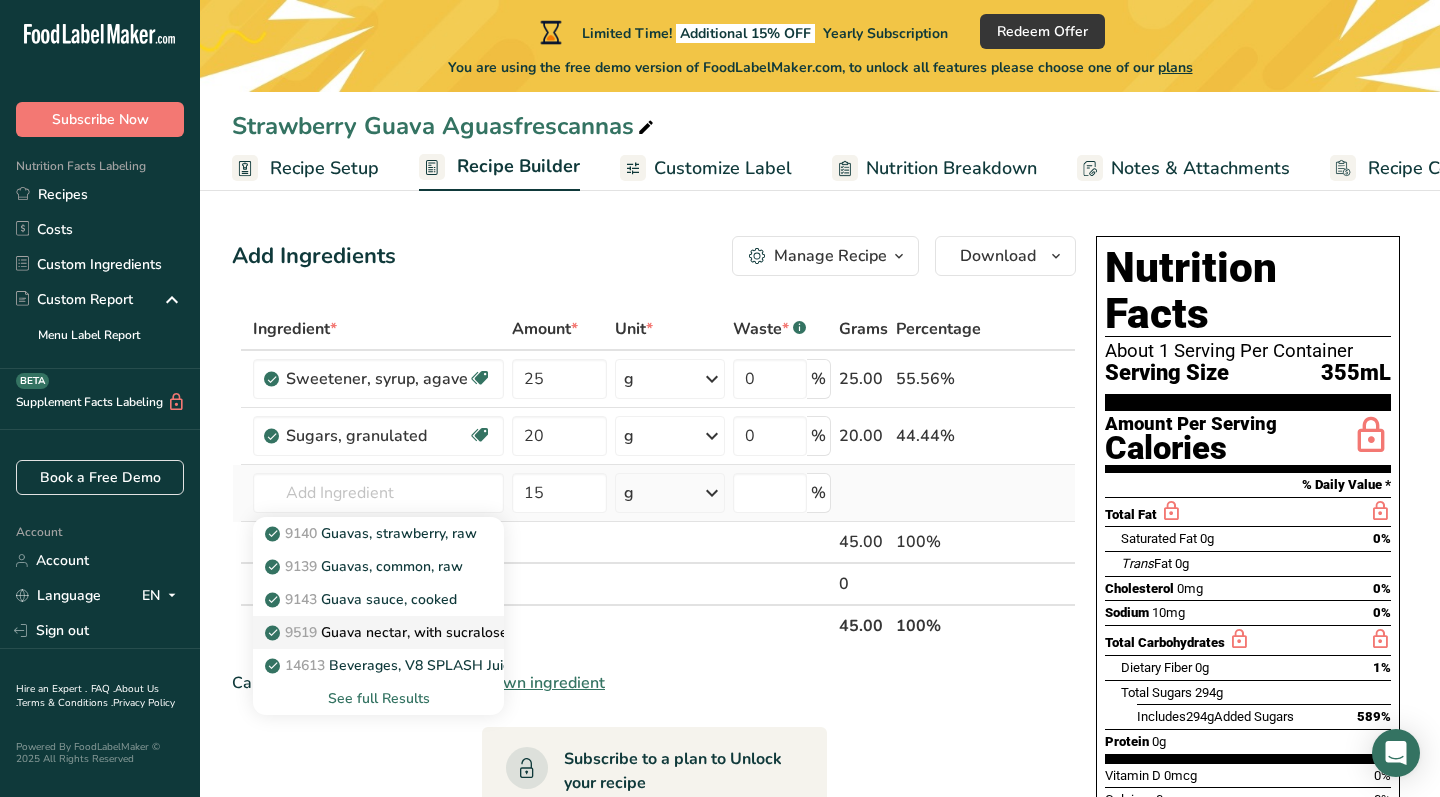 click on "9519
Guava nectar, with sucralose, canned" at bounding box center (415, 632) 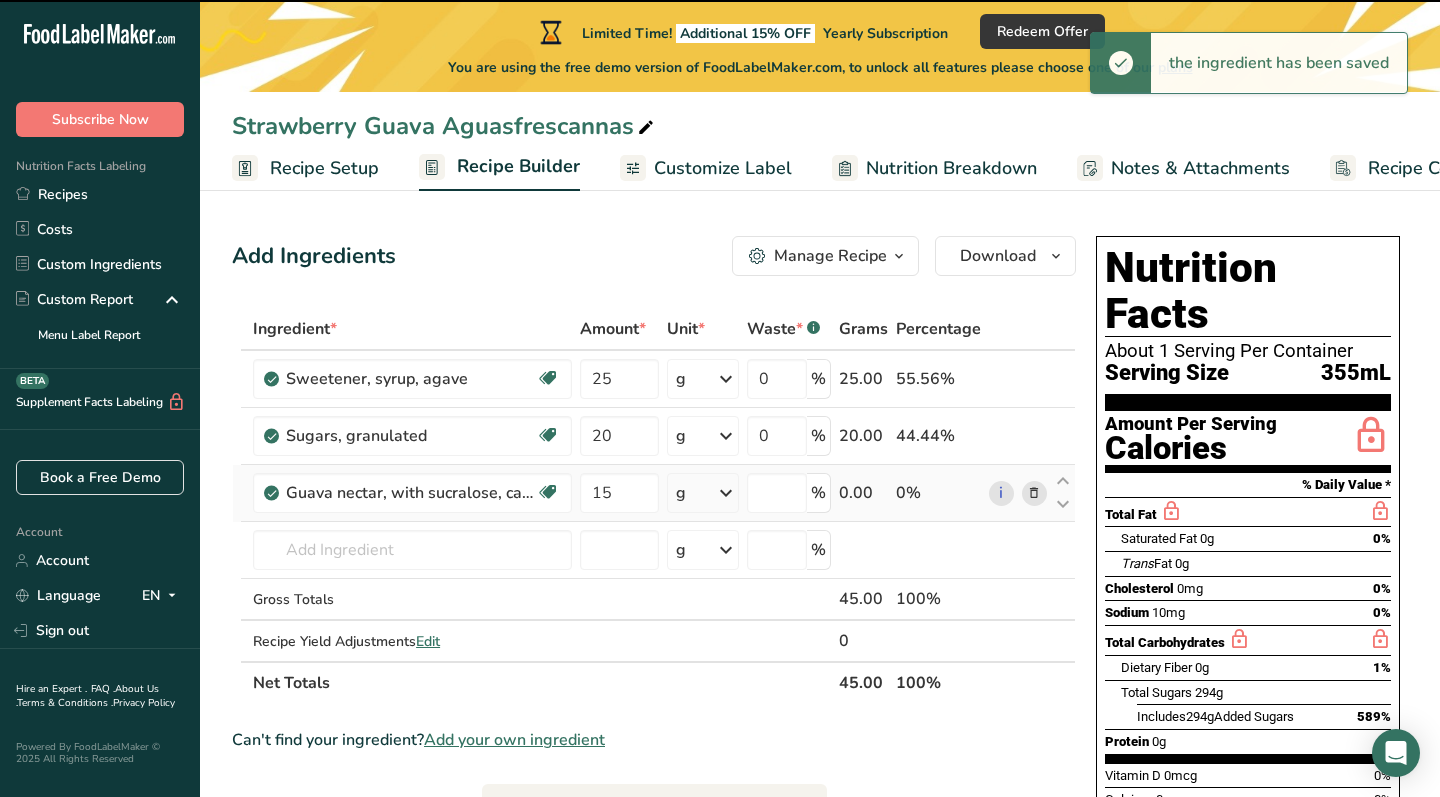 type on "0" 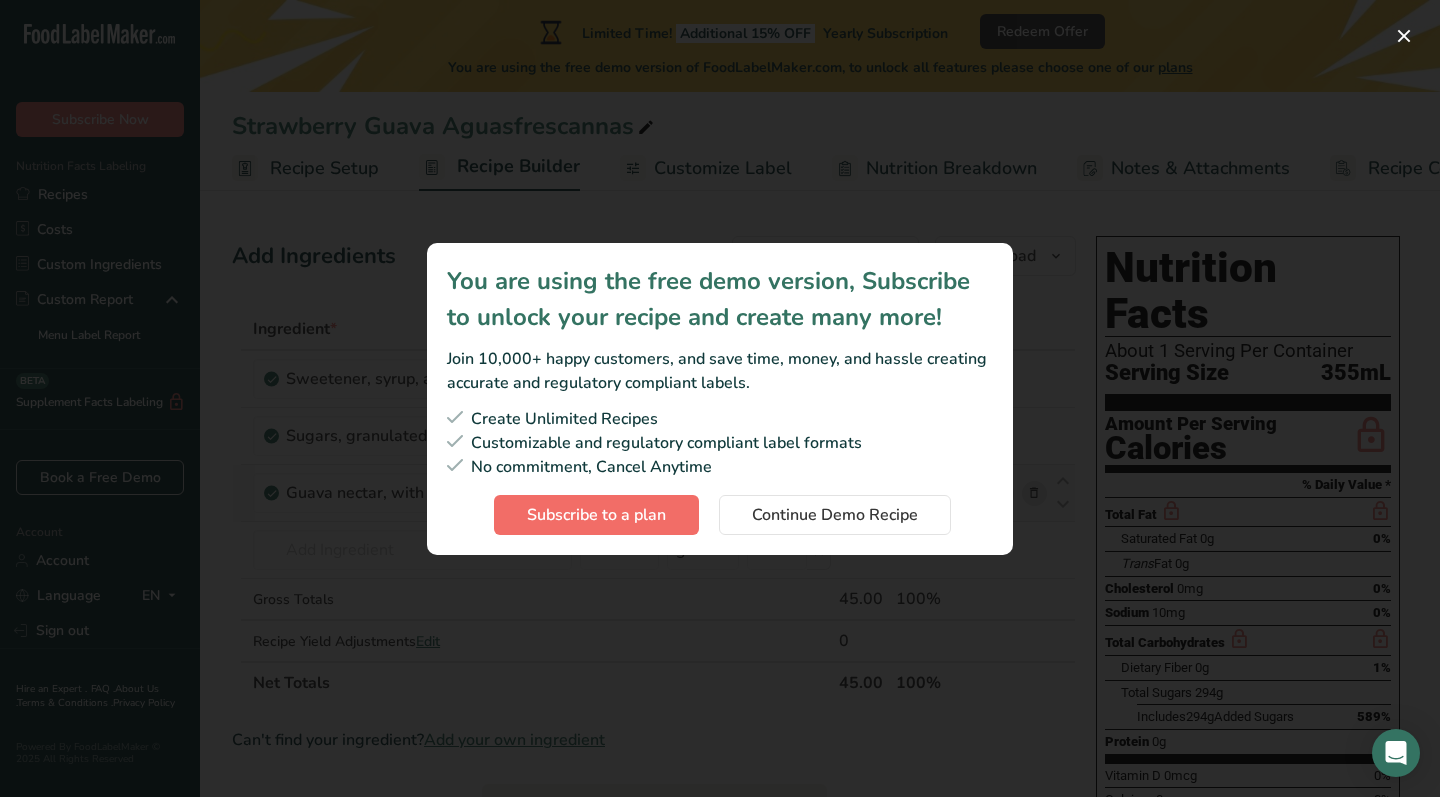 click on "Subscribe to a plan" at bounding box center (596, 515) 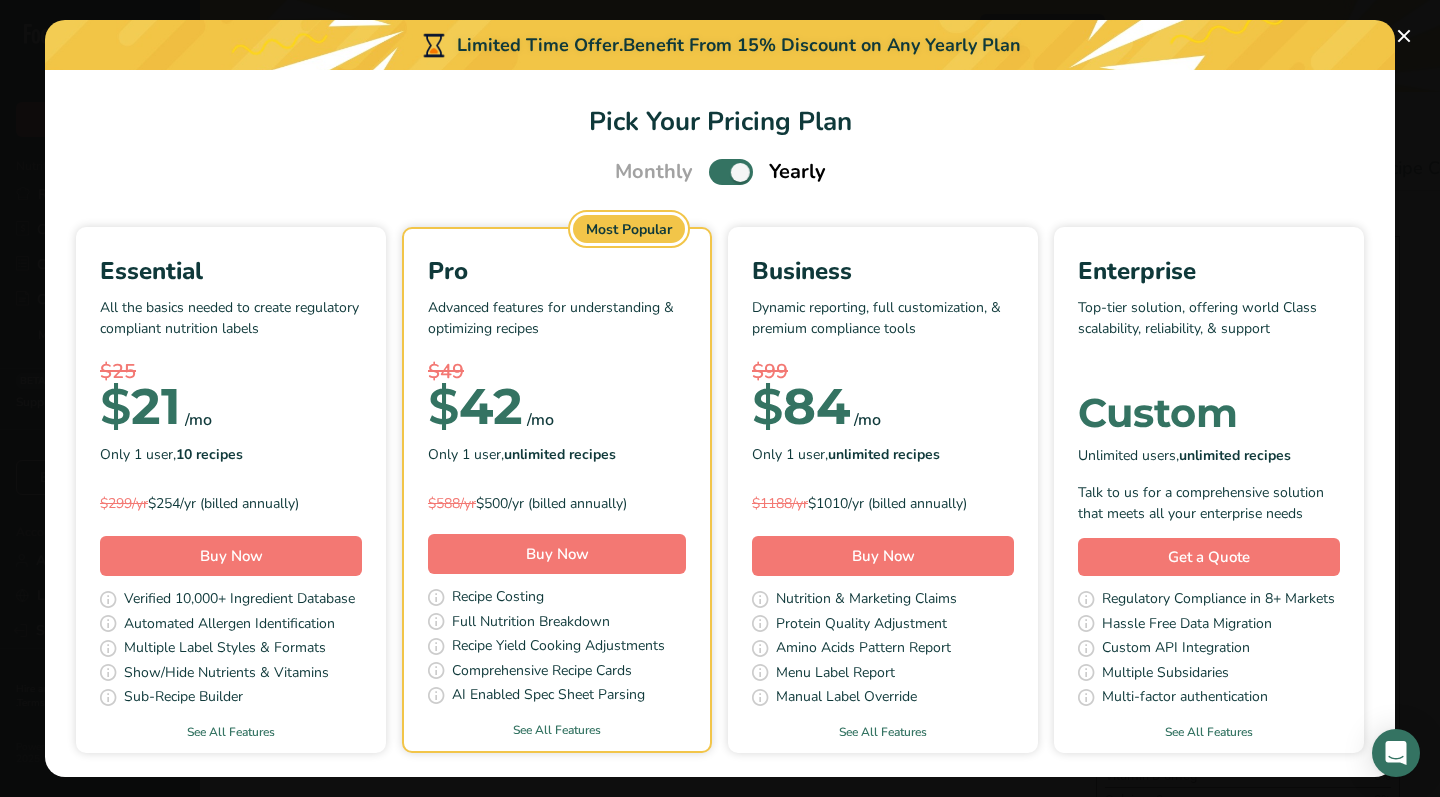 scroll, scrollTop: 0, scrollLeft: 0, axis: both 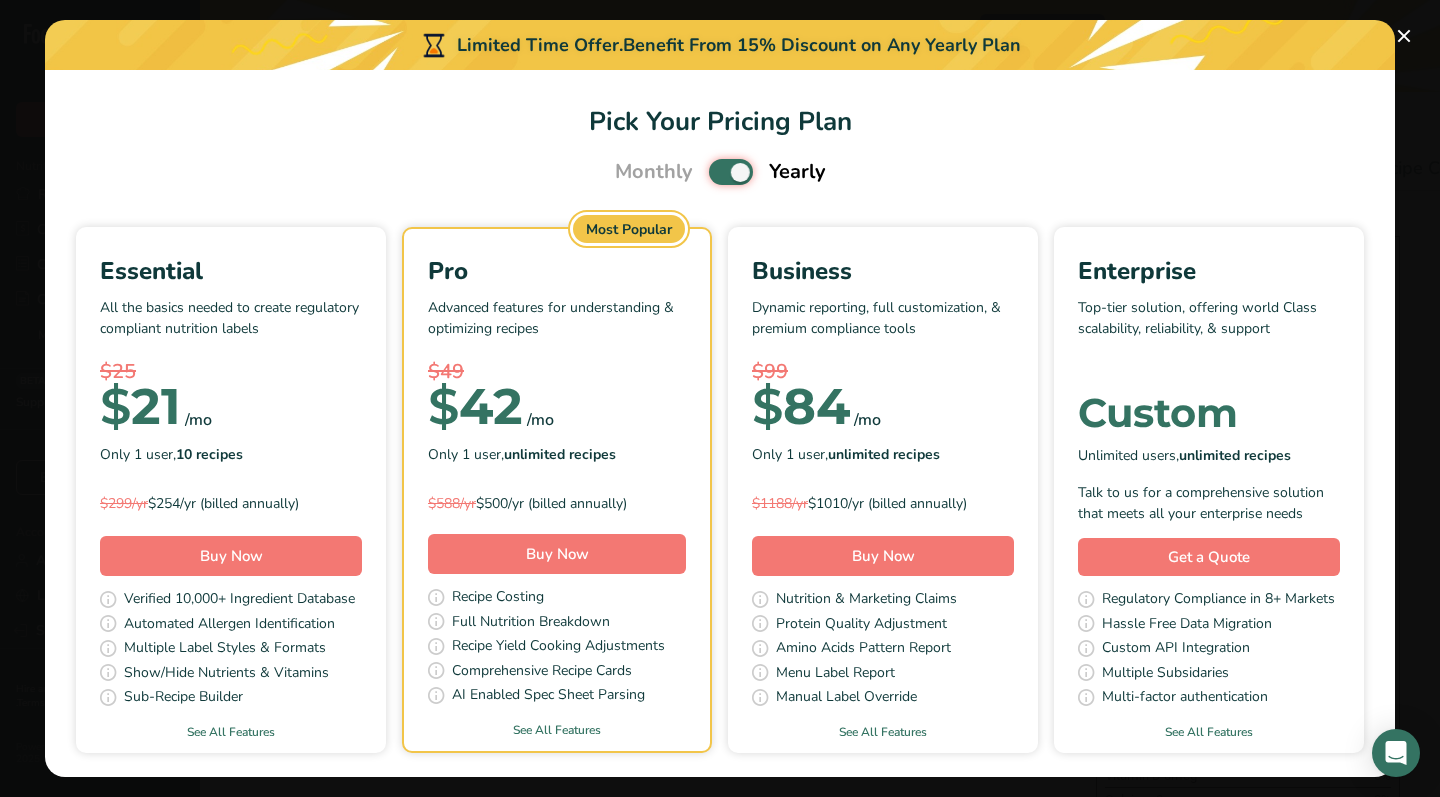 click at bounding box center [715, 172] 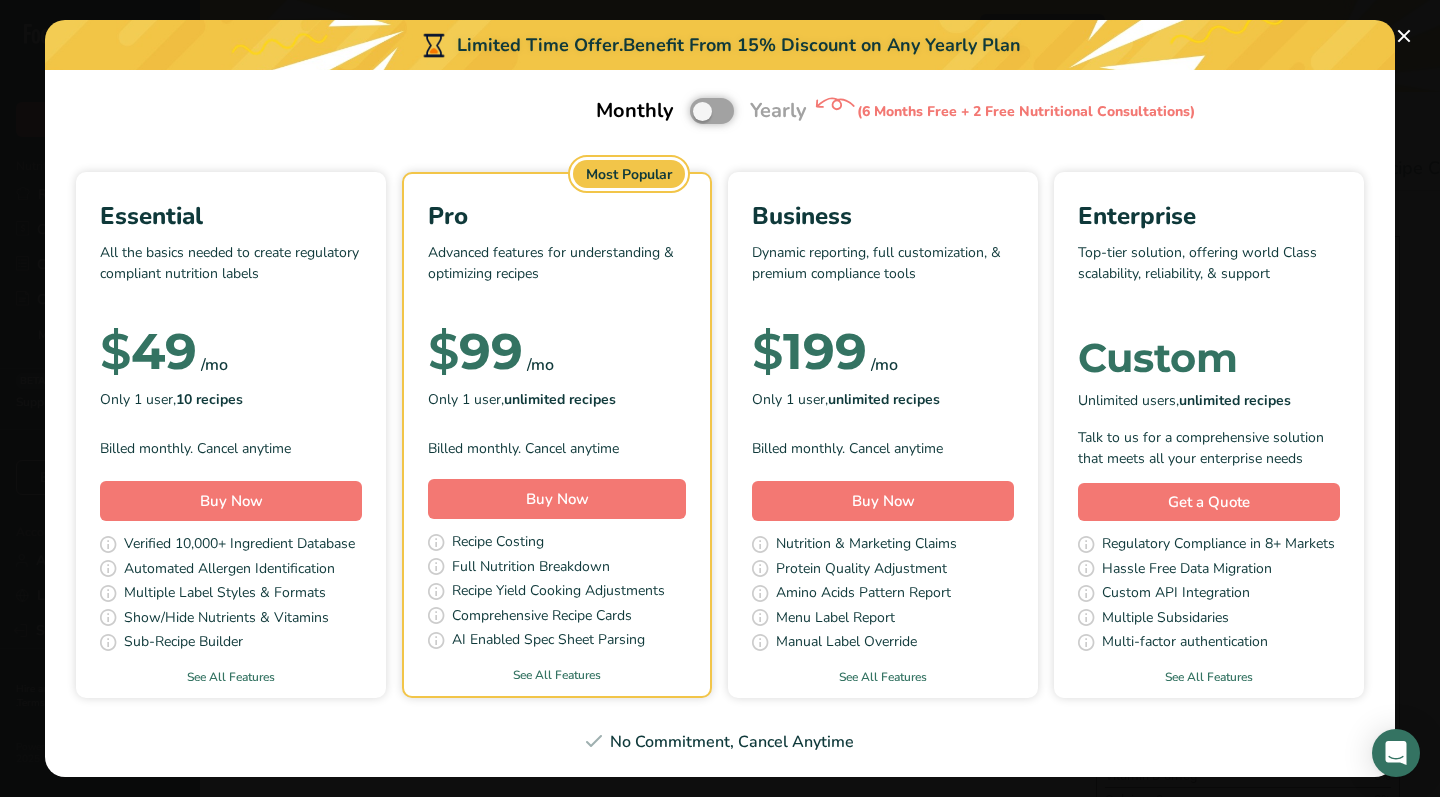 scroll, scrollTop: 65, scrollLeft: 0, axis: vertical 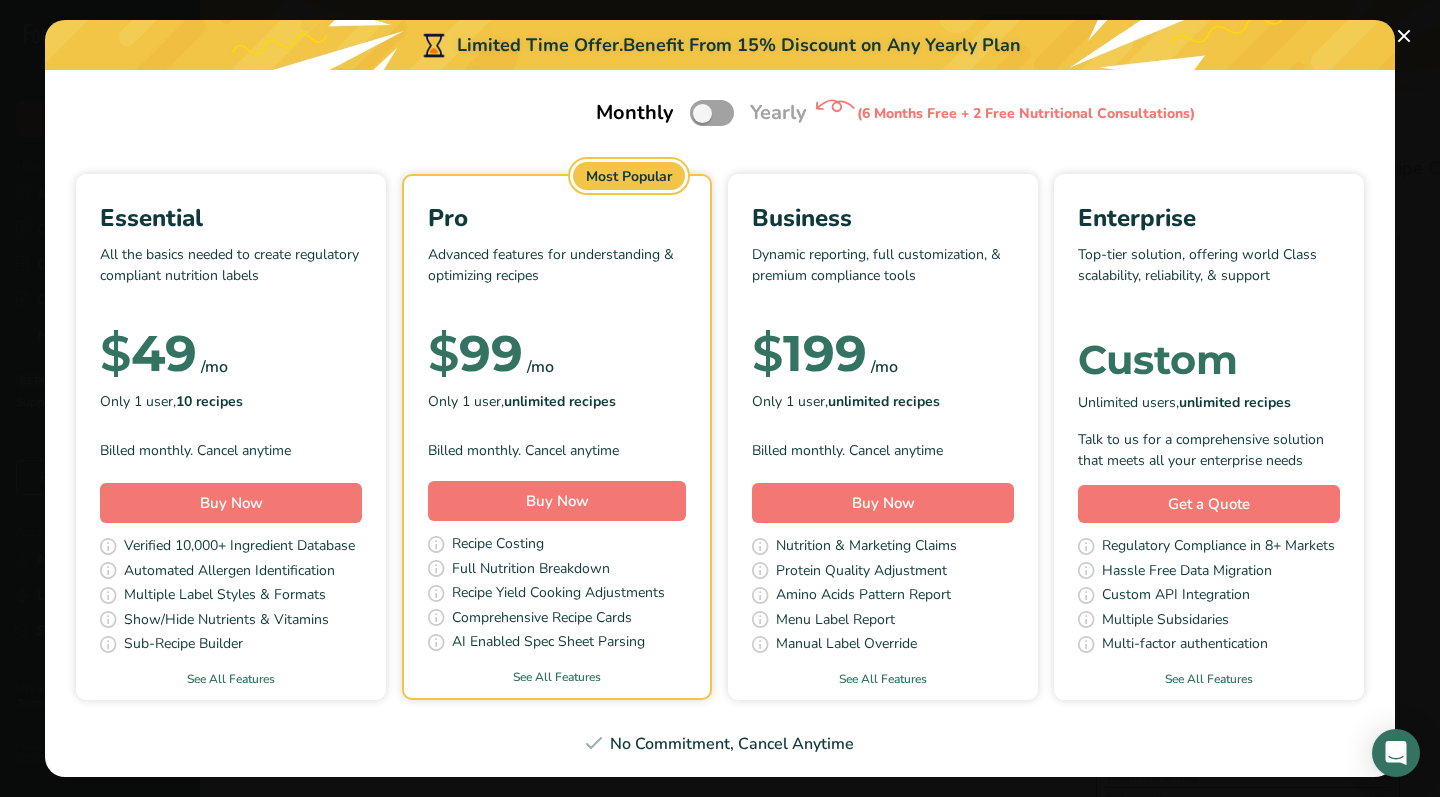 click on "All the basics needed to create regulatory compliant nutrition labels" at bounding box center [231, 274] 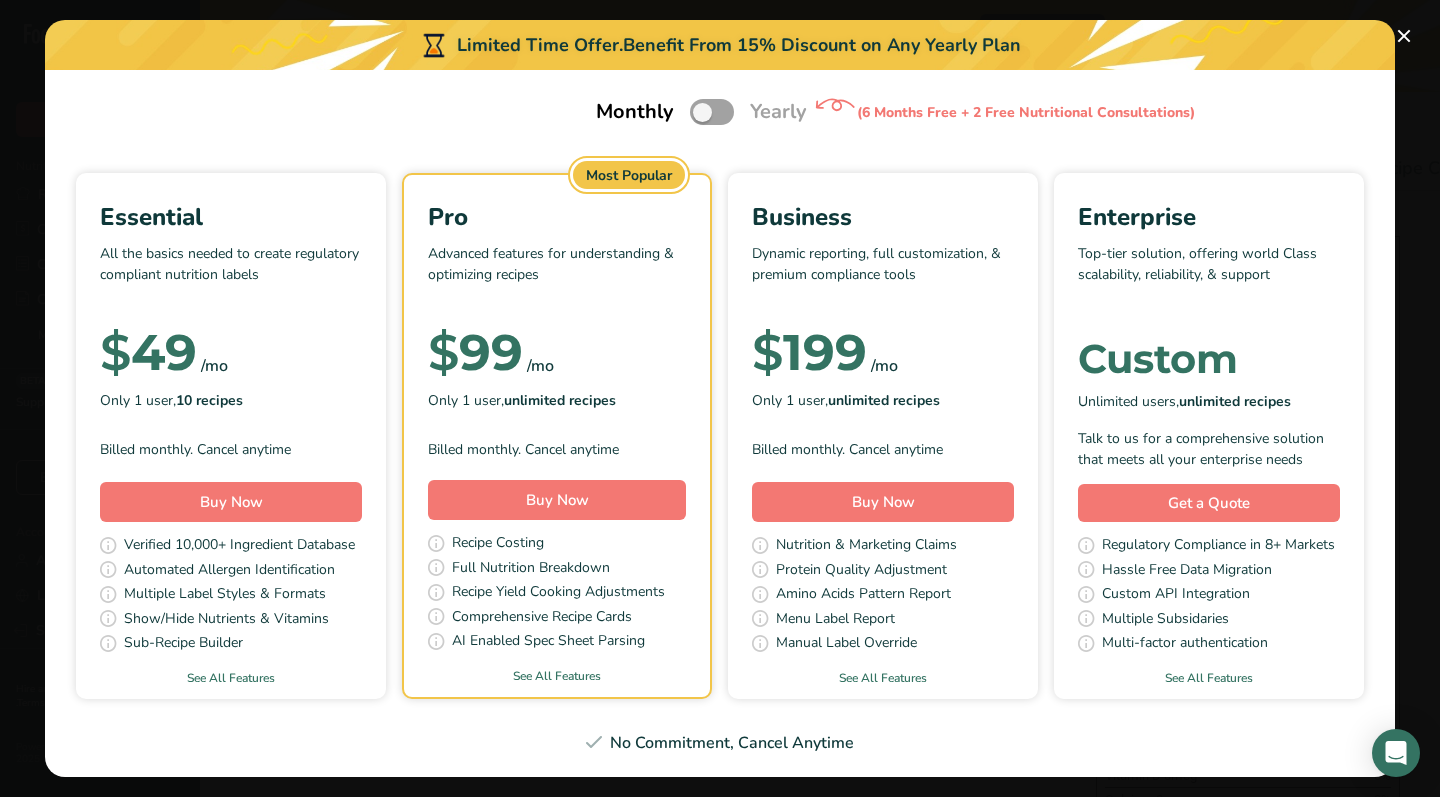 scroll, scrollTop: 65, scrollLeft: 0, axis: vertical 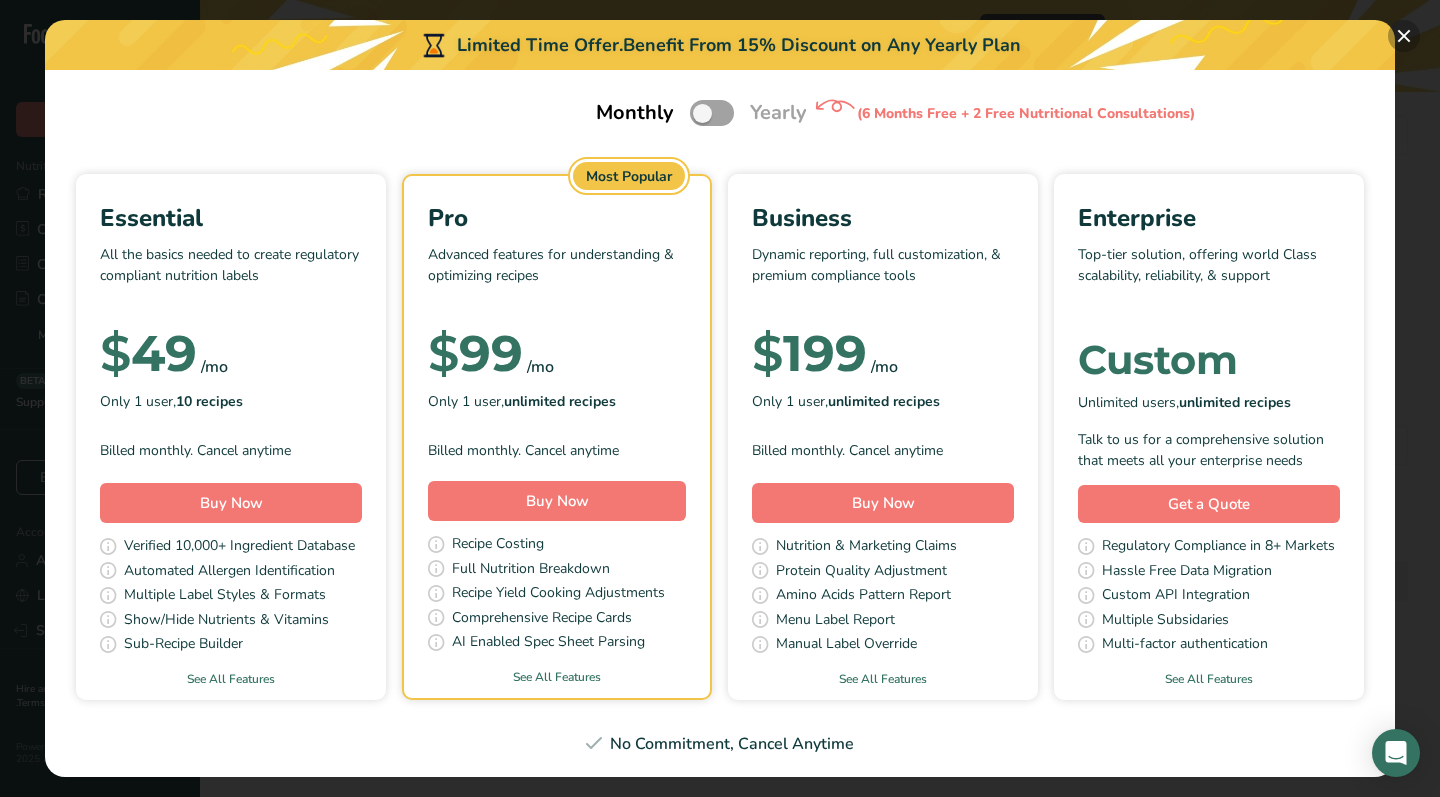 click at bounding box center (1404, 36) 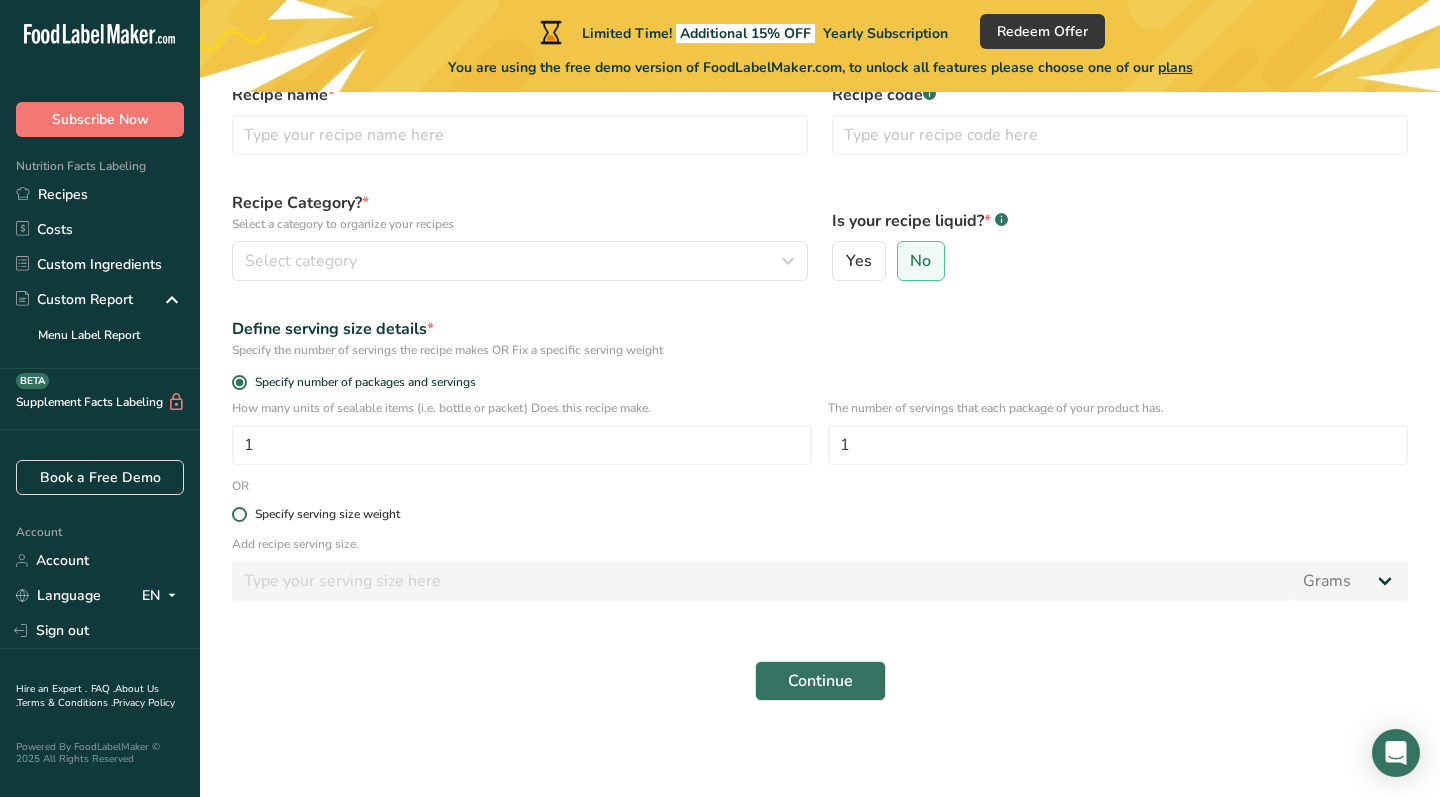 click on "Specify serving size weight" at bounding box center (327, 514) 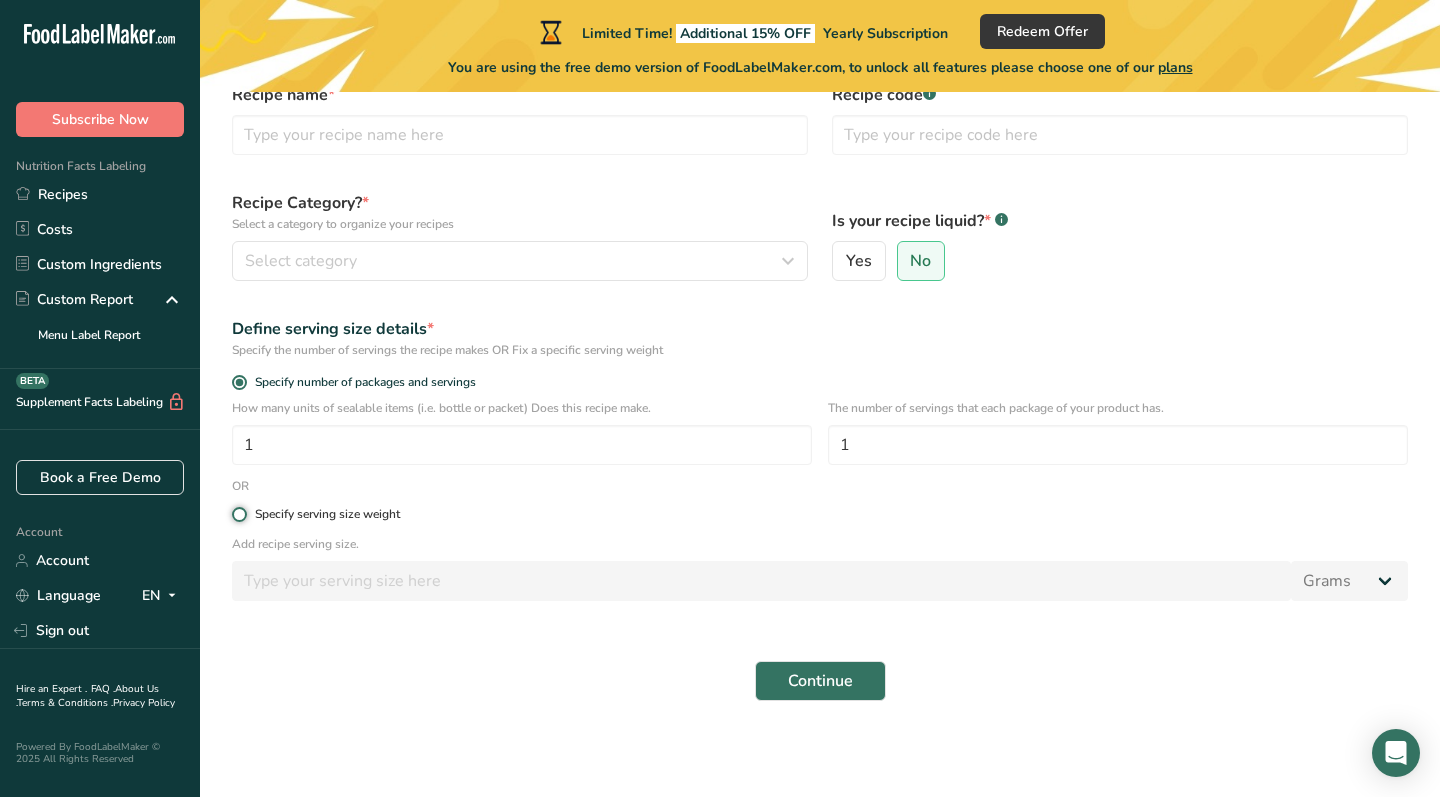 click on "Specify serving size weight" at bounding box center [238, 514] 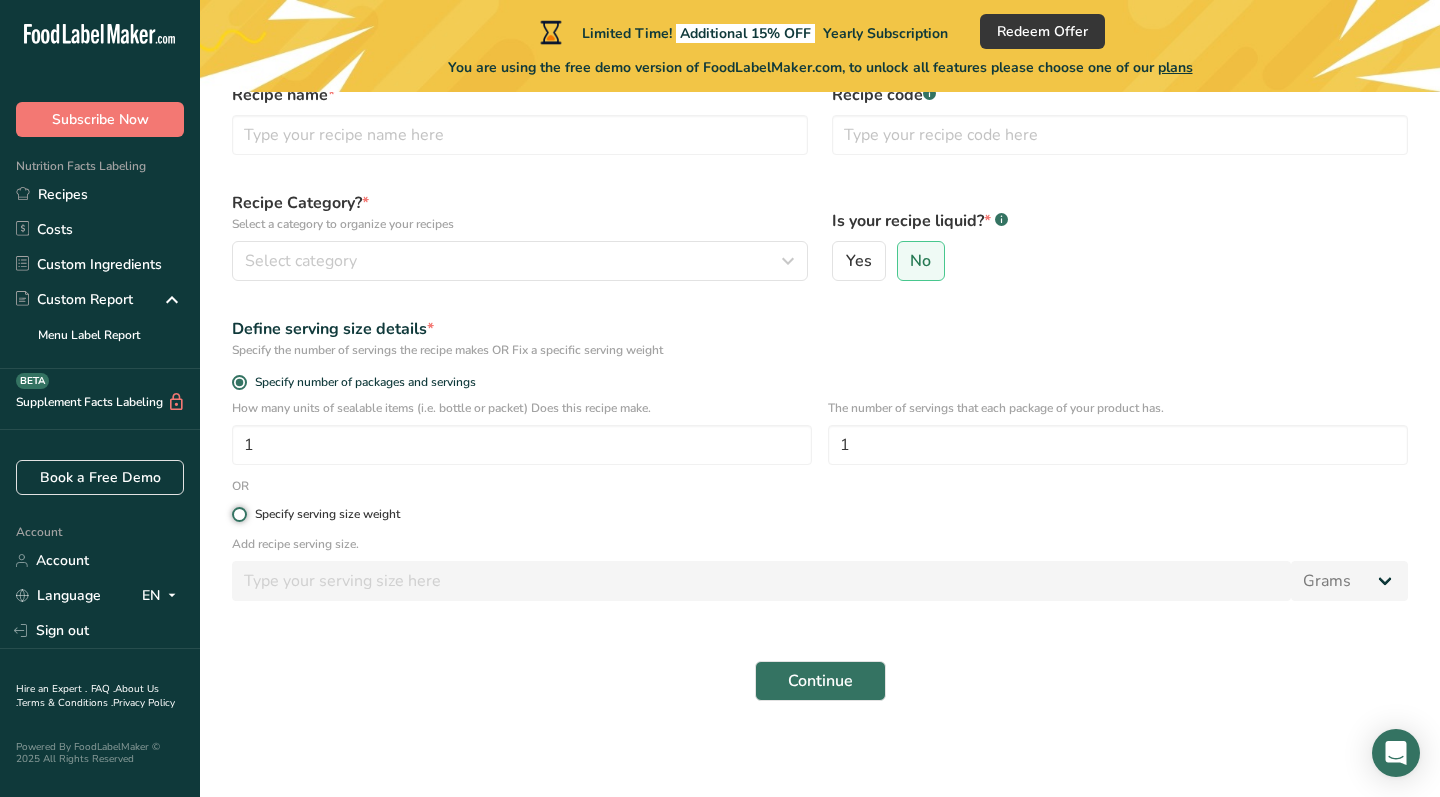 radio on "true" 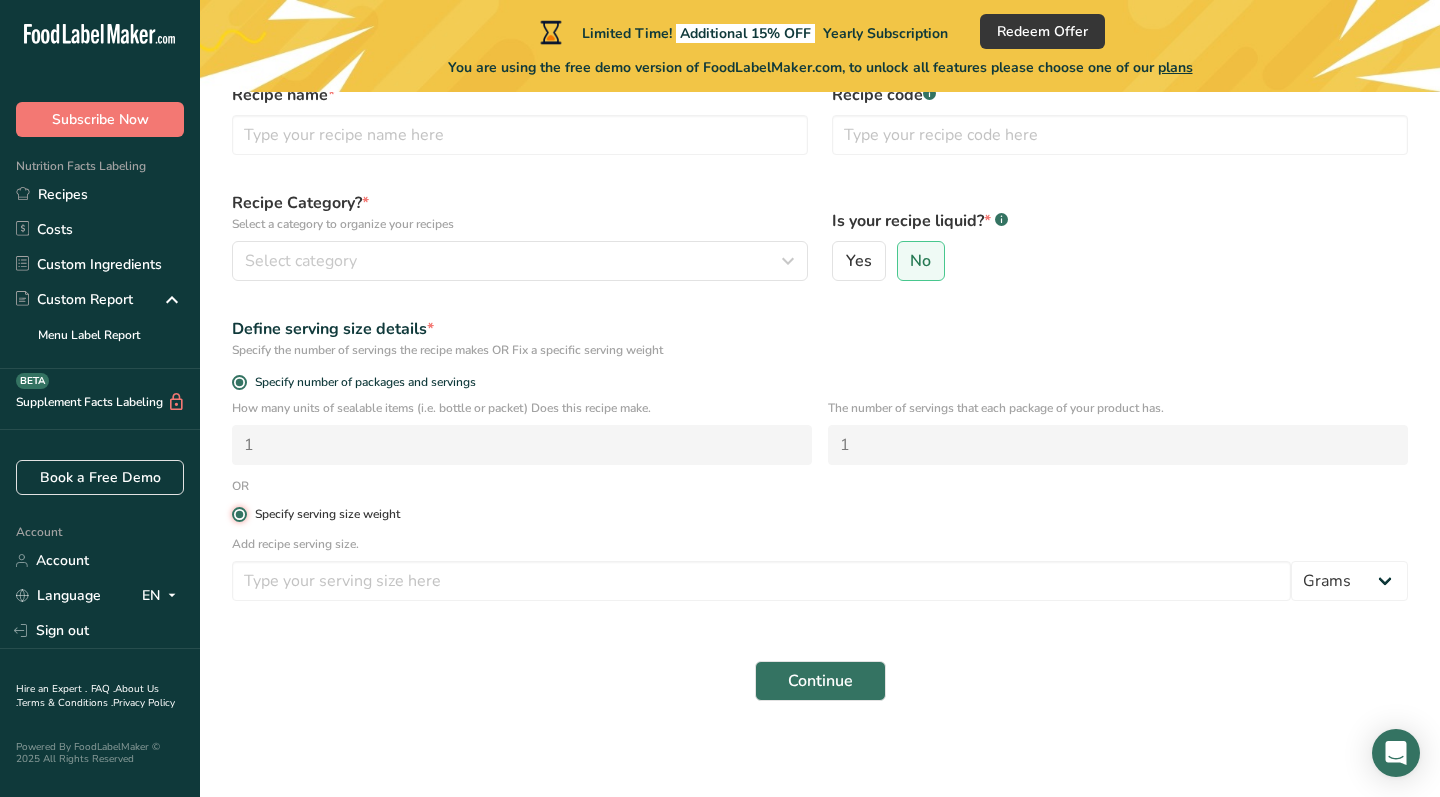 radio on "false" 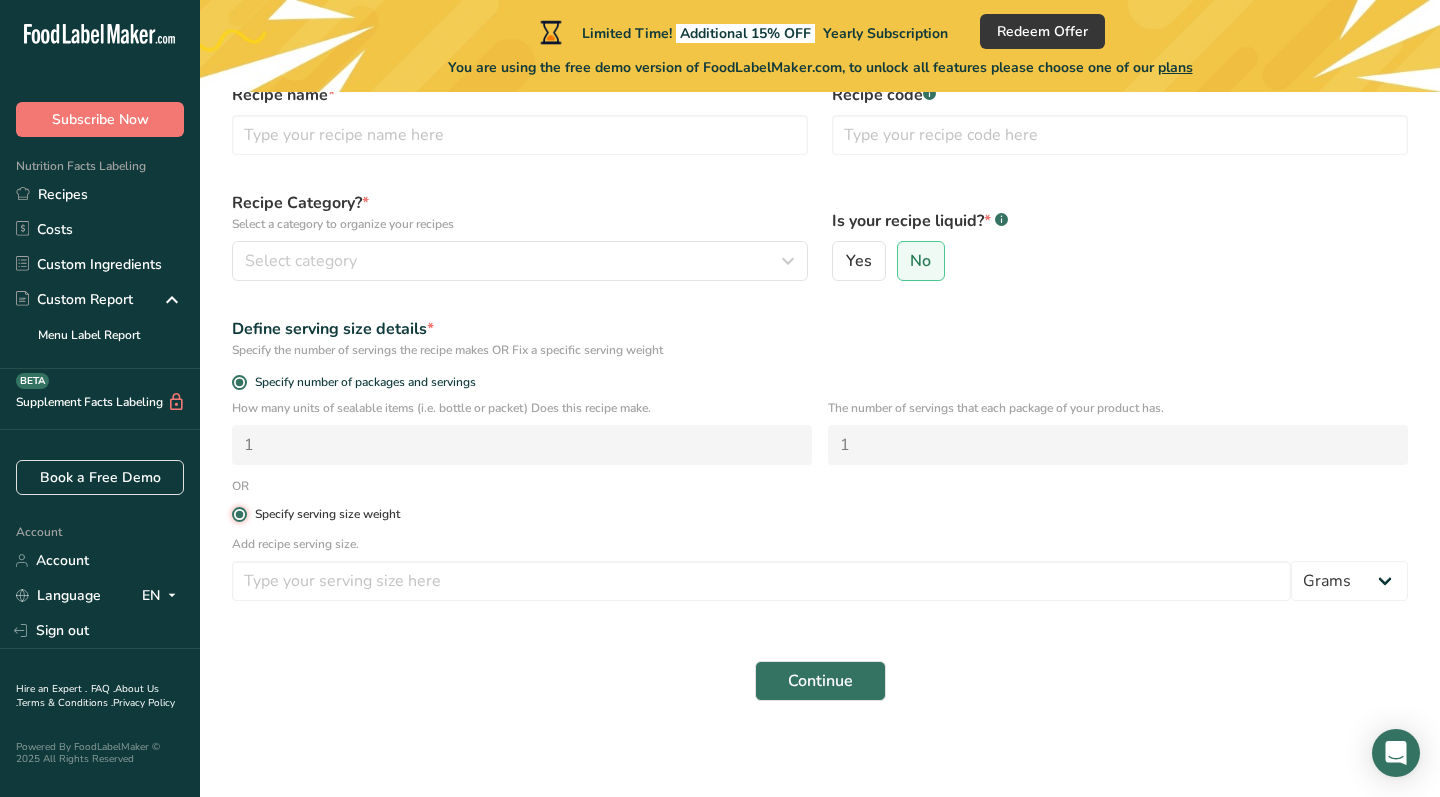 type 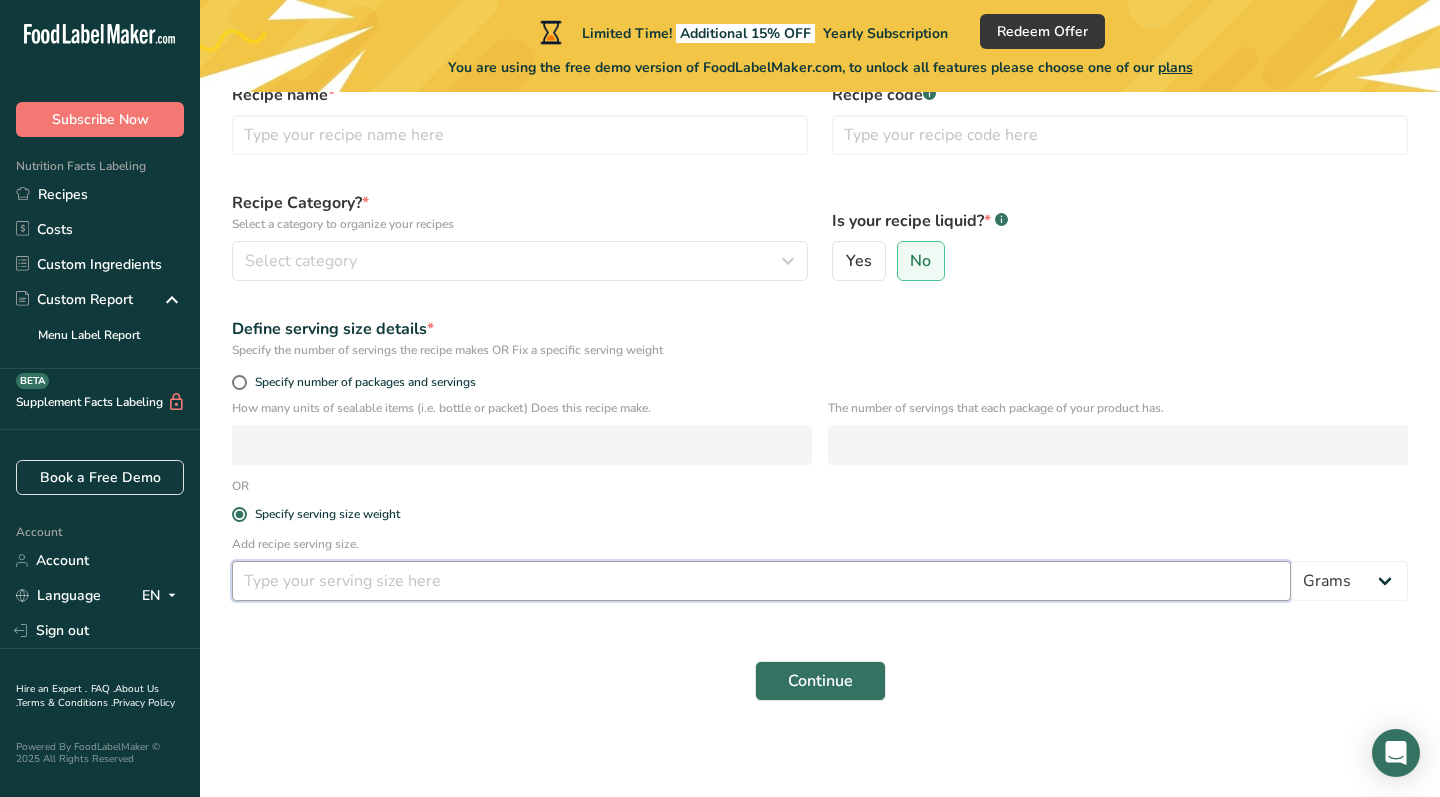 click at bounding box center [761, 581] 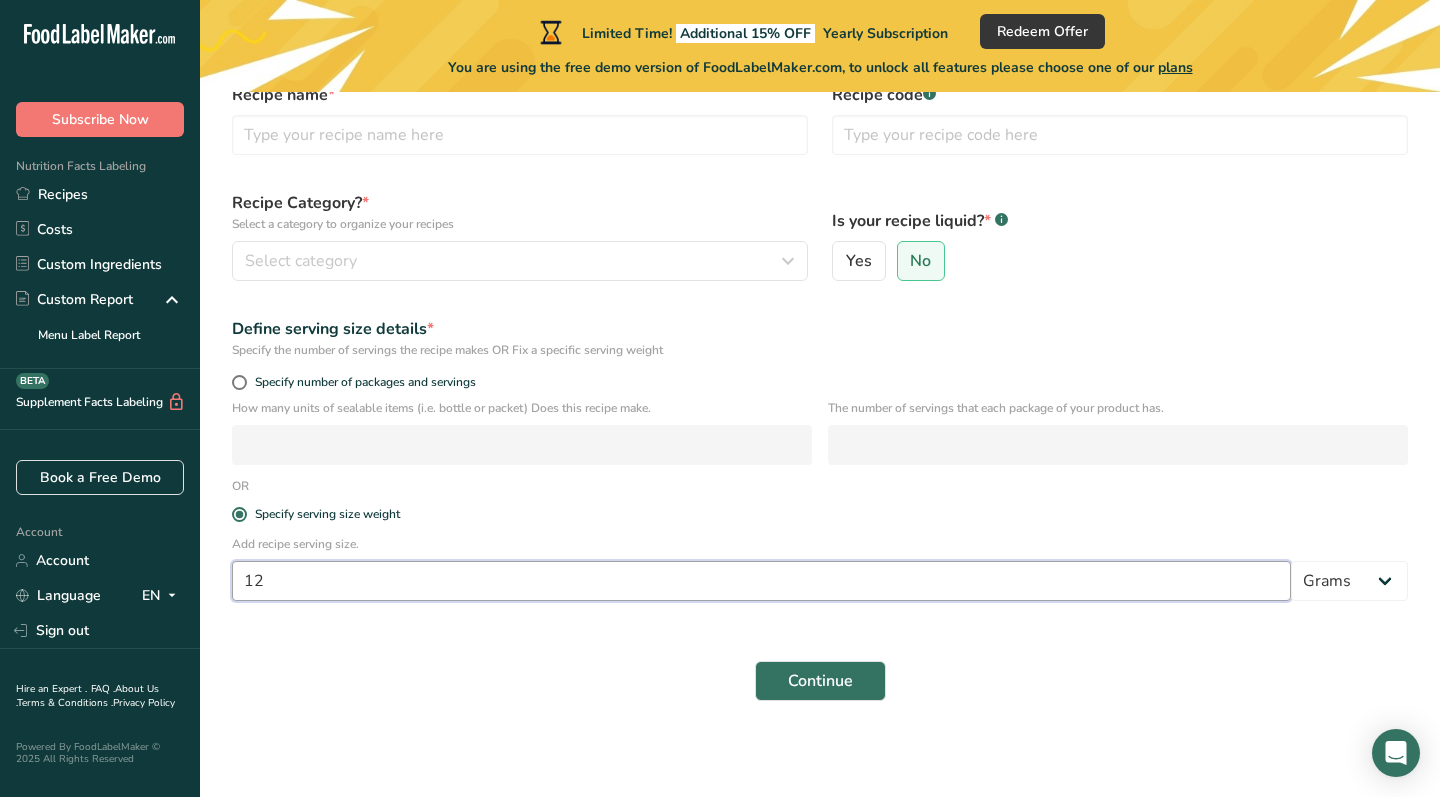 type on "12" 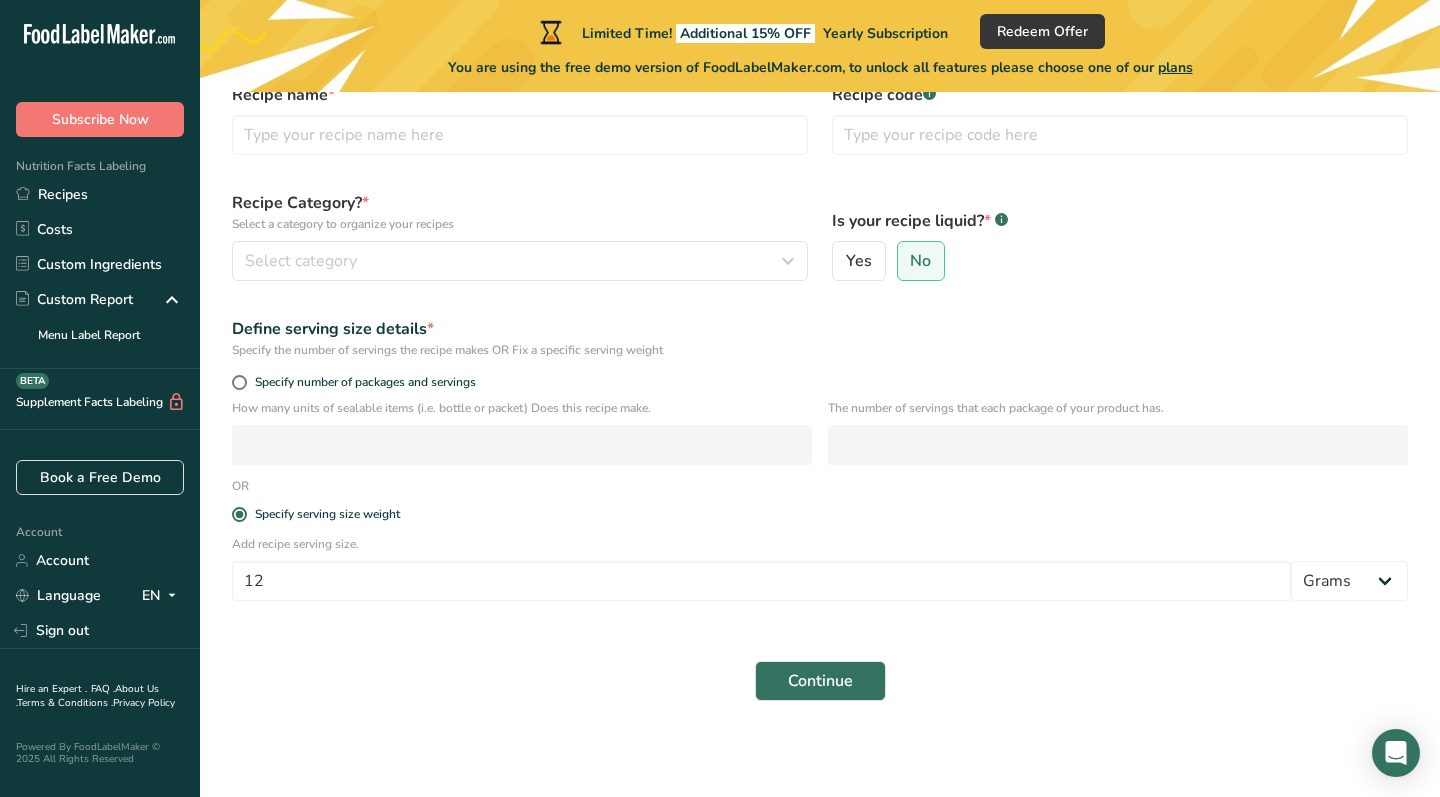 click on "Specify serving size weight" at bounding box center [820, 515] 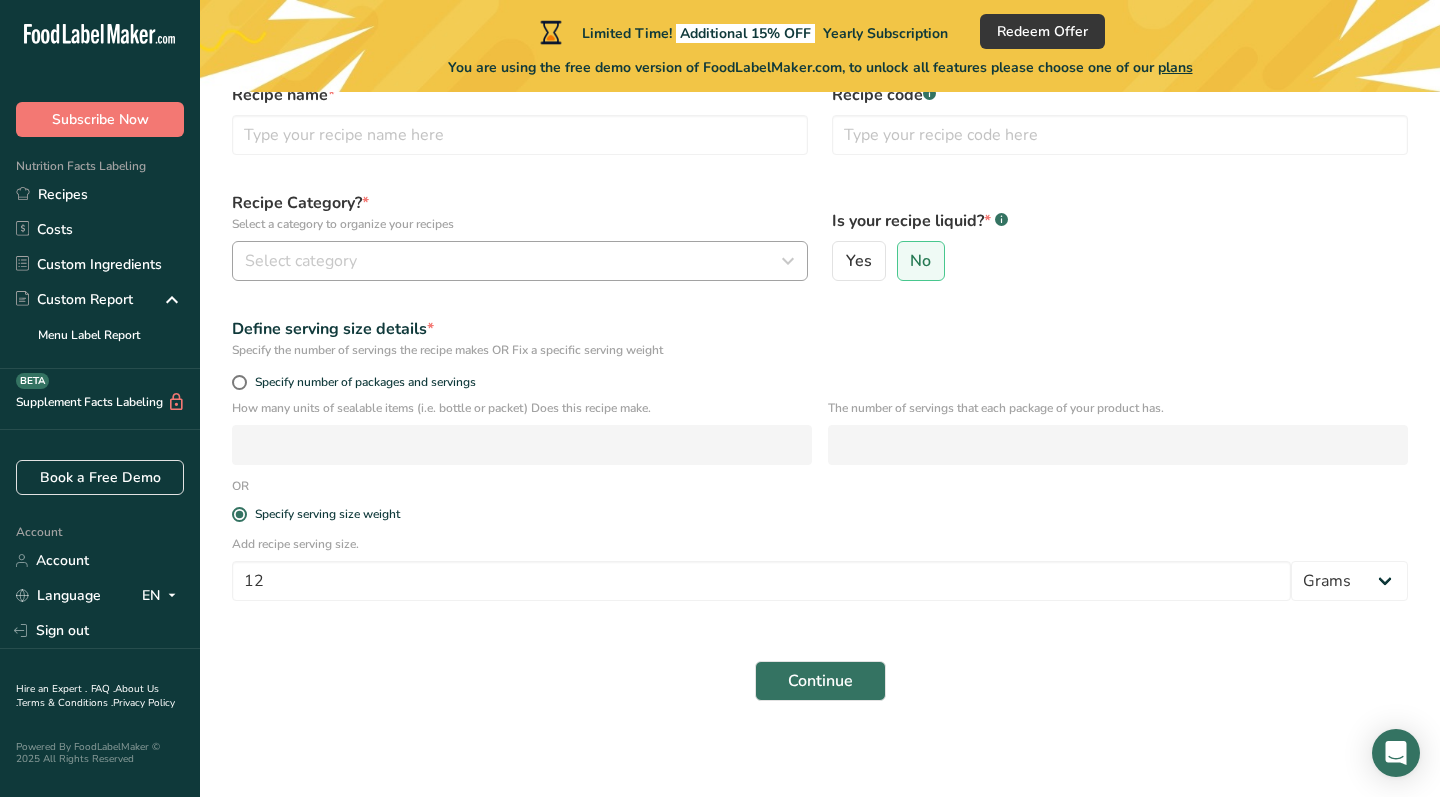 click on "Select category" at bounding box center (514, 261) 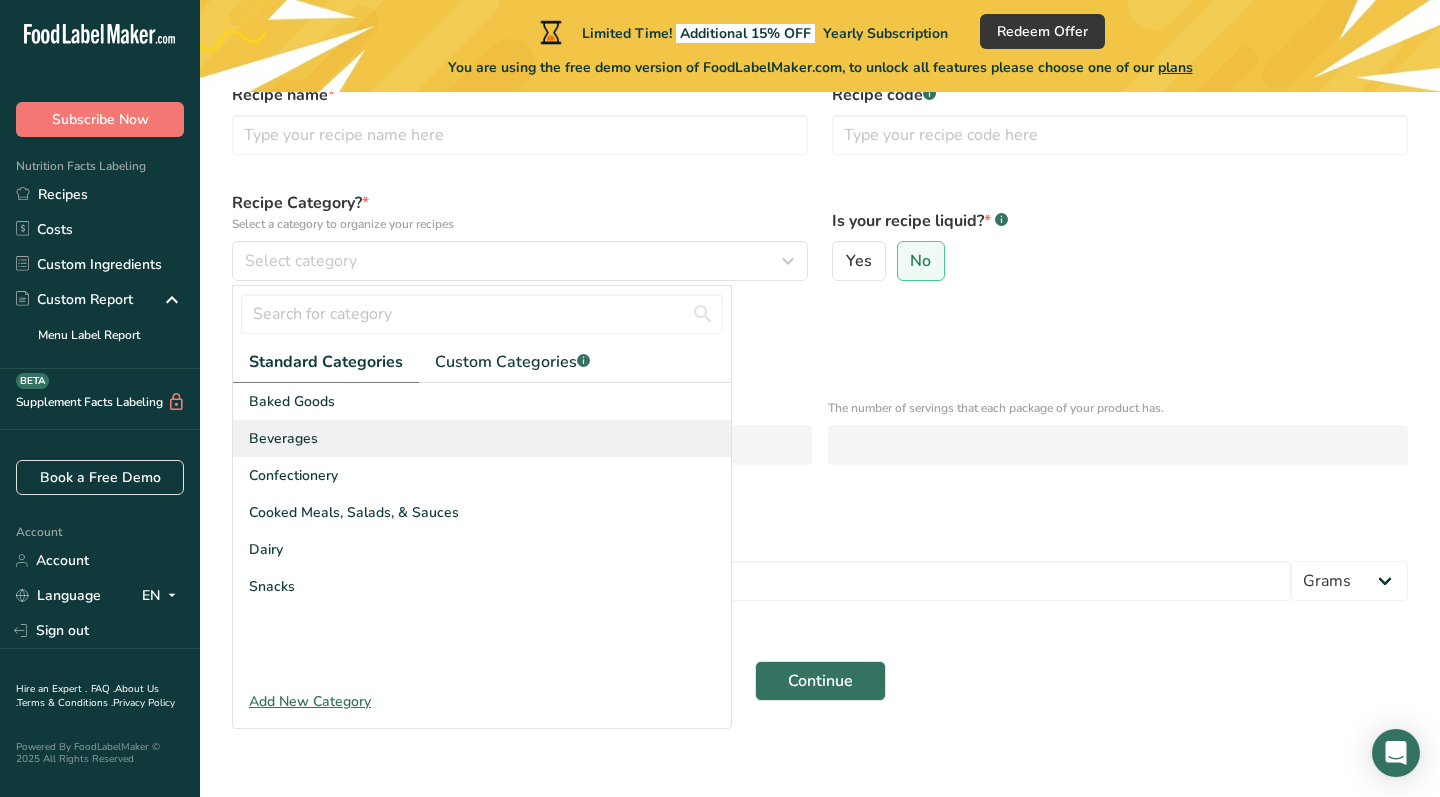 click on "Beverages" at bounding box center (482, 438) 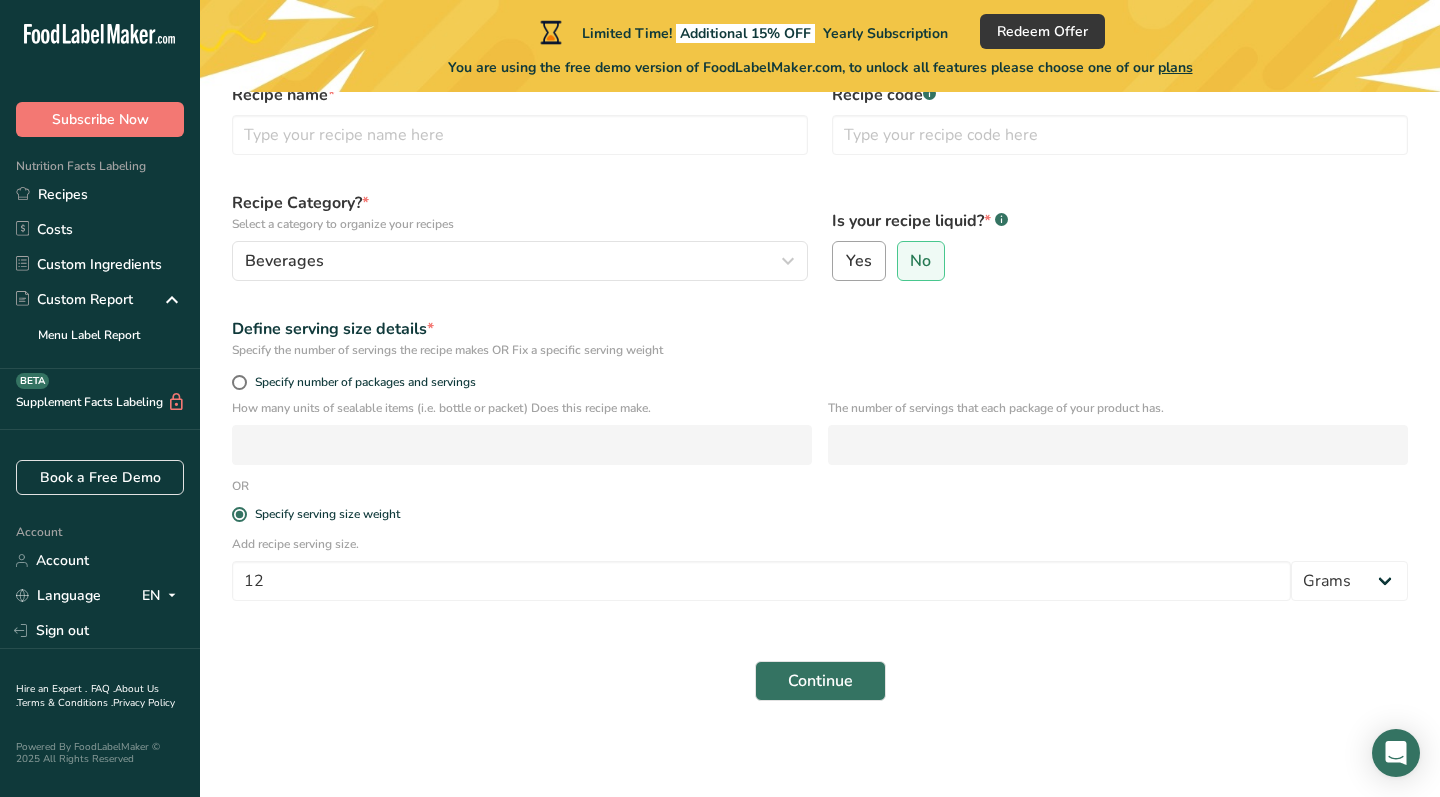 click on "Yes" at bounding box center (859, 261) 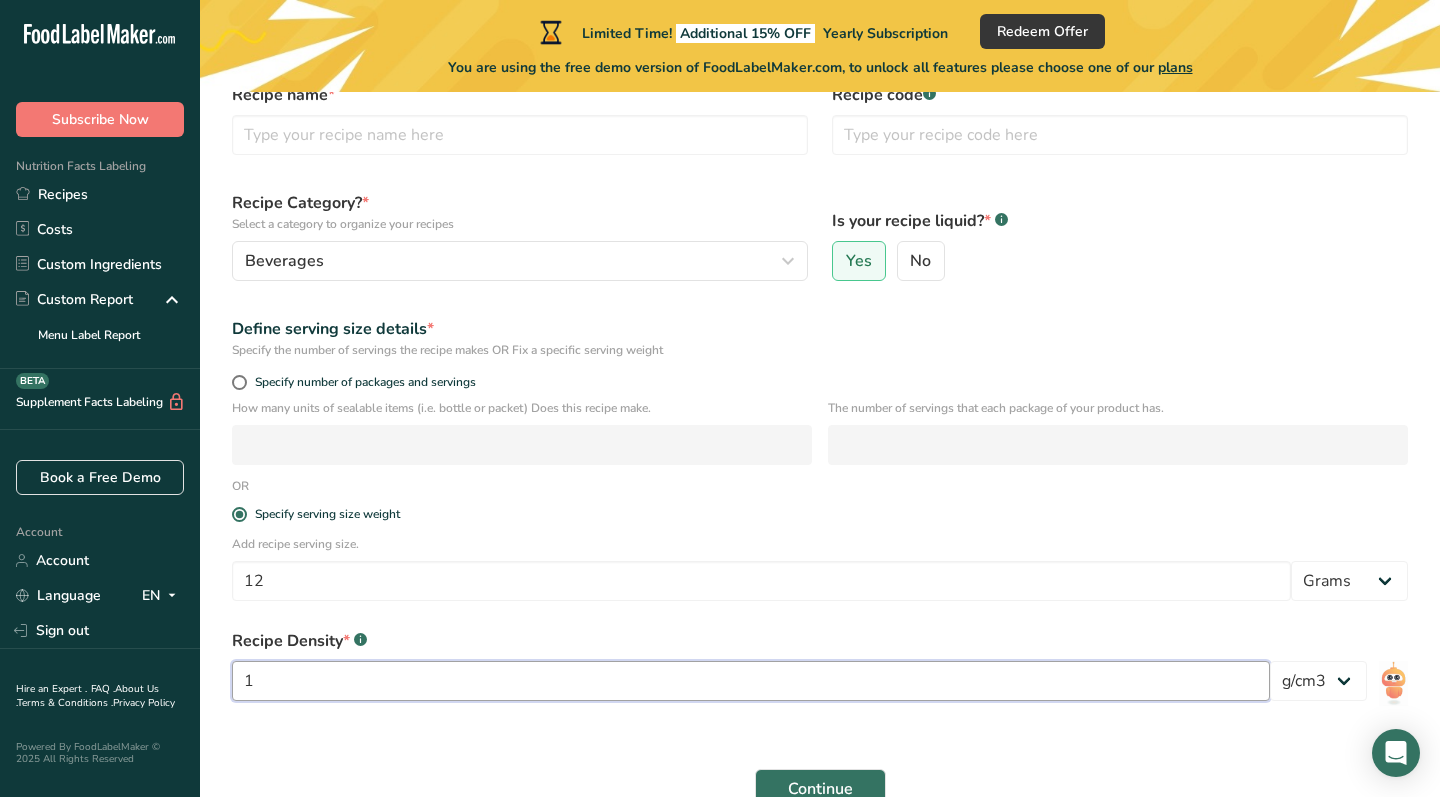 click on "1" at bounding box center [751, 681] 